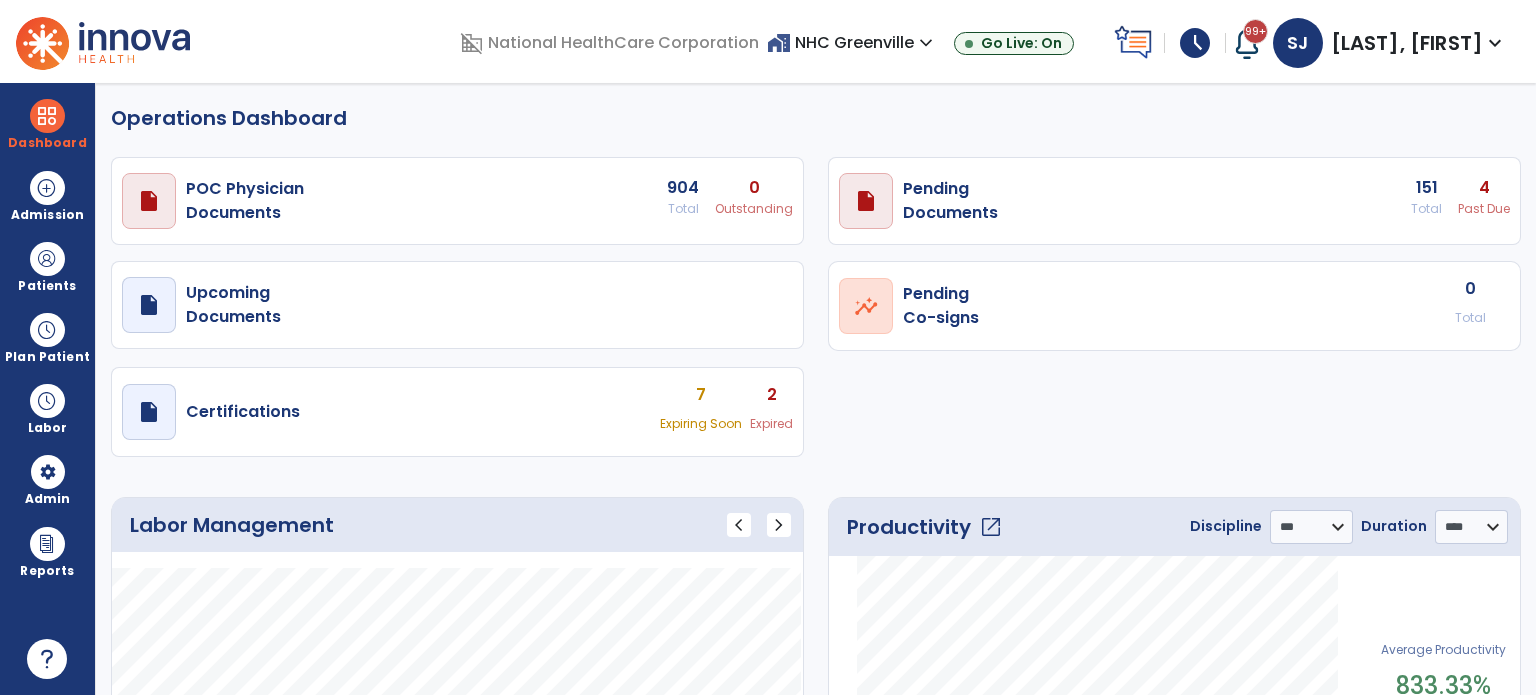 select on "***" 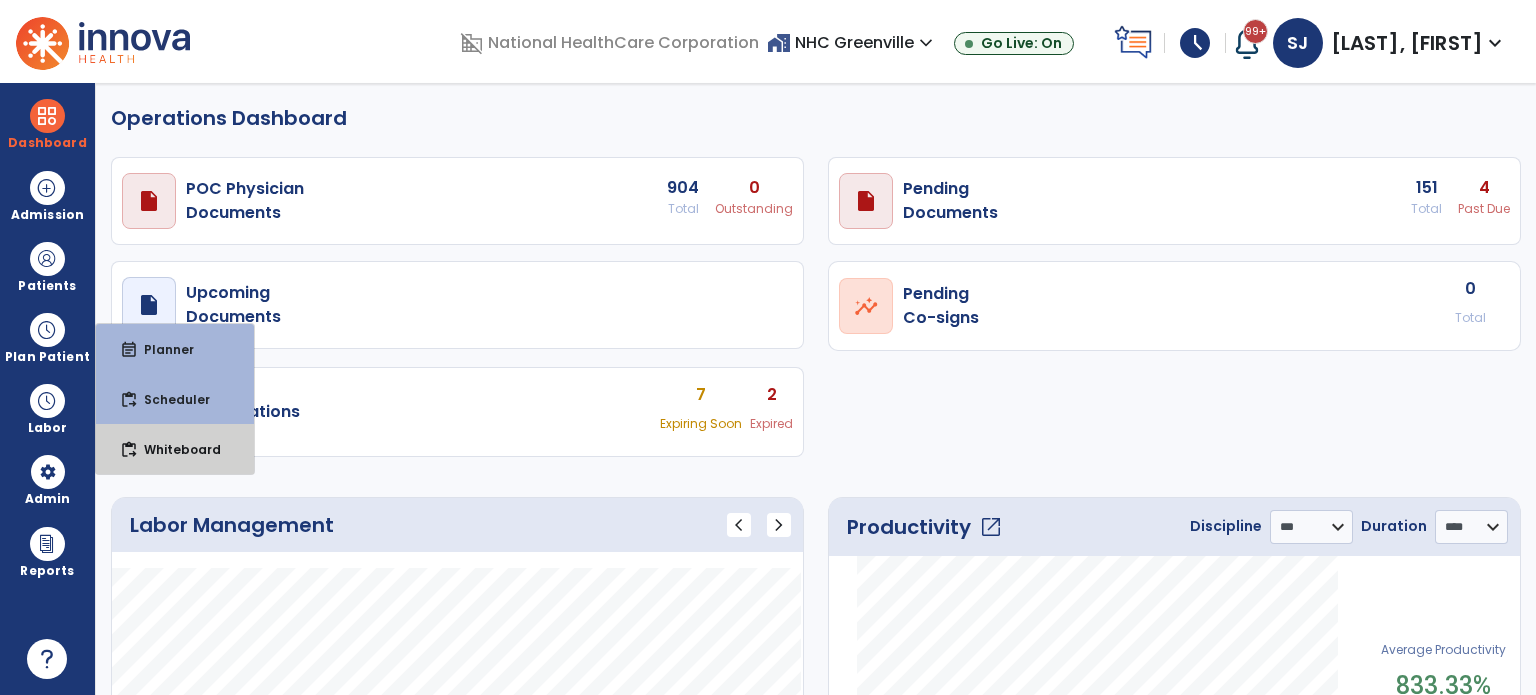click on "Whiteboard" at bounding box center [174, 449] 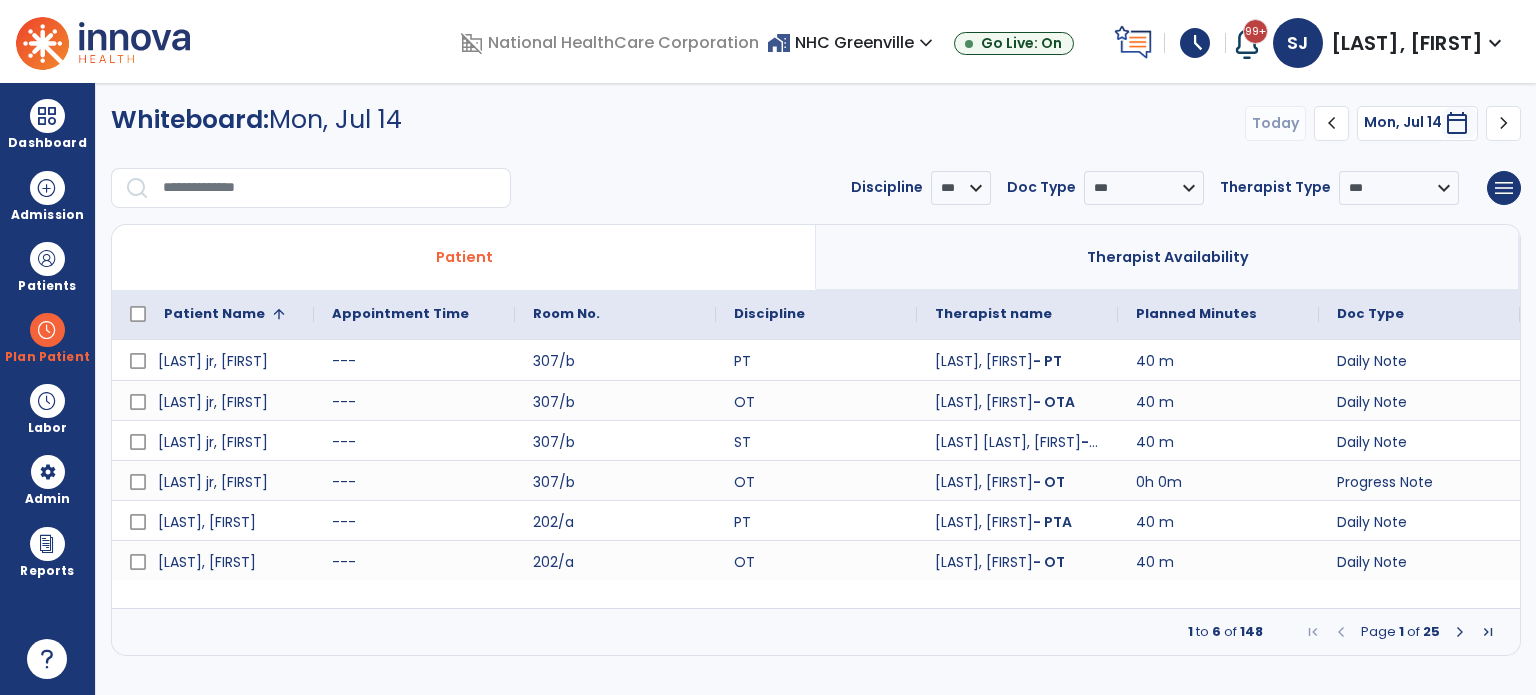 click 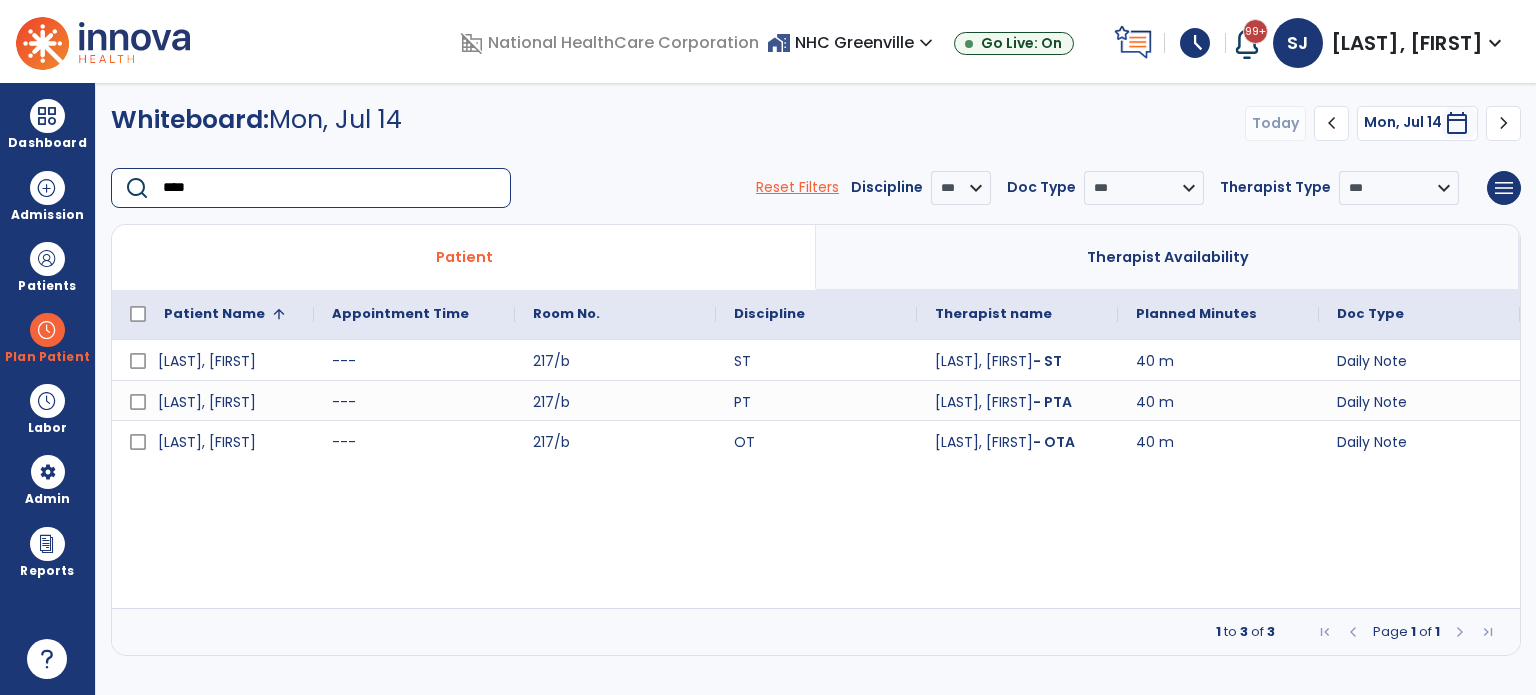 type on "****" 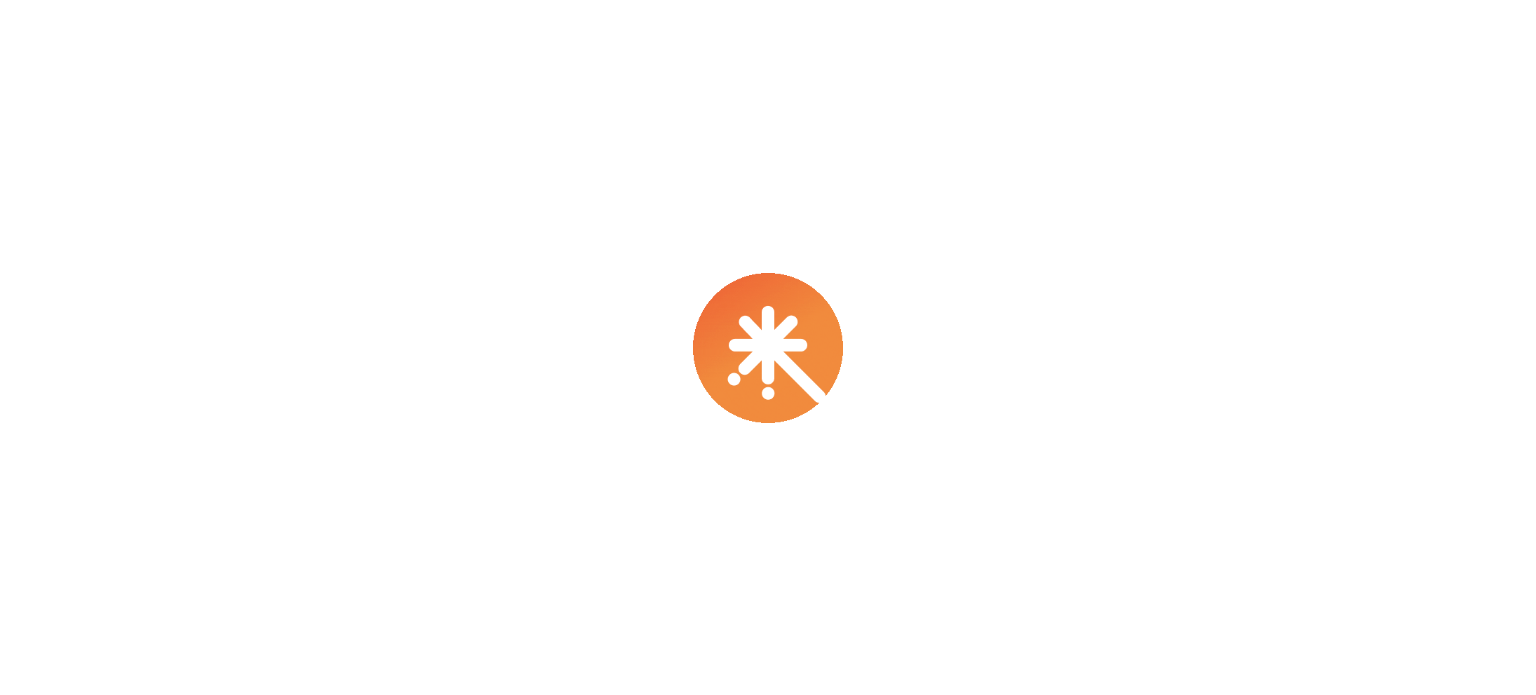 scroll, scrollTop: 0, scrollLeft: 0, axis: both 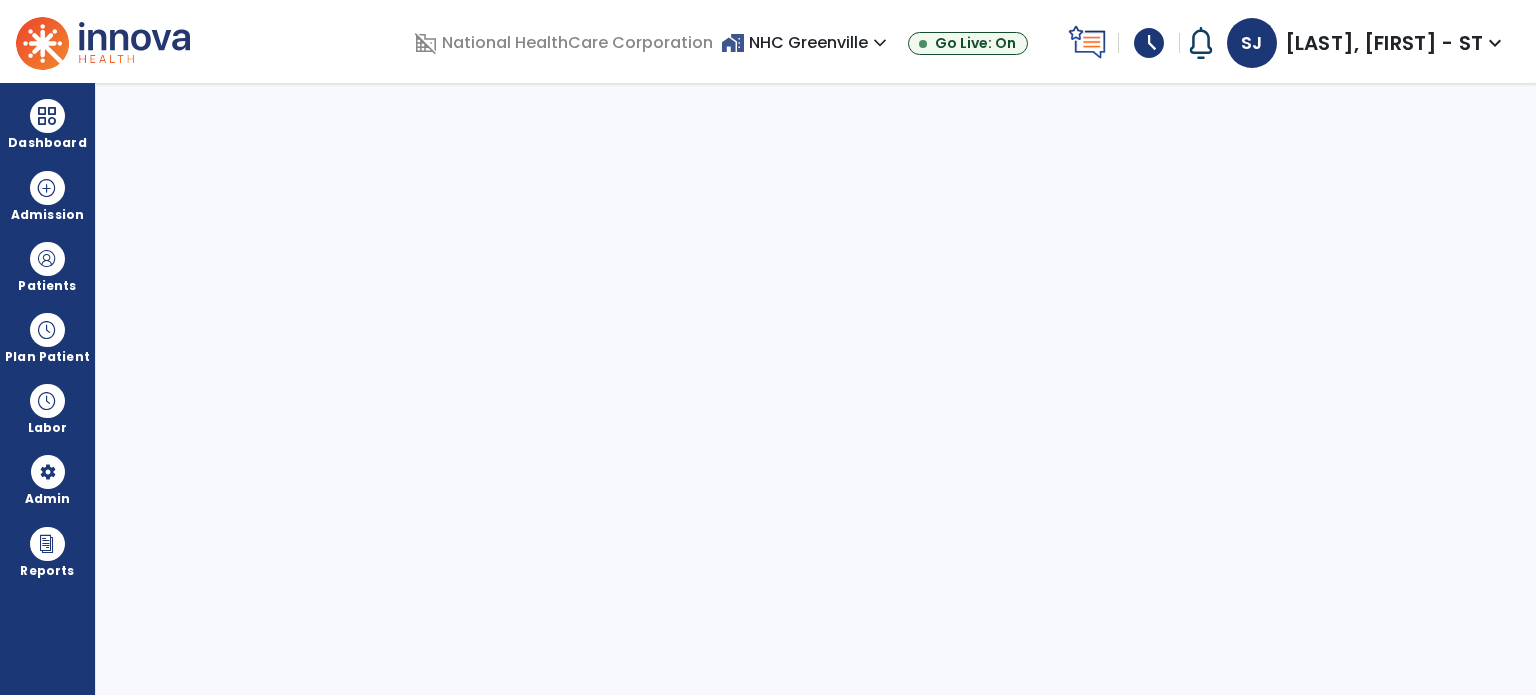 select on "***" 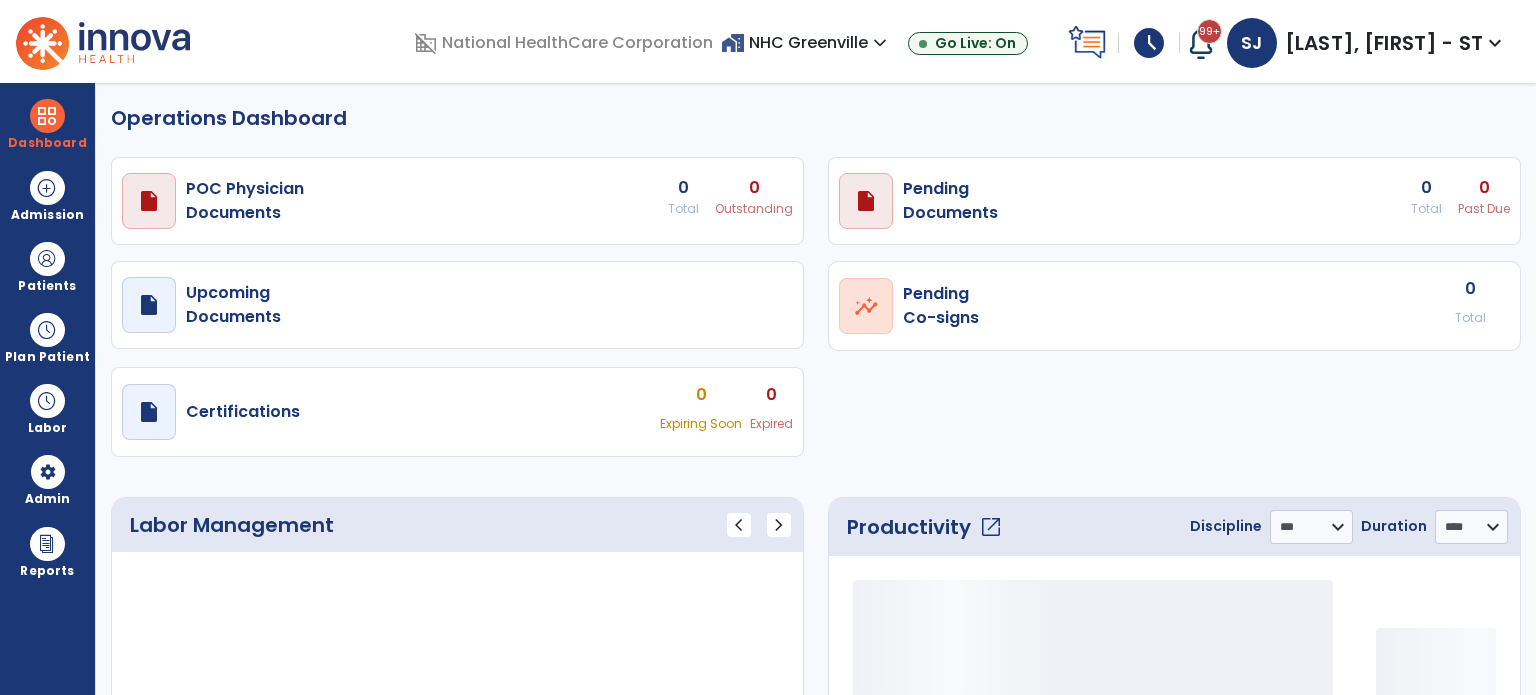 select on "***" 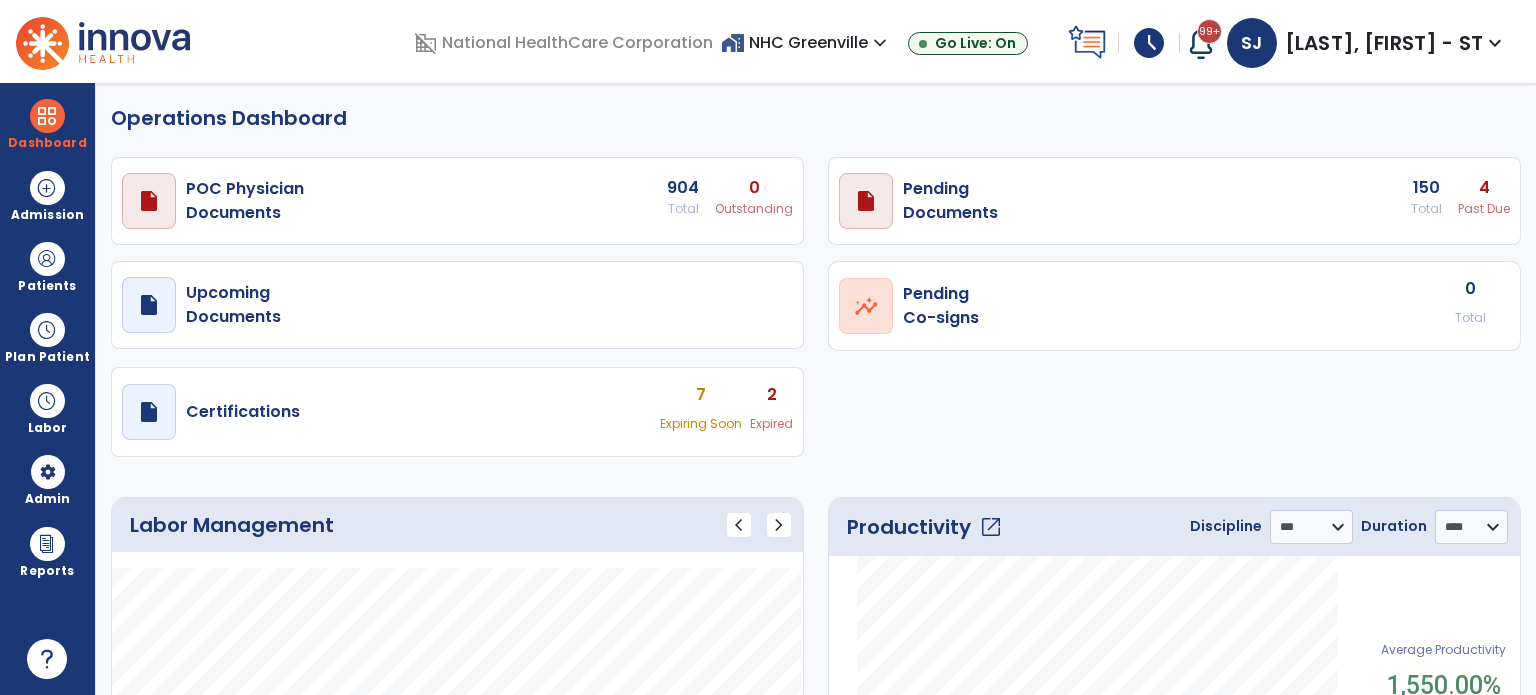 click at bounding box center [47, 116] 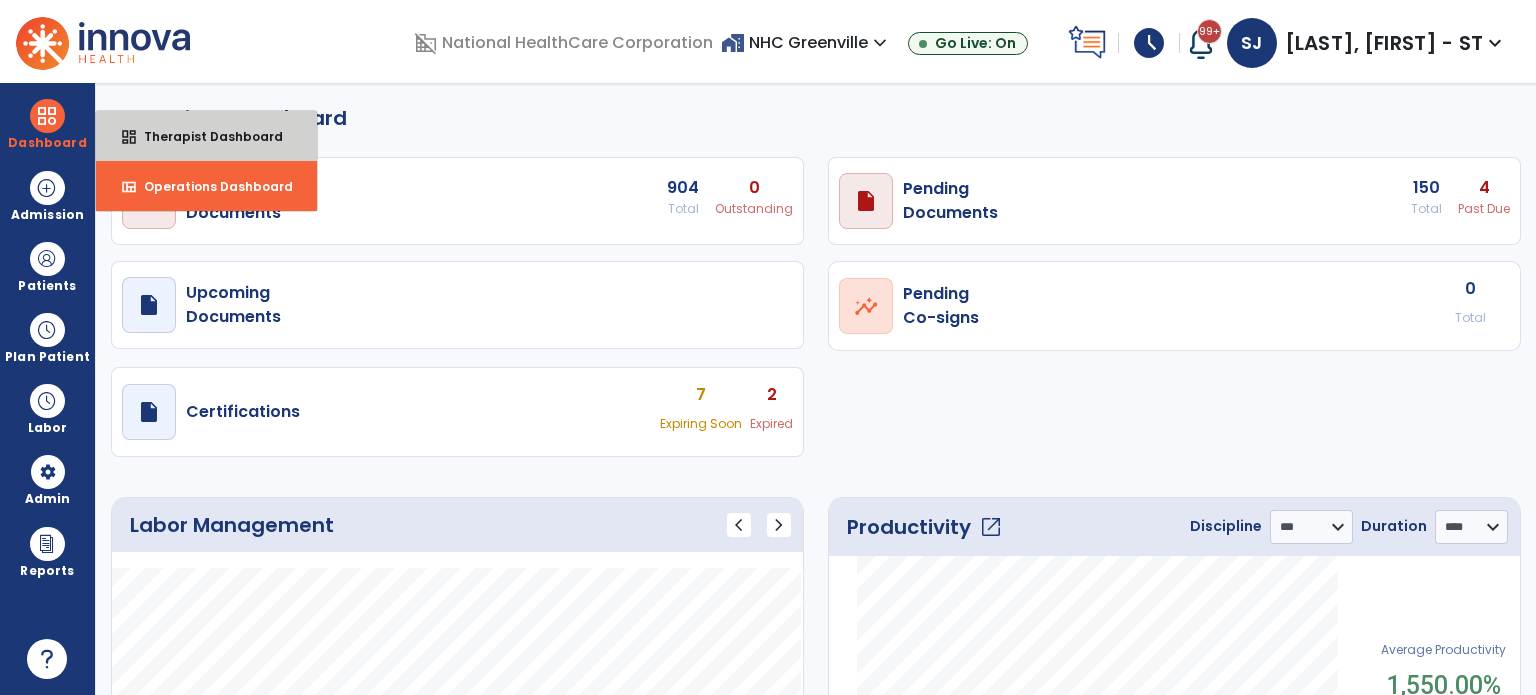 click on "dashboard  Therapist Dashboard" at bounding box center [206, 136] 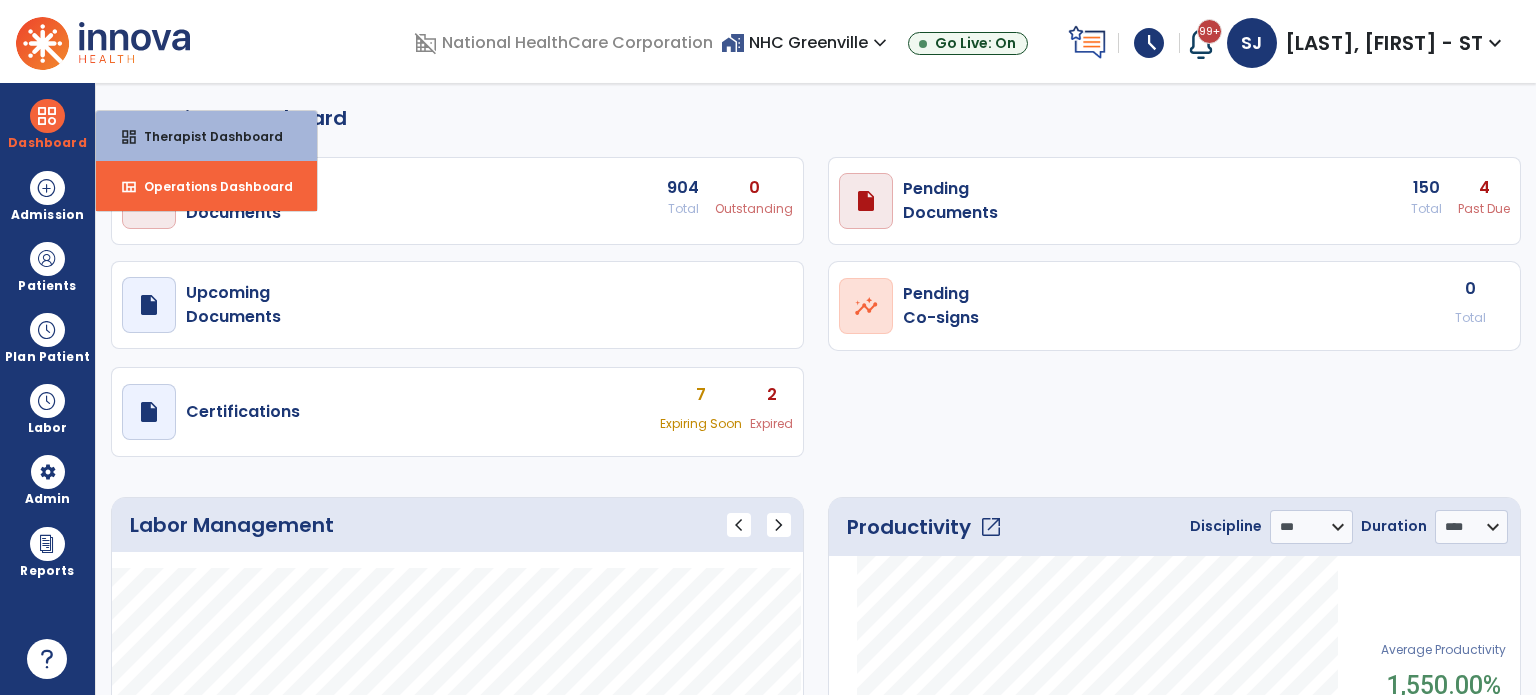 select on "****" 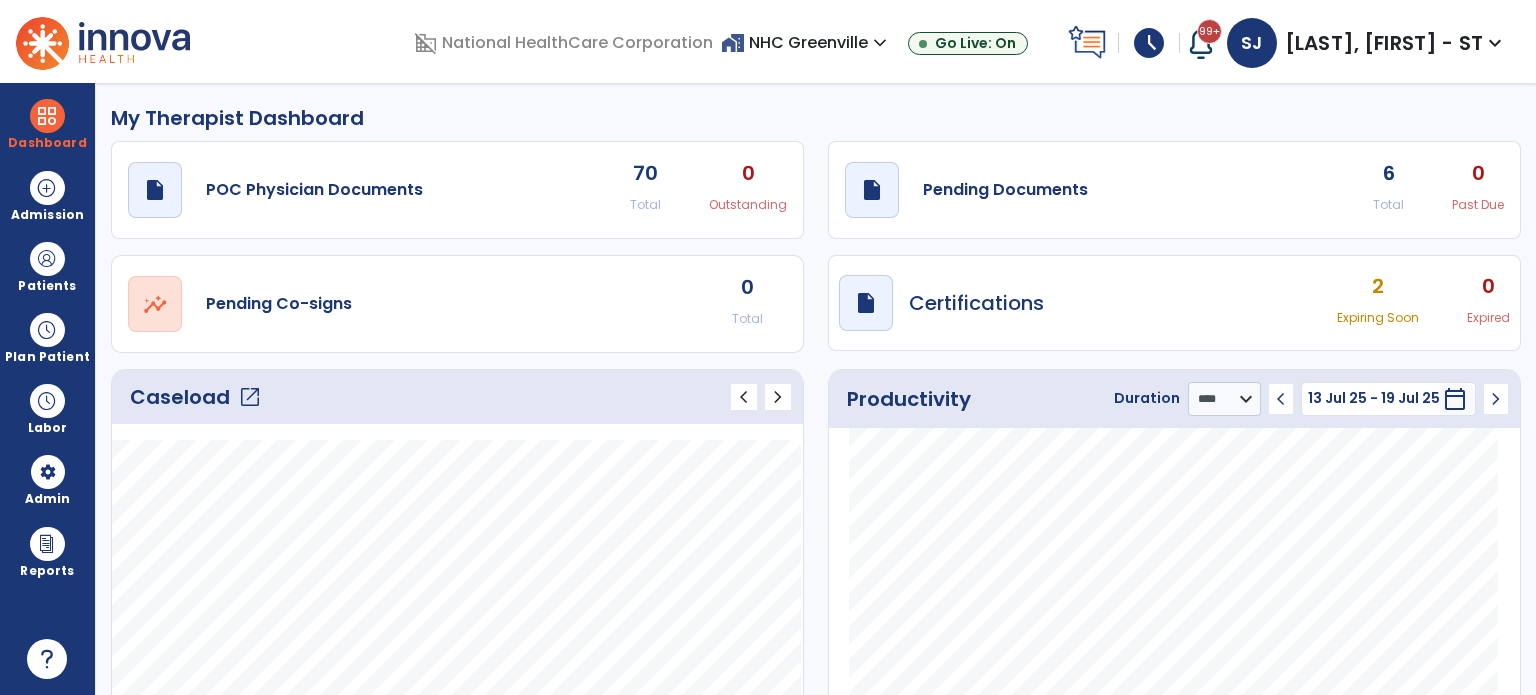 click on "draft   open_in_new  Pending Documents 6 Total 0 Past Due" 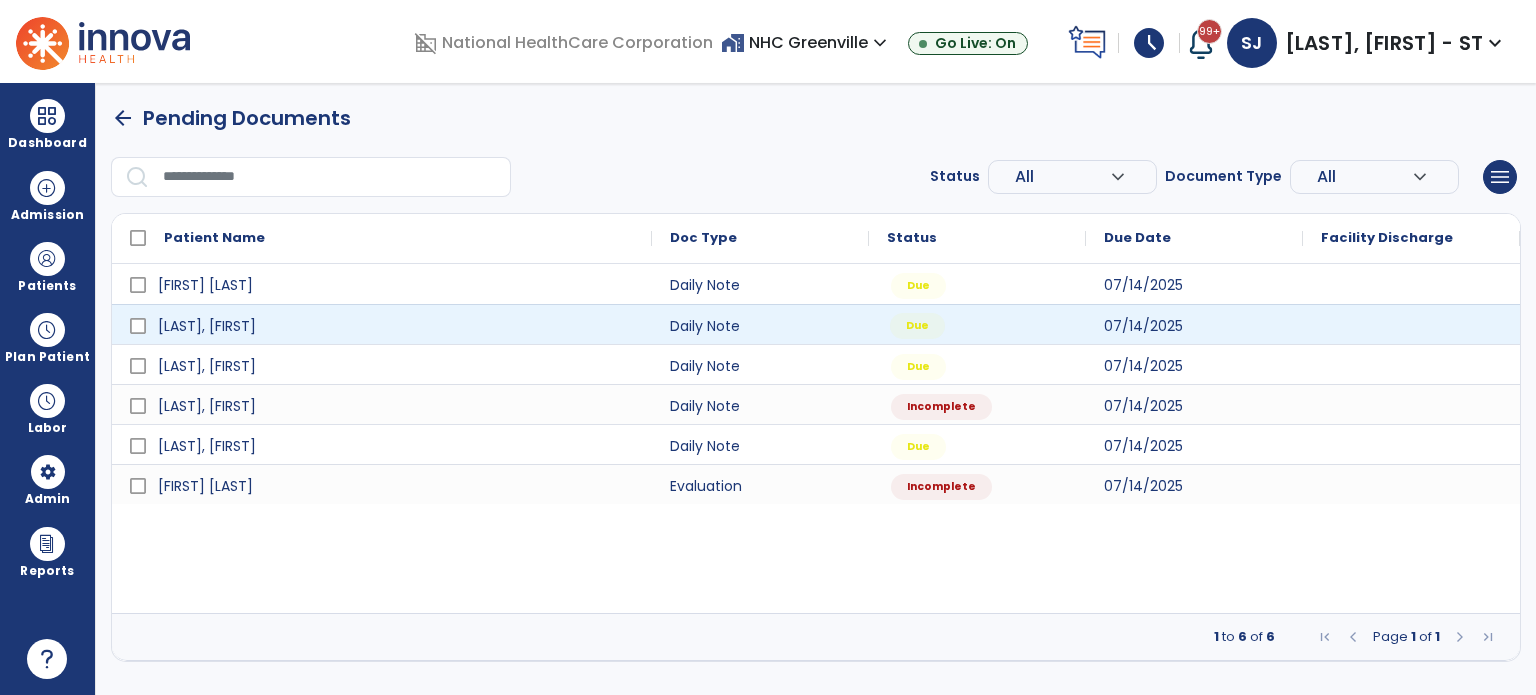 click on "Due" at bounding box center [977, 324] 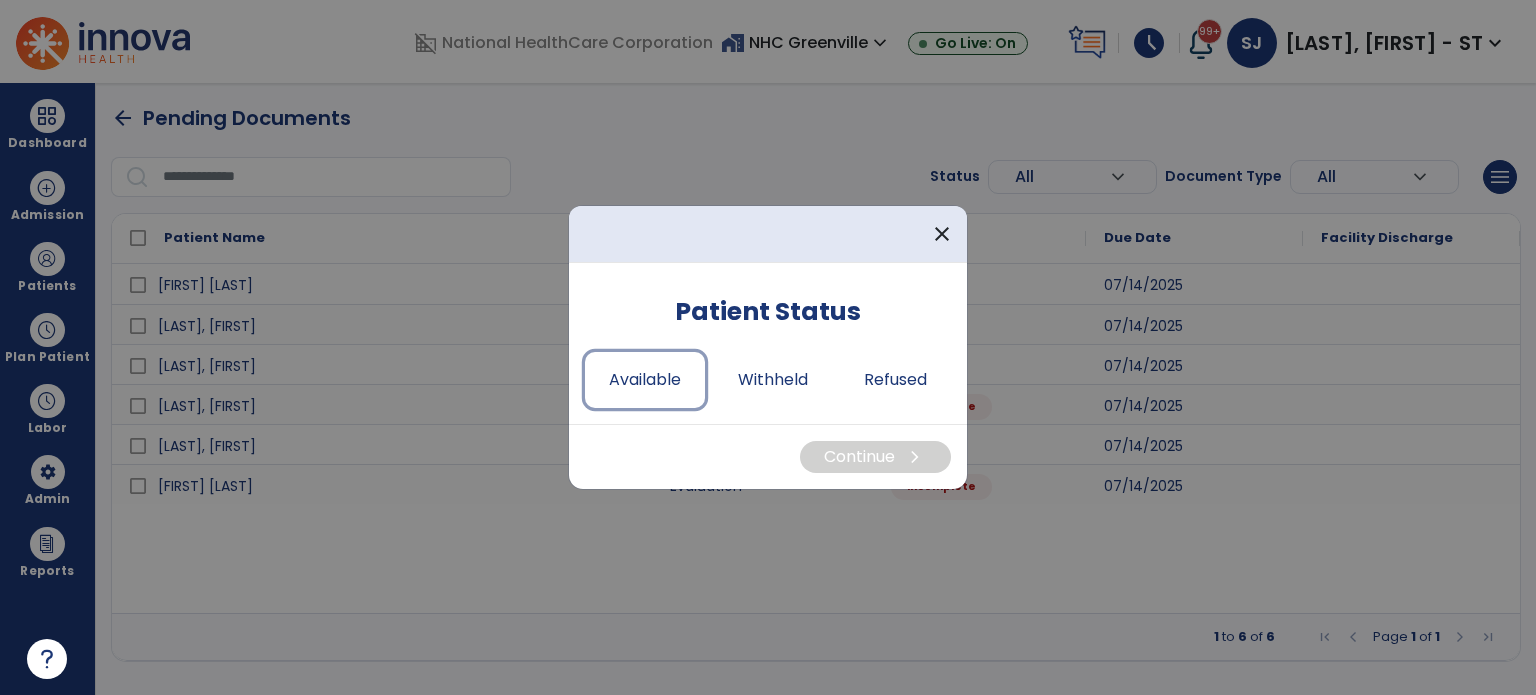 click on "Available" at bounding box center (645, 380) 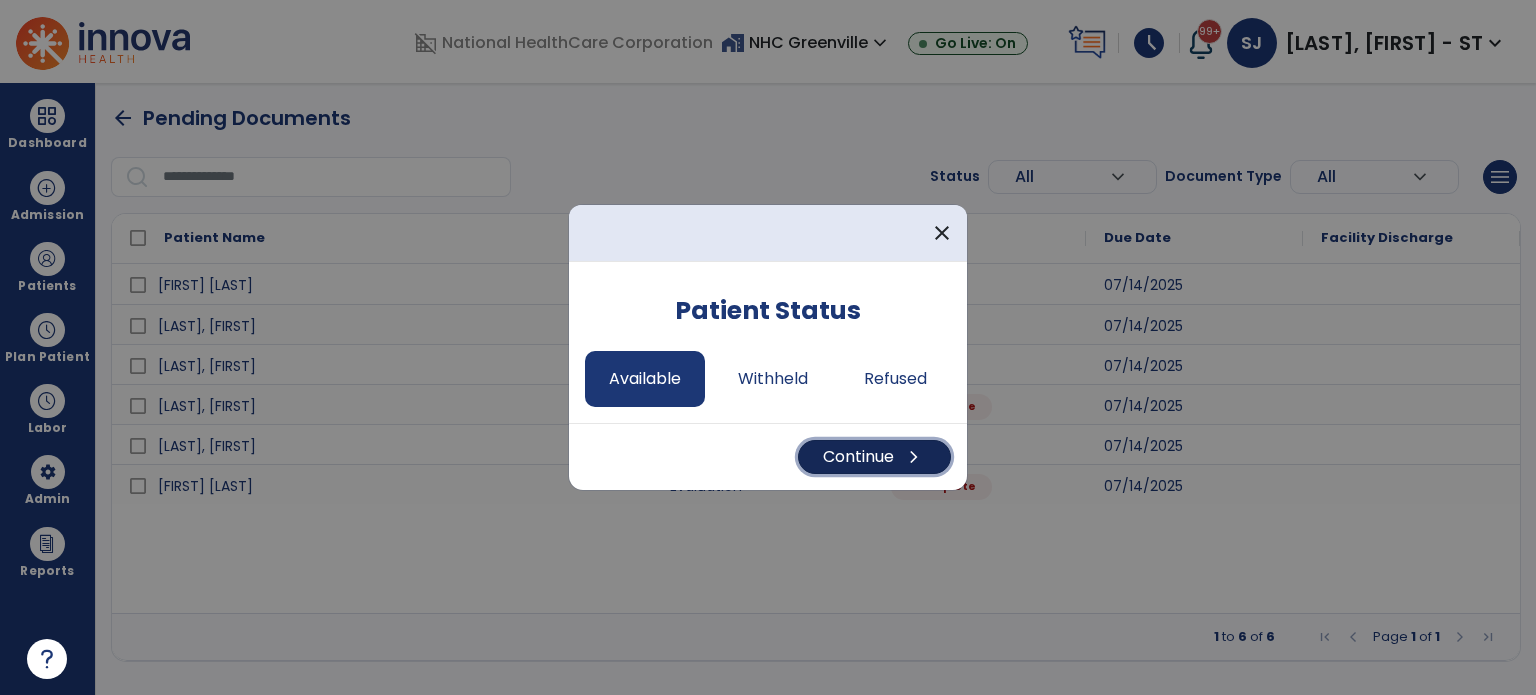 click on "chevron_right" at bounding box center (914, 457) 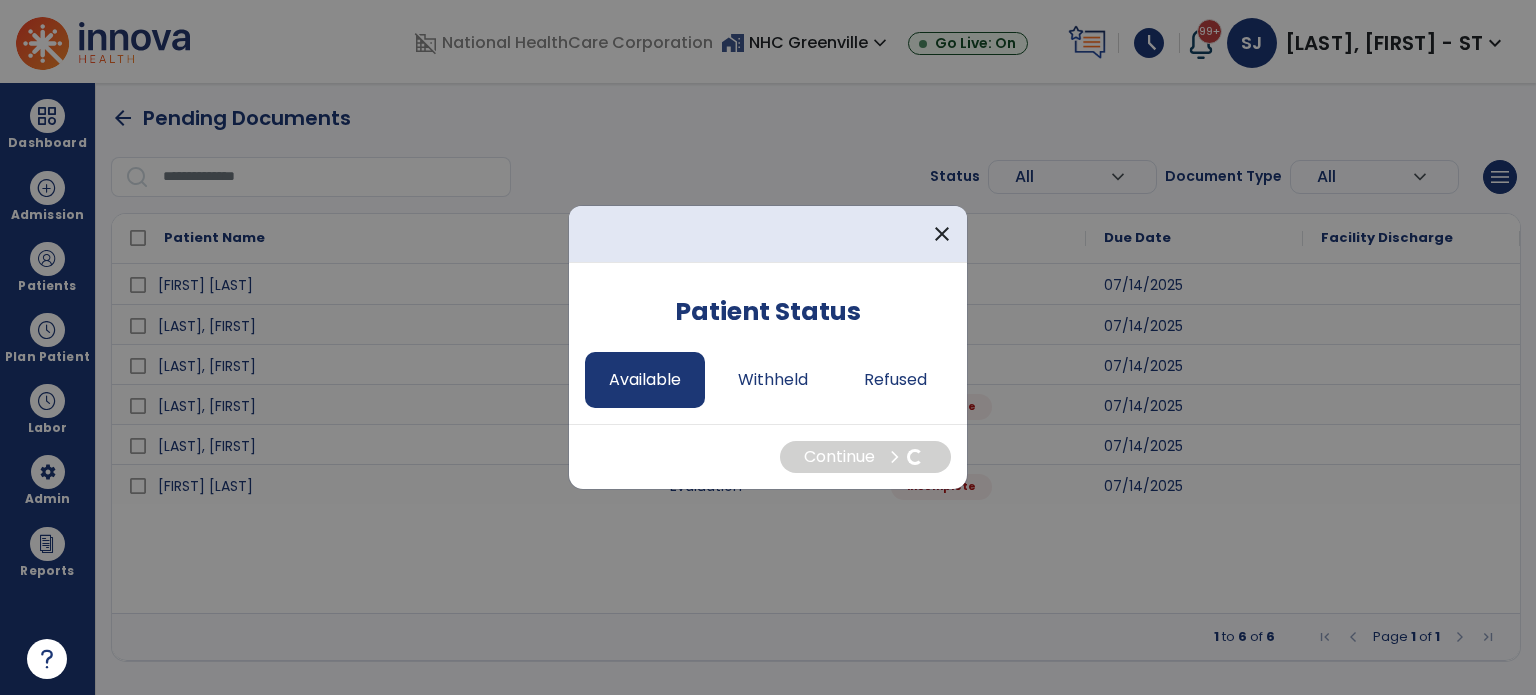 select on "*" 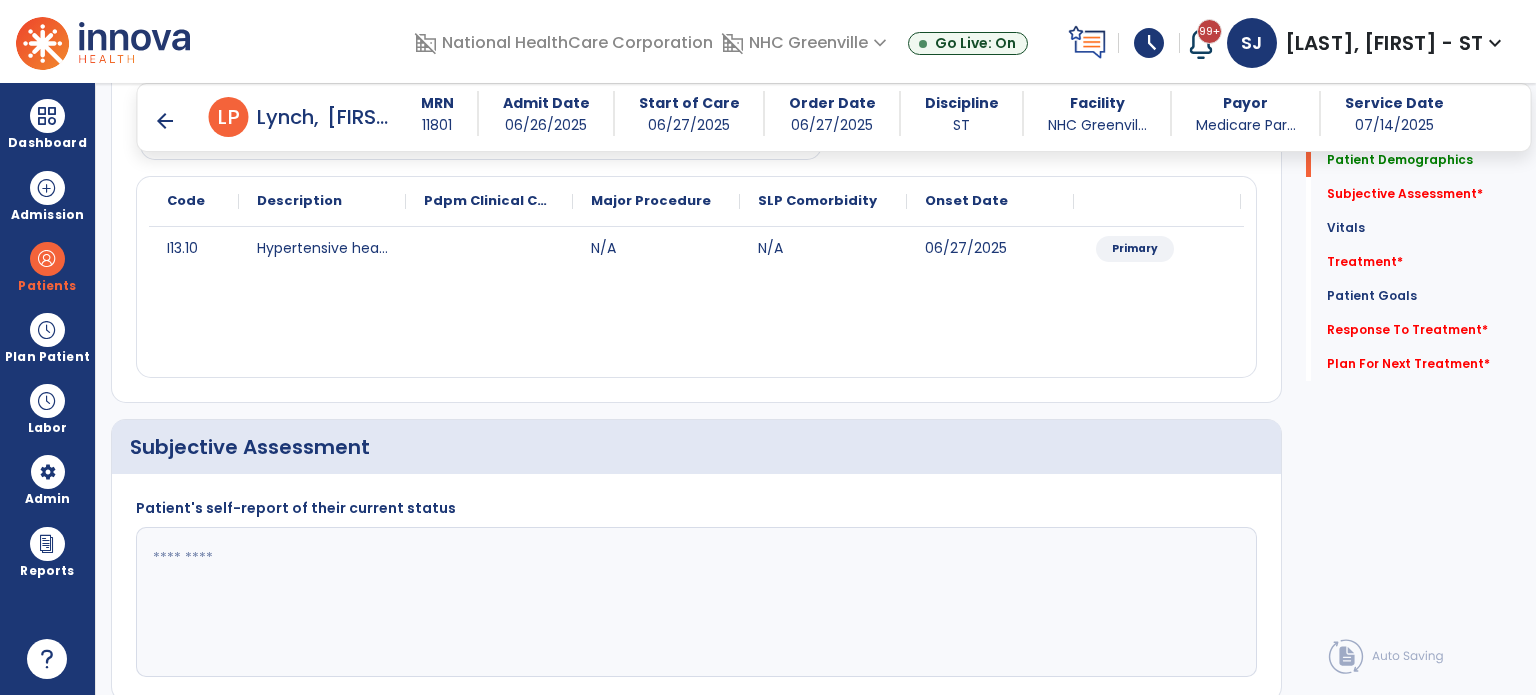 scroll, scrollTop: 220, scrollLeft: 0, axis: vertical 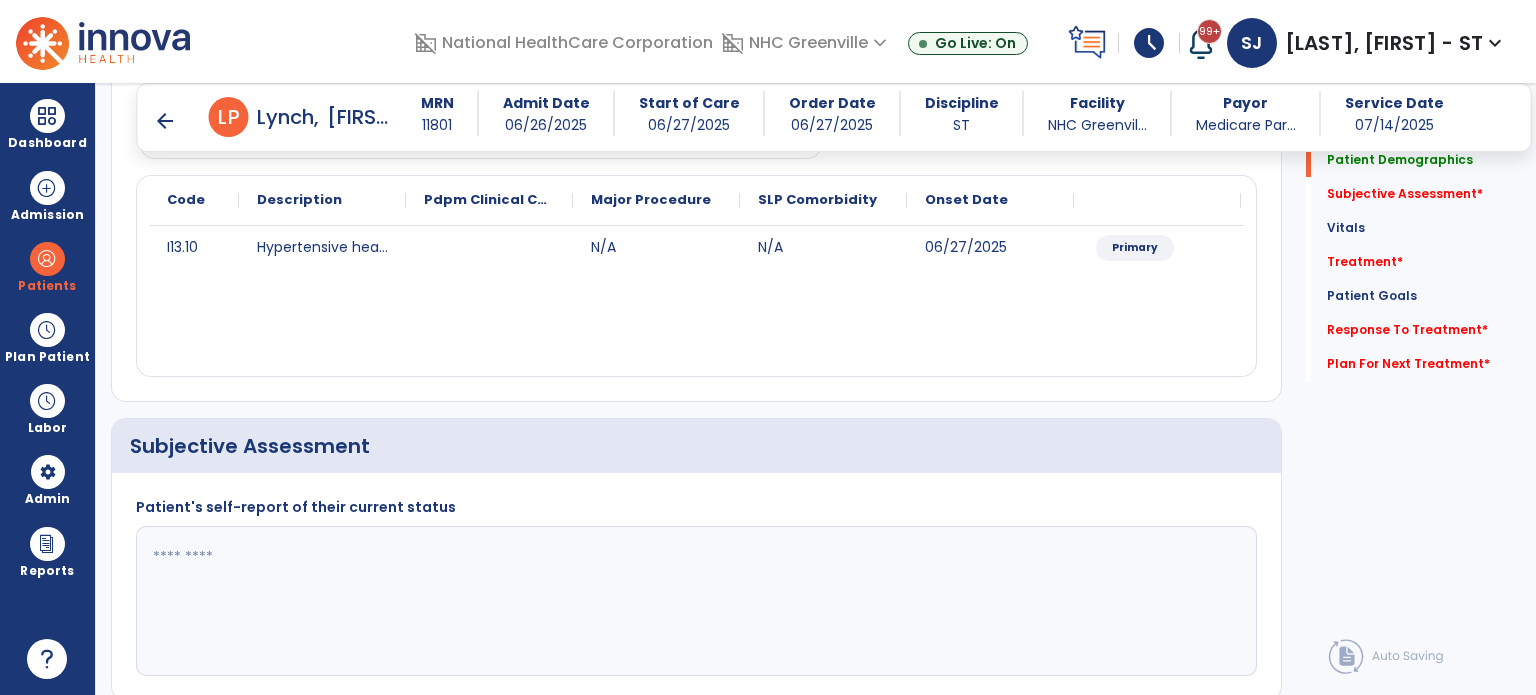 click 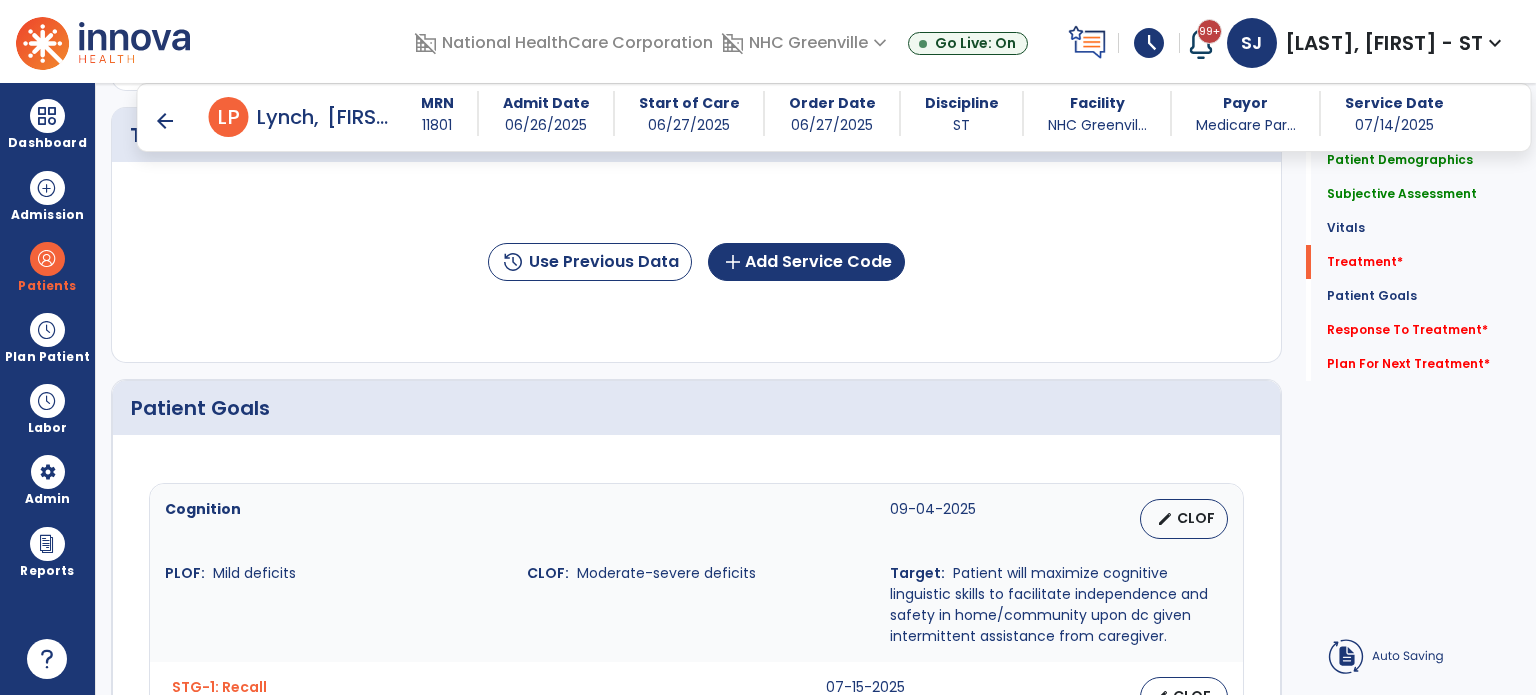 scroll, scrollTop: 1270, scrollLeft: 0, axis: vertical 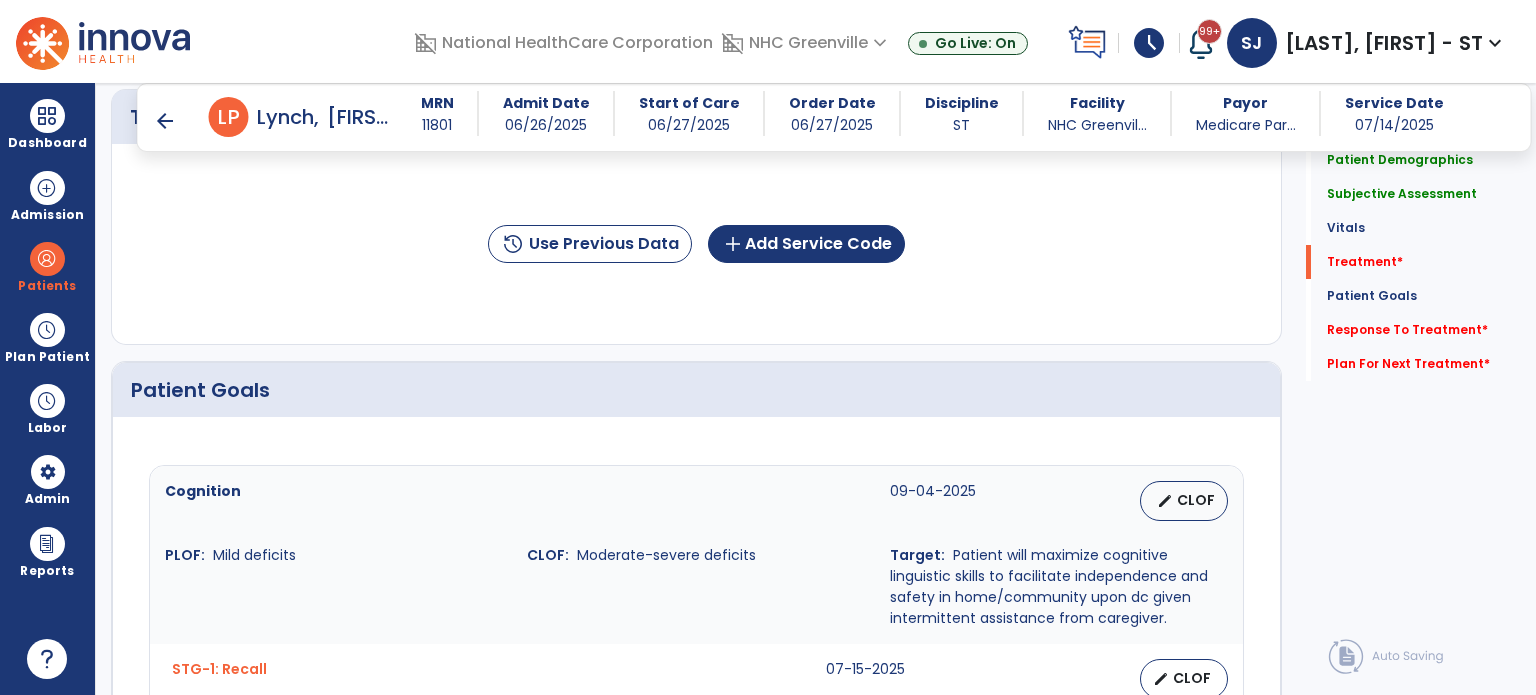 type on "**********" 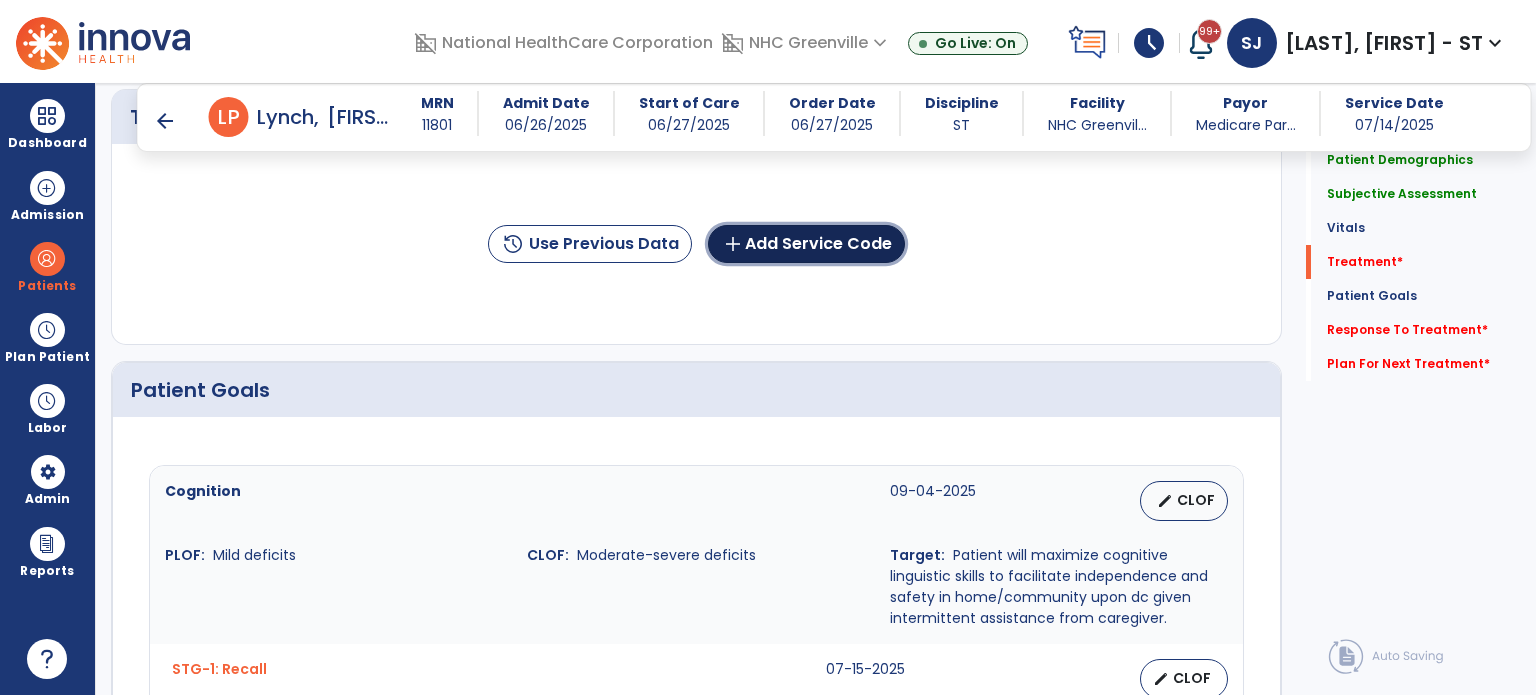 click on "add  Add Service Code" 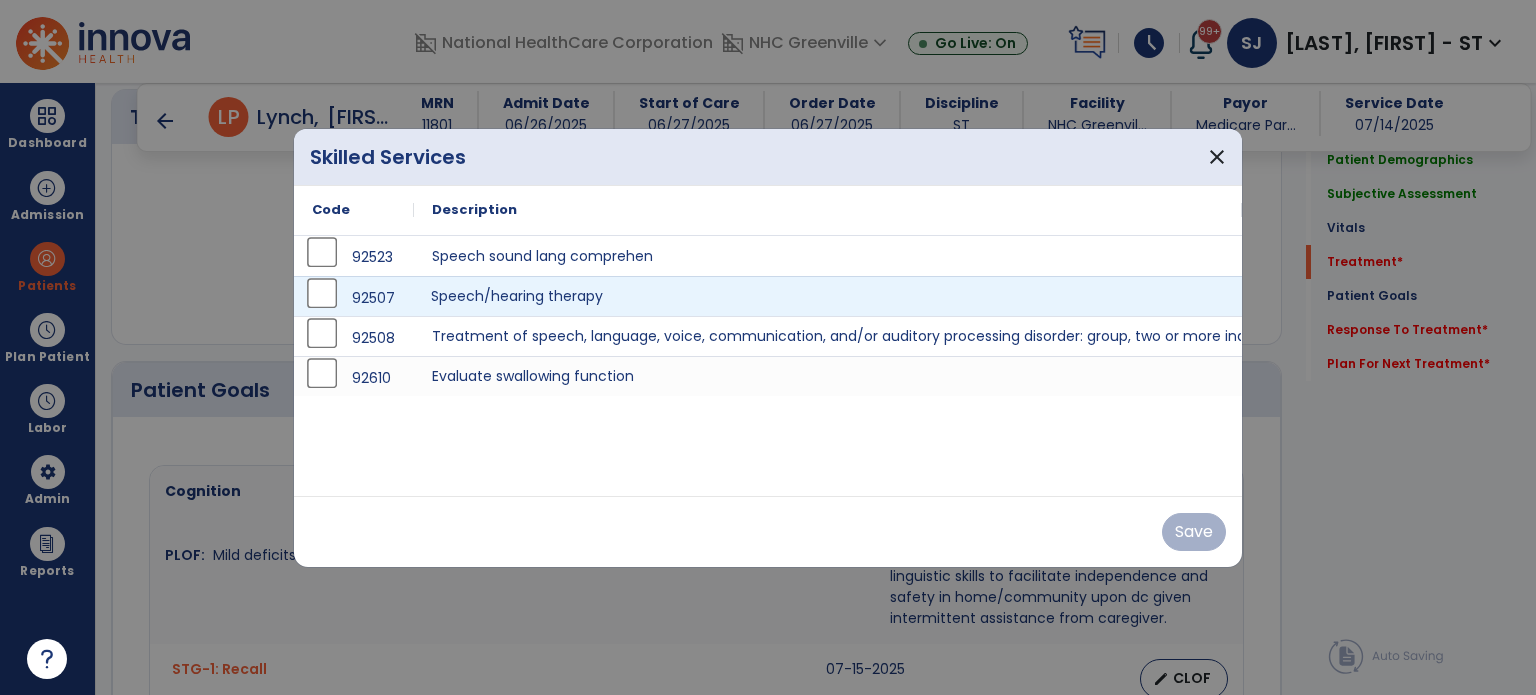 click on "Speech/hearing therapy" at bounding box center (828, 296) 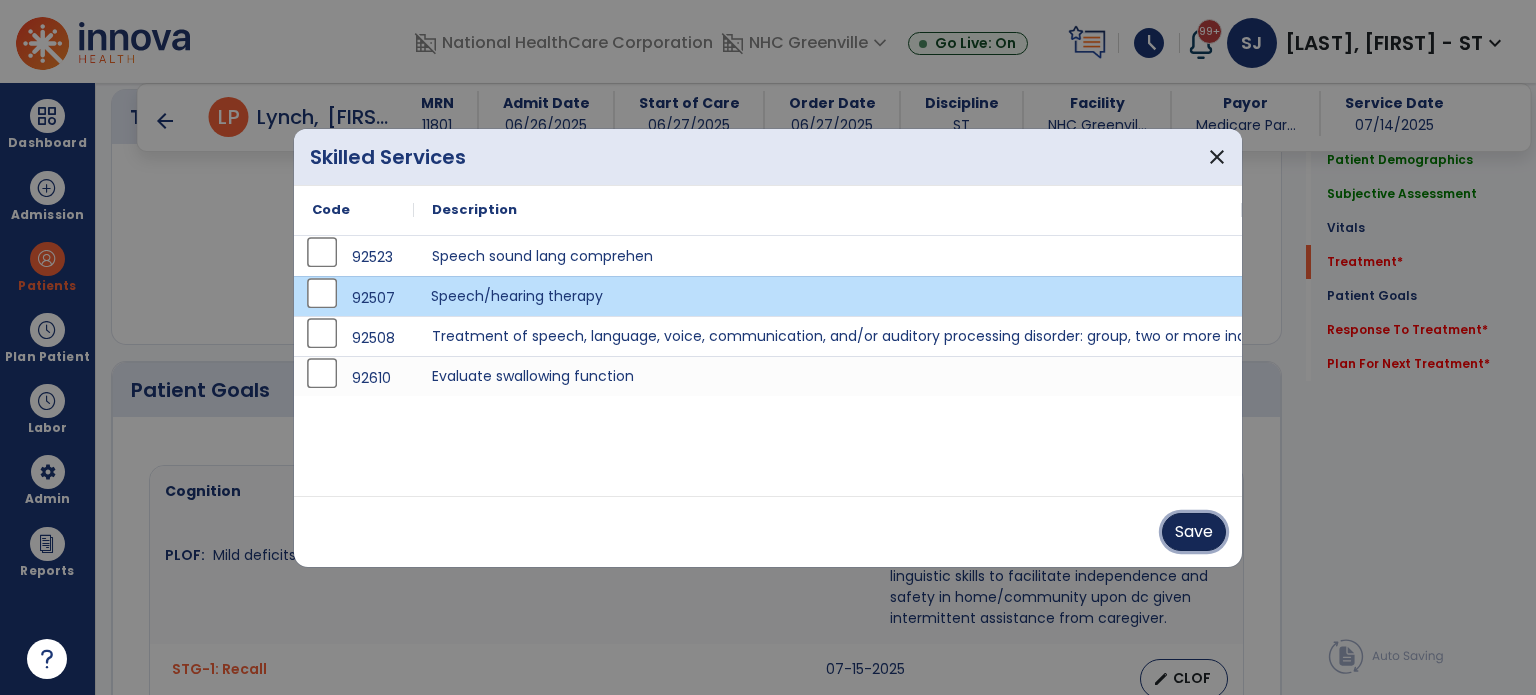 click on "Save" at bounding box center (1194, 532) 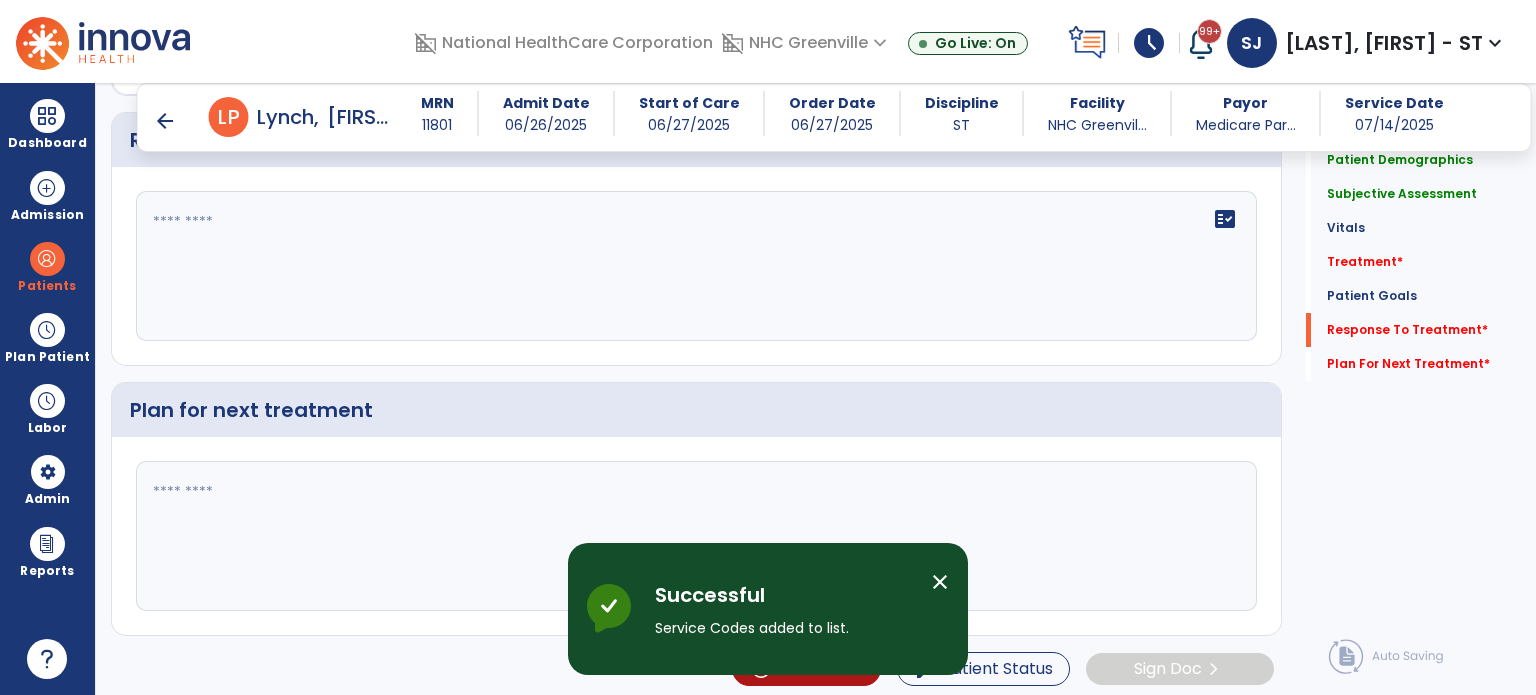 scroll, scrollTop: 2583, scrollLeft: 0, axis: vertical 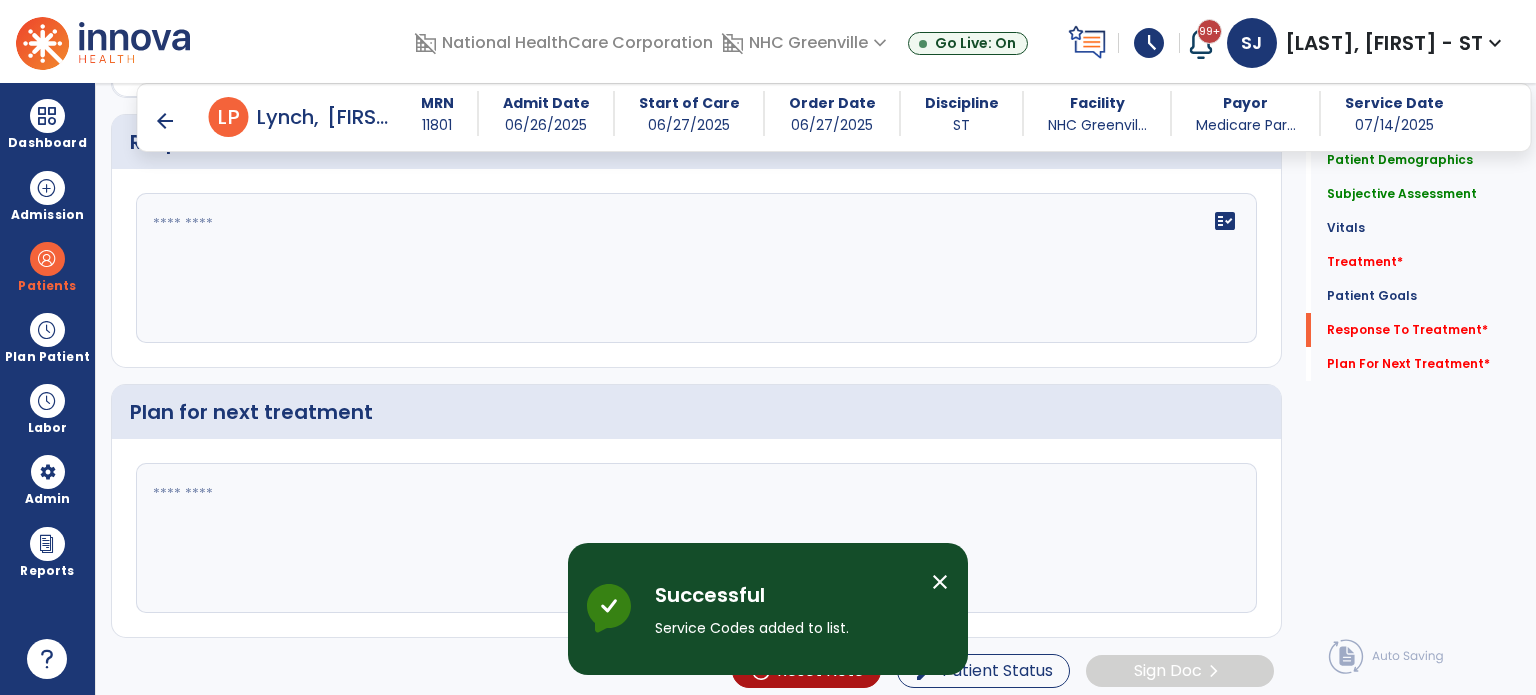 click on "fact_check" 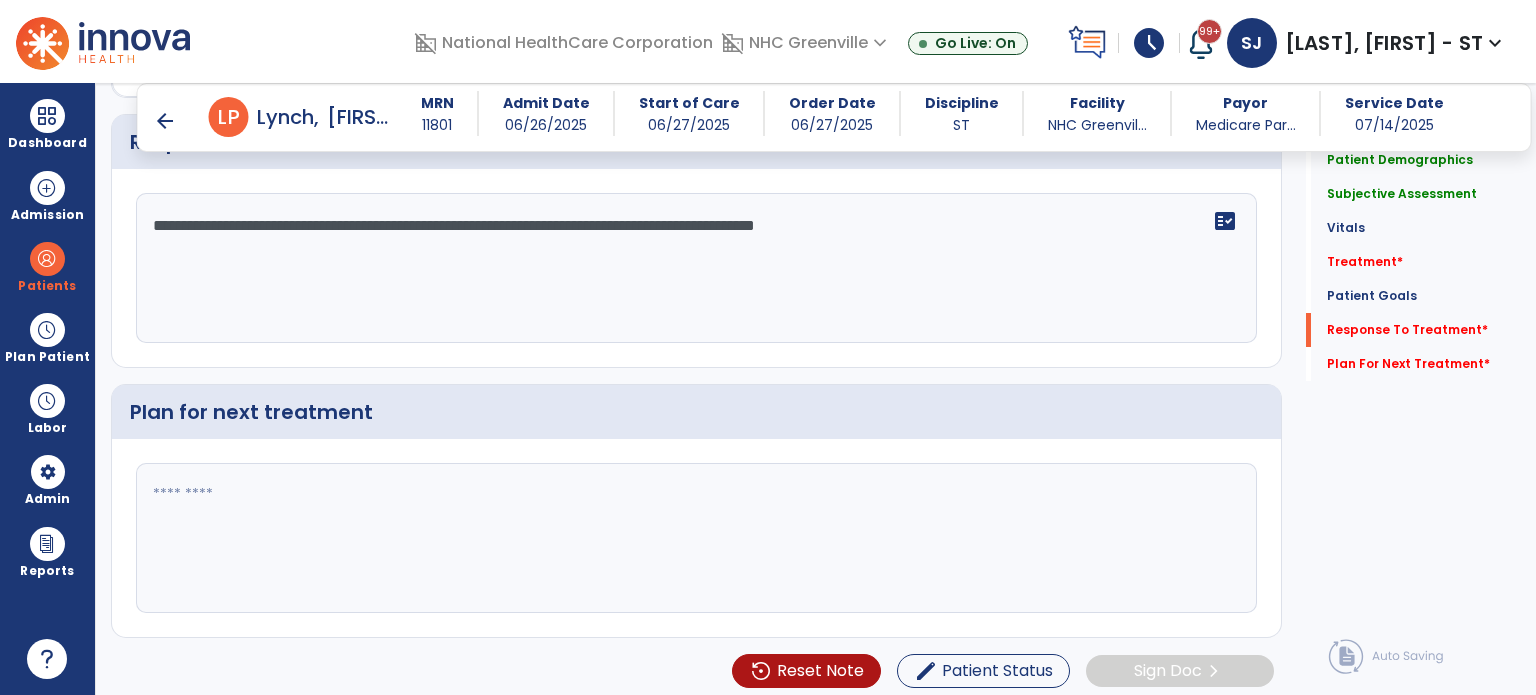 type on "**********" 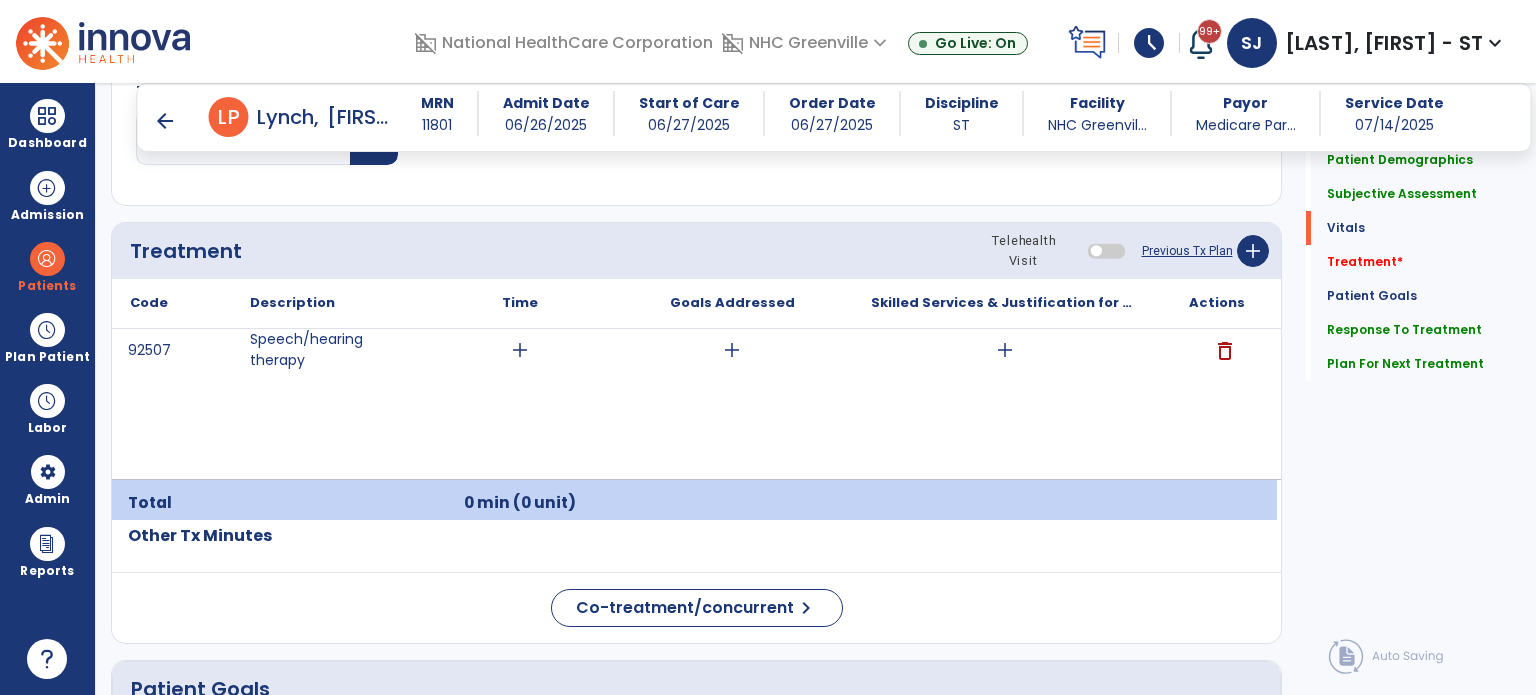 scroll, scrollTop: 985, scrollLeft: 0, axis: vertical 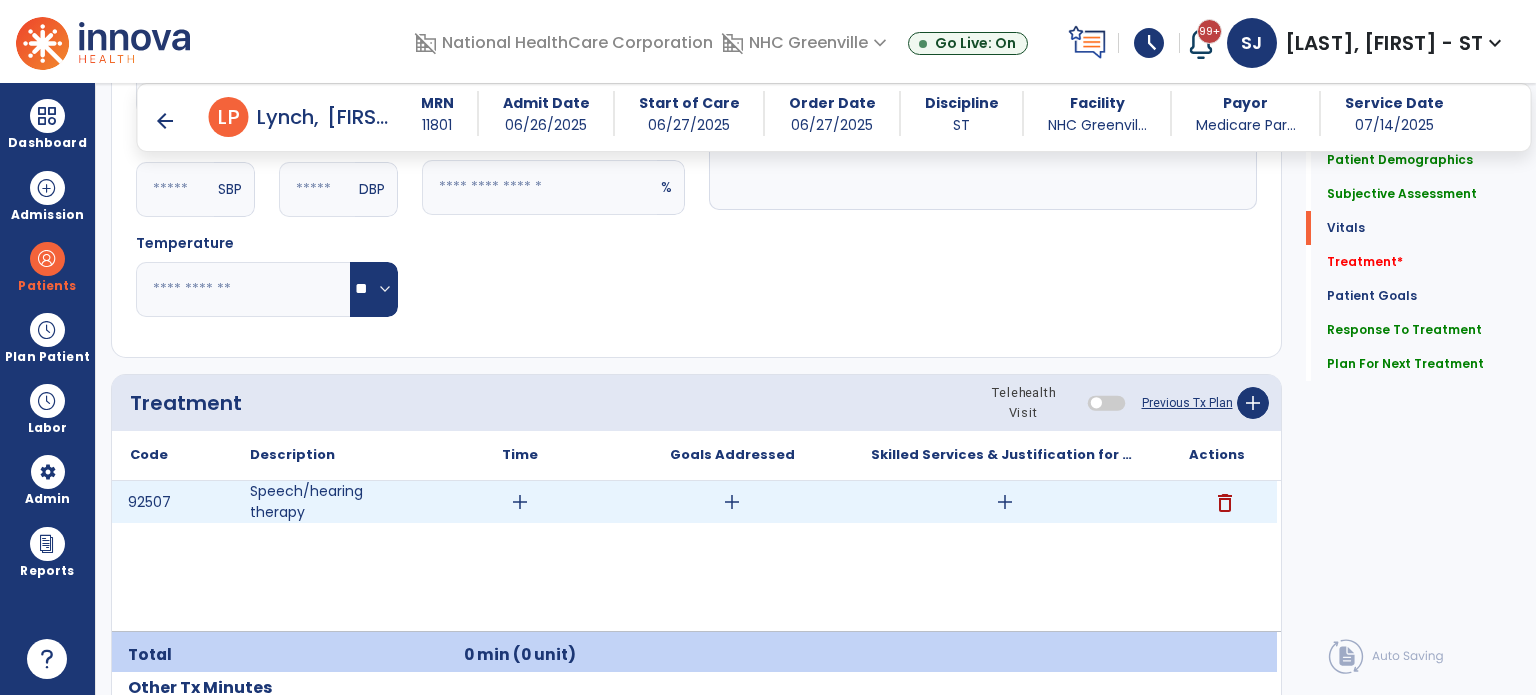 type on "**********" 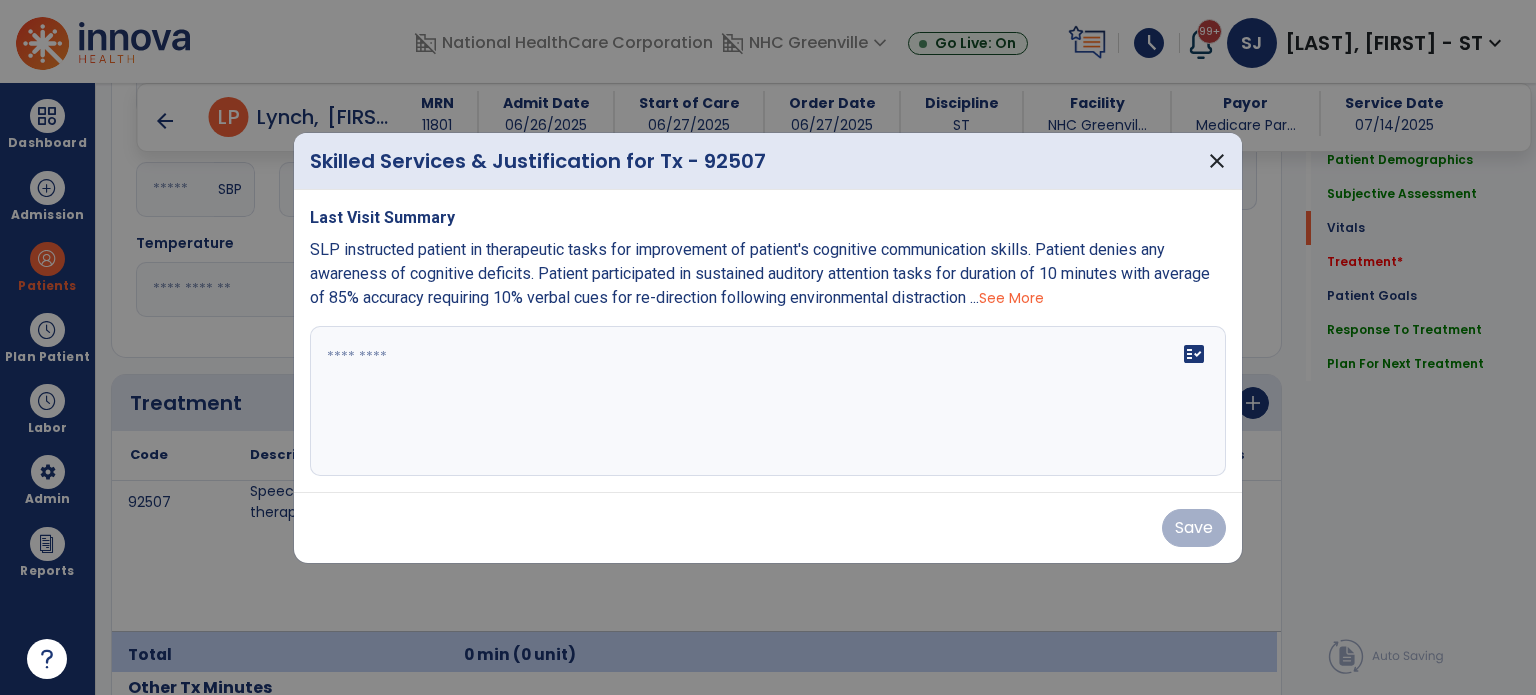 click on "fact_check" at bounding box center (768, 401) 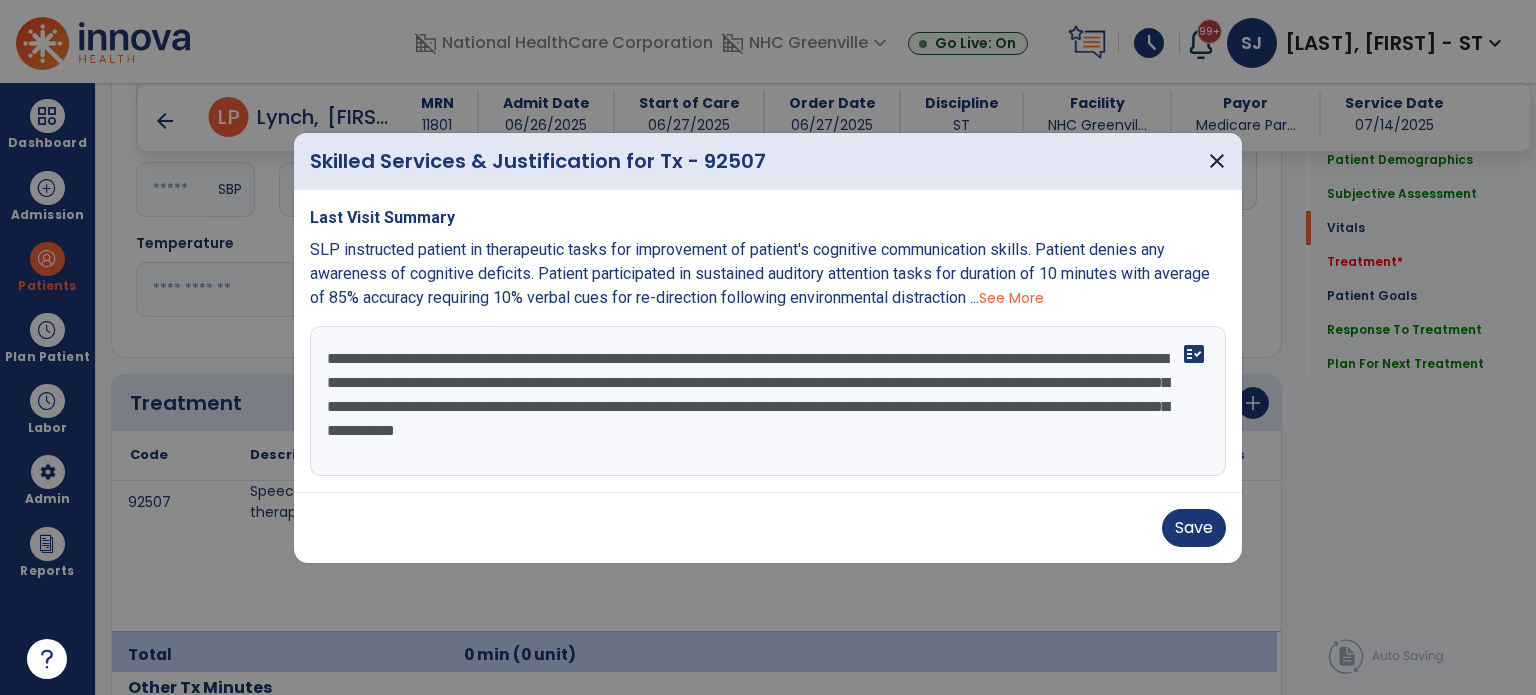 click on "**********" at bounding box center [768, 401] 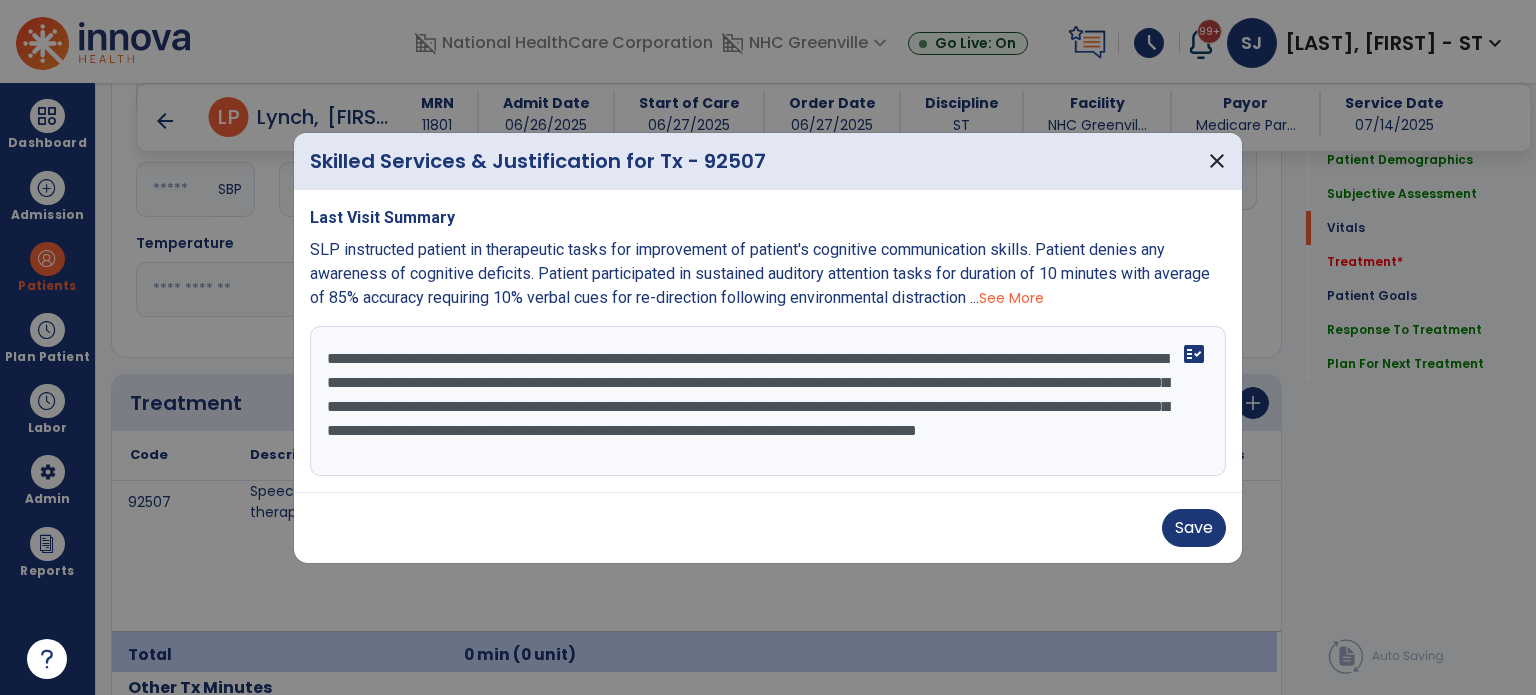 scroll, scrollTop: 15, scrollLeft: 0, axis: vertical 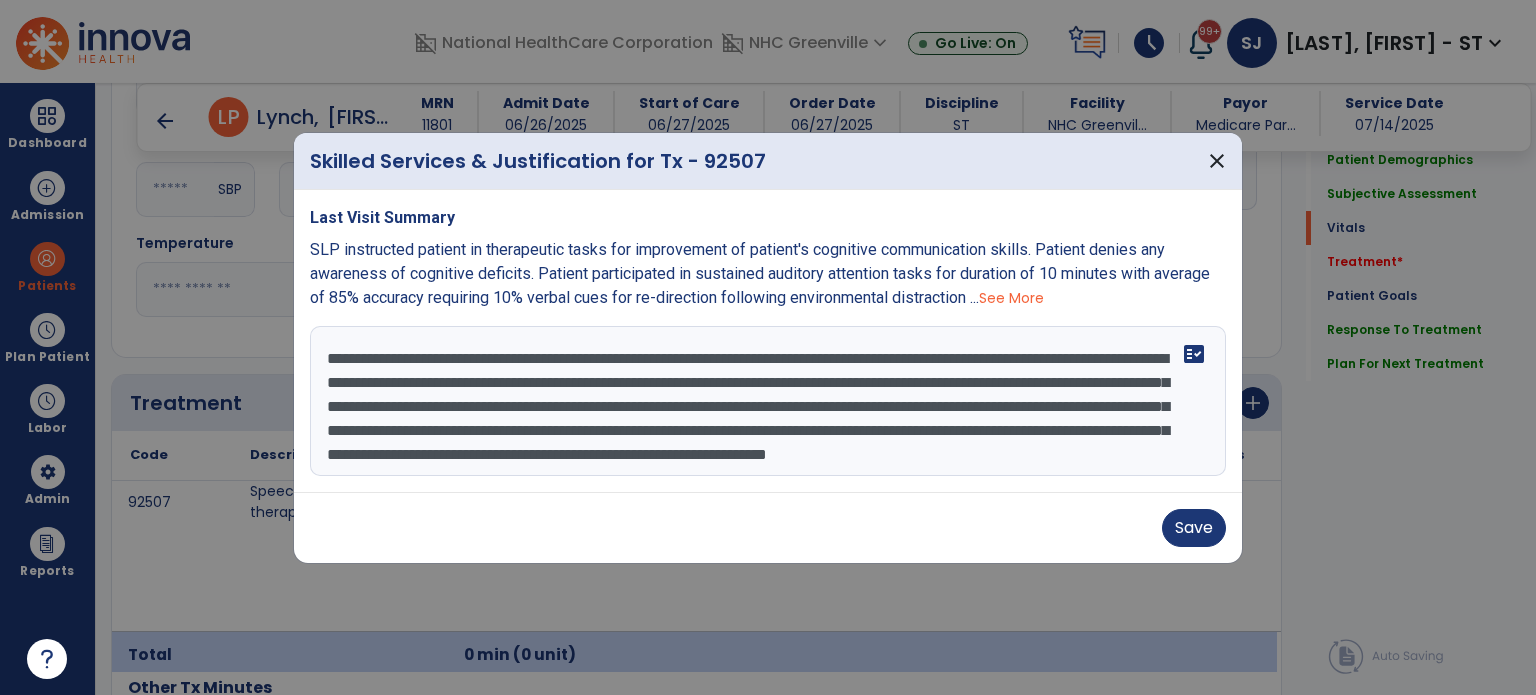 type on "**********" 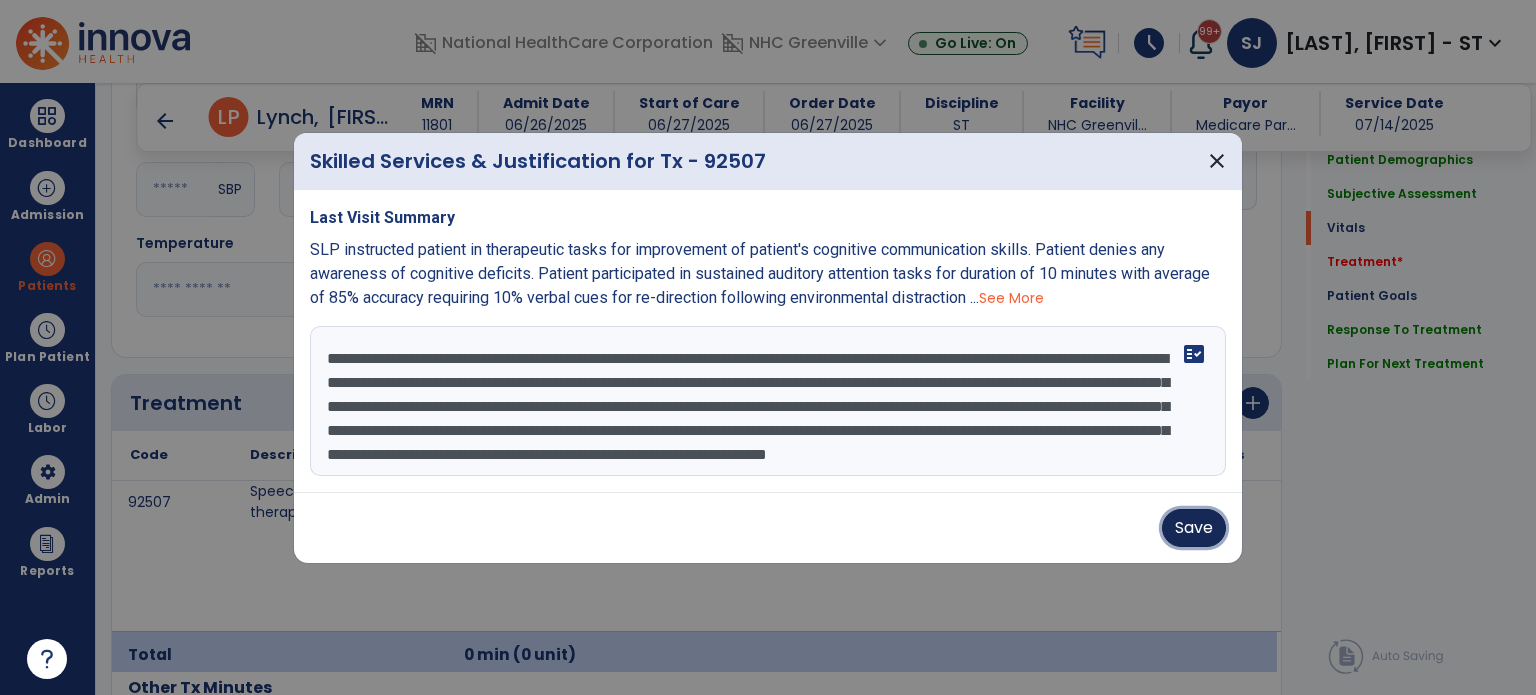 click on "Save" at bounding box center [1194, 528] 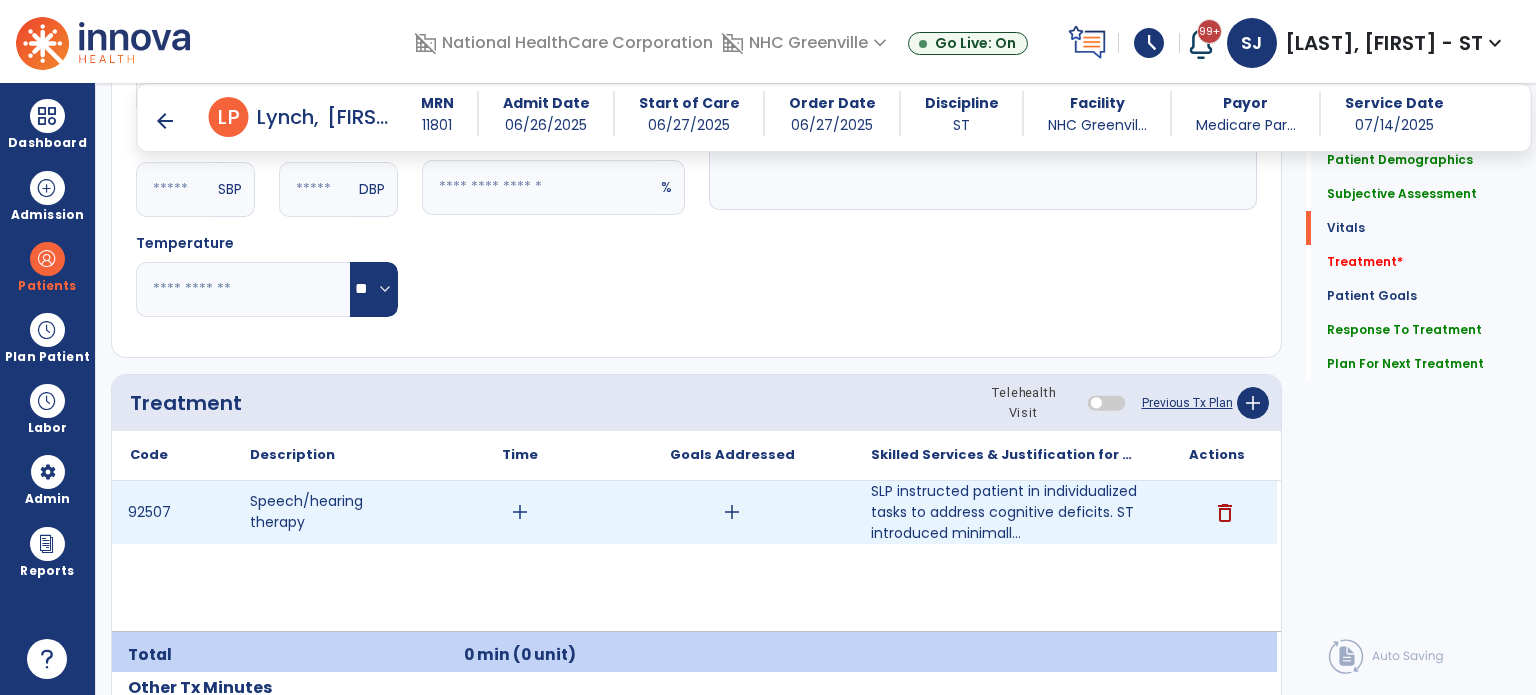 click on "add" at bounding box center [520, 512] 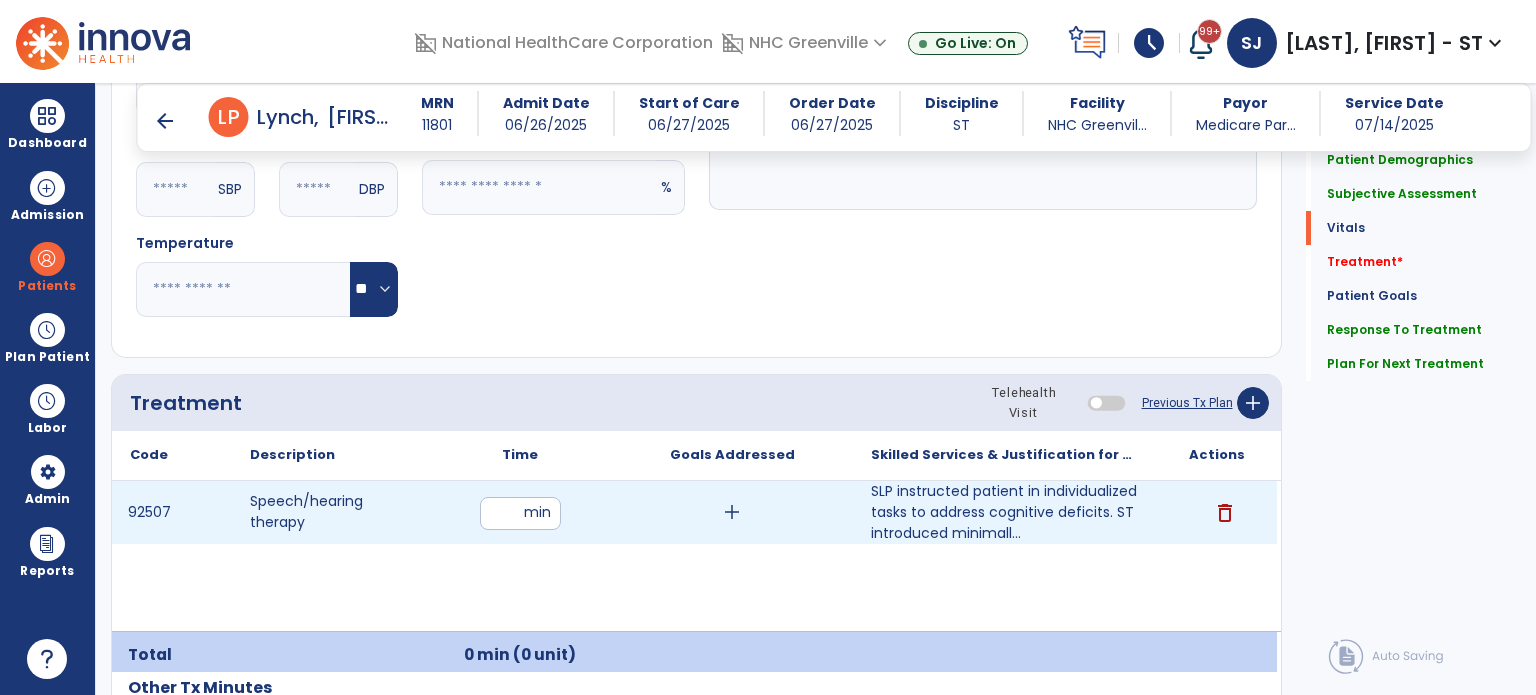 type on "**" 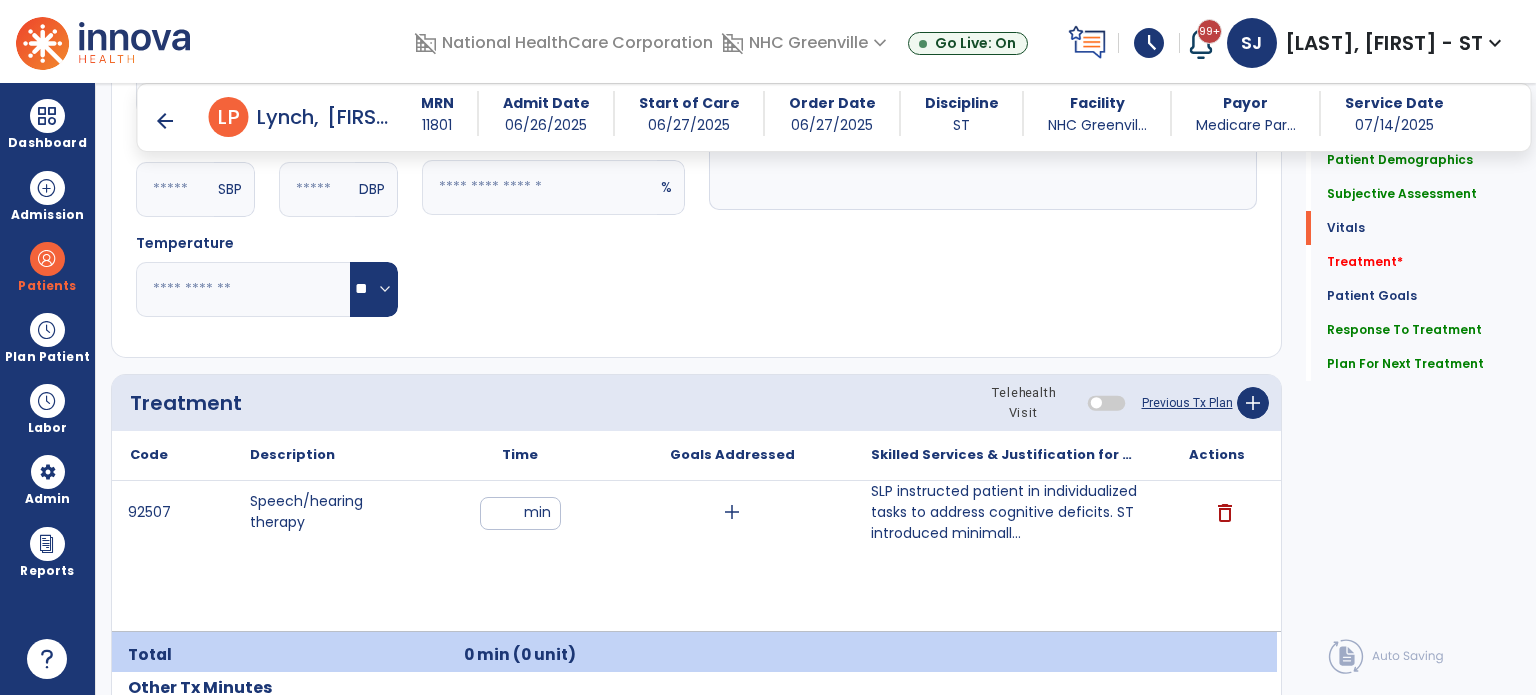 click on "[CODE]  Speech/hearing therapy  ** min add  SLP instructed patient in individualized tasks to address cognitive deficits. ST introduced minimall...   SLP instructed patient in individualized tasks to address cognitive deficits. ST introduced minimally complex reasoning task via category matrices, noting patient's ability to complete independently with [PERCENT] accuracy which eventually increased to [PERCENT] given mod-max verbal cues. SLP then directed personal medication task while providing feedback and cueing as appropriate. Out of a total of [NUMBER] rx, patient able to name total of [NUMBER]. Discussed the importance of reviewing medication list and practicing mock management to minimize caregiver burden; understanding verbalized although will continue to assess for likelihood of carryover.   delete" at bounding box center (694, 556) 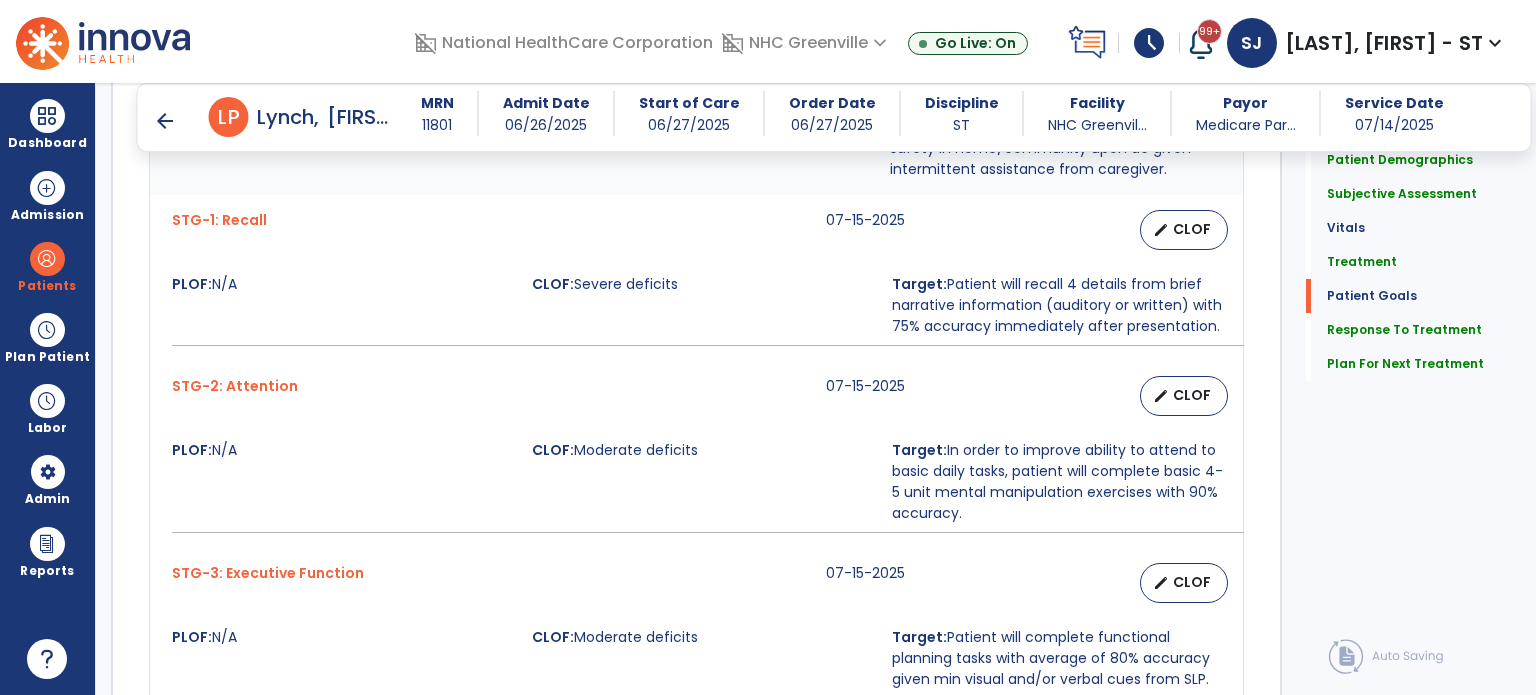 scroll, scrollTop: 2585, scrollLeft: 0, axis: vertical 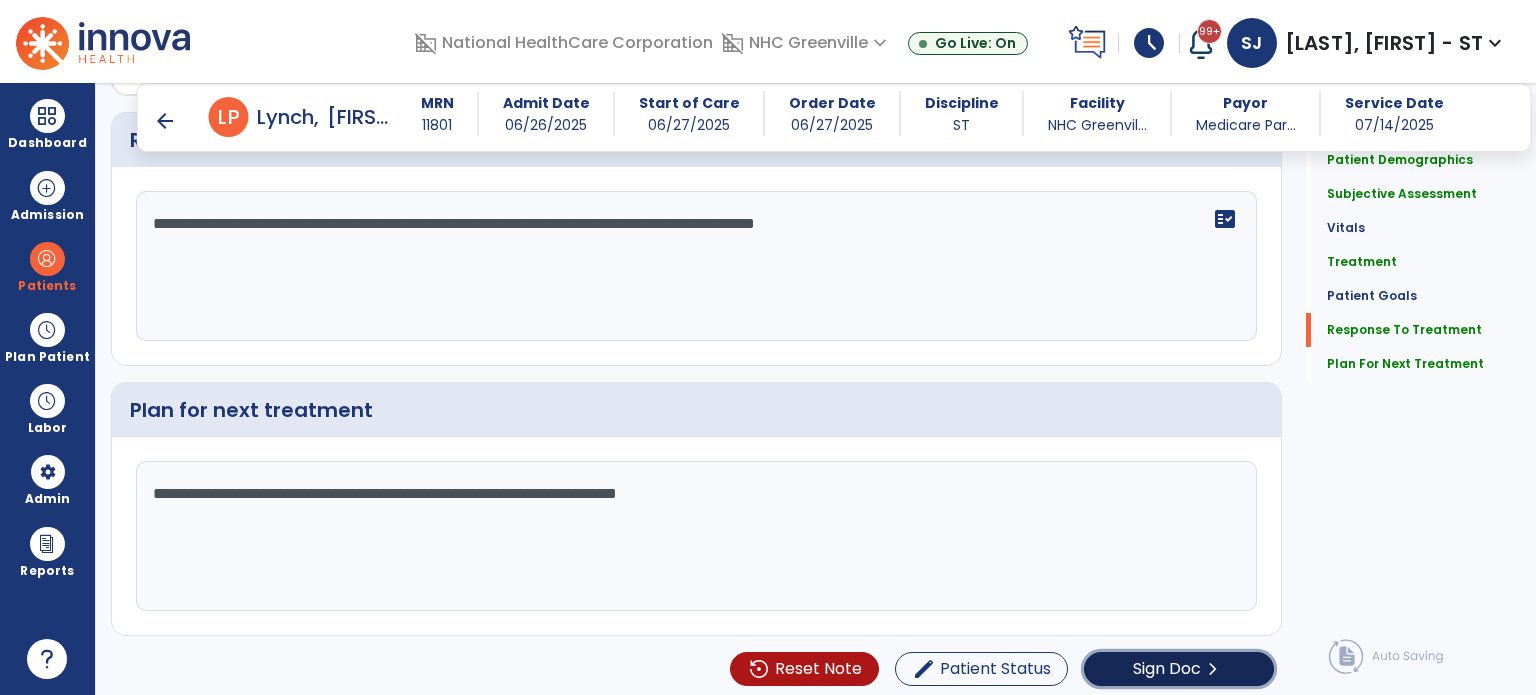 click on "Sign Doc  chevron_right" 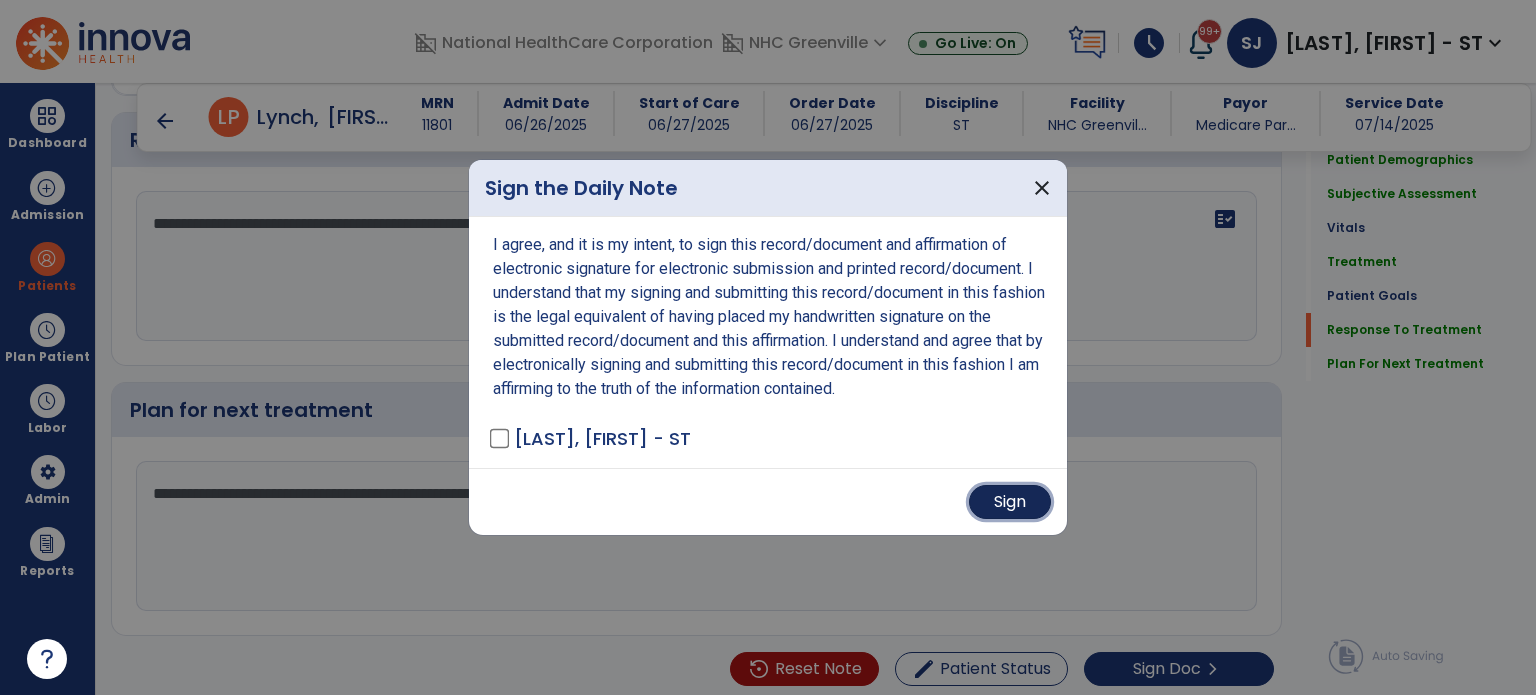 click on "Sign" at bounding box center (1010, 502) 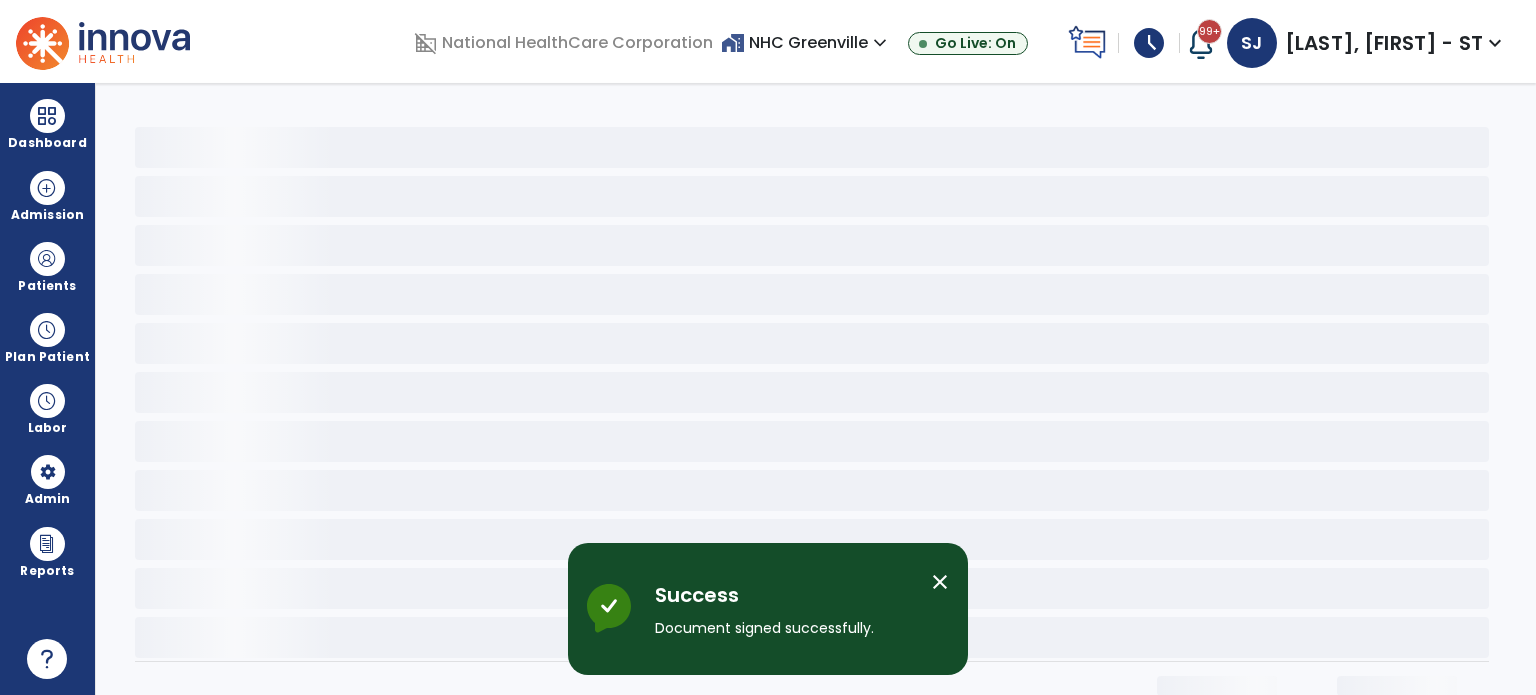 scroll, scrollTop: 0, scrollLeft: 0, axis: both 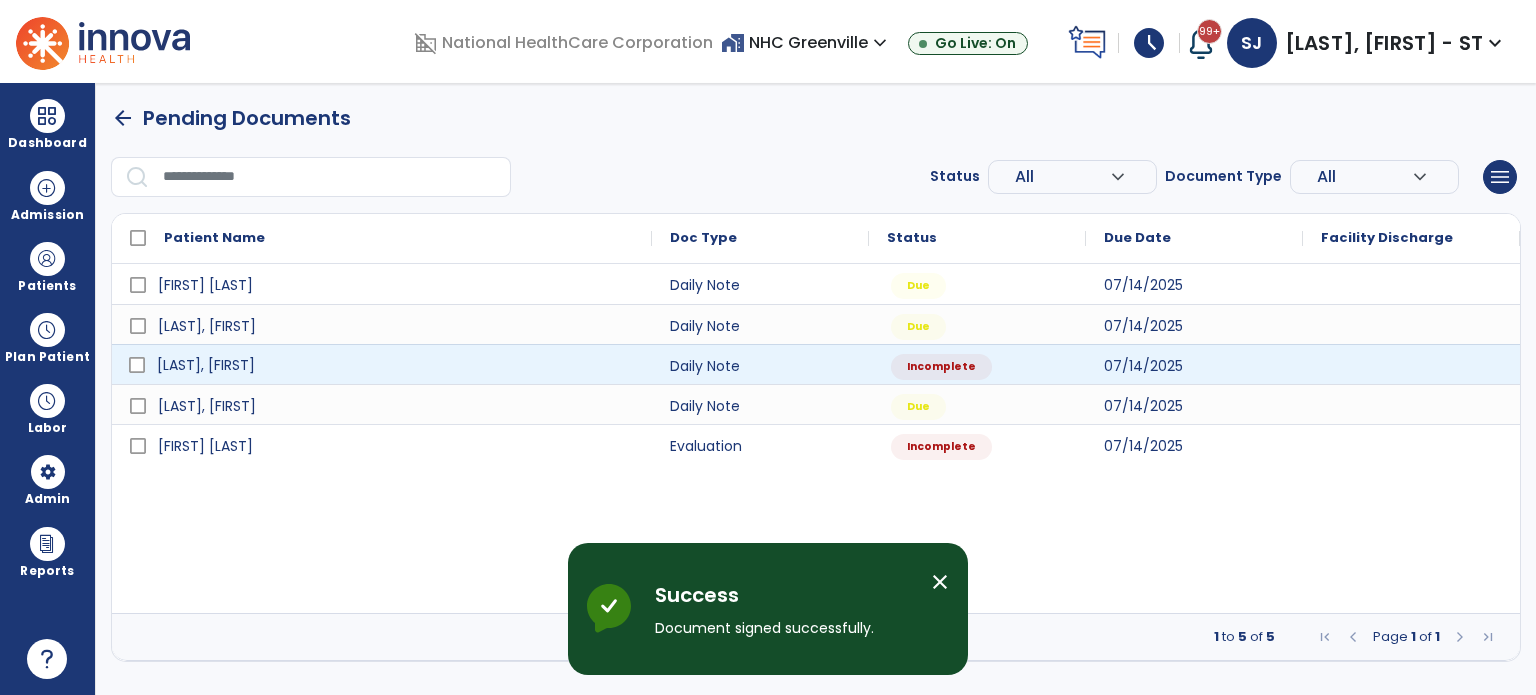click on "[LAST], [FIRST]" at bounding box center (396, 365) 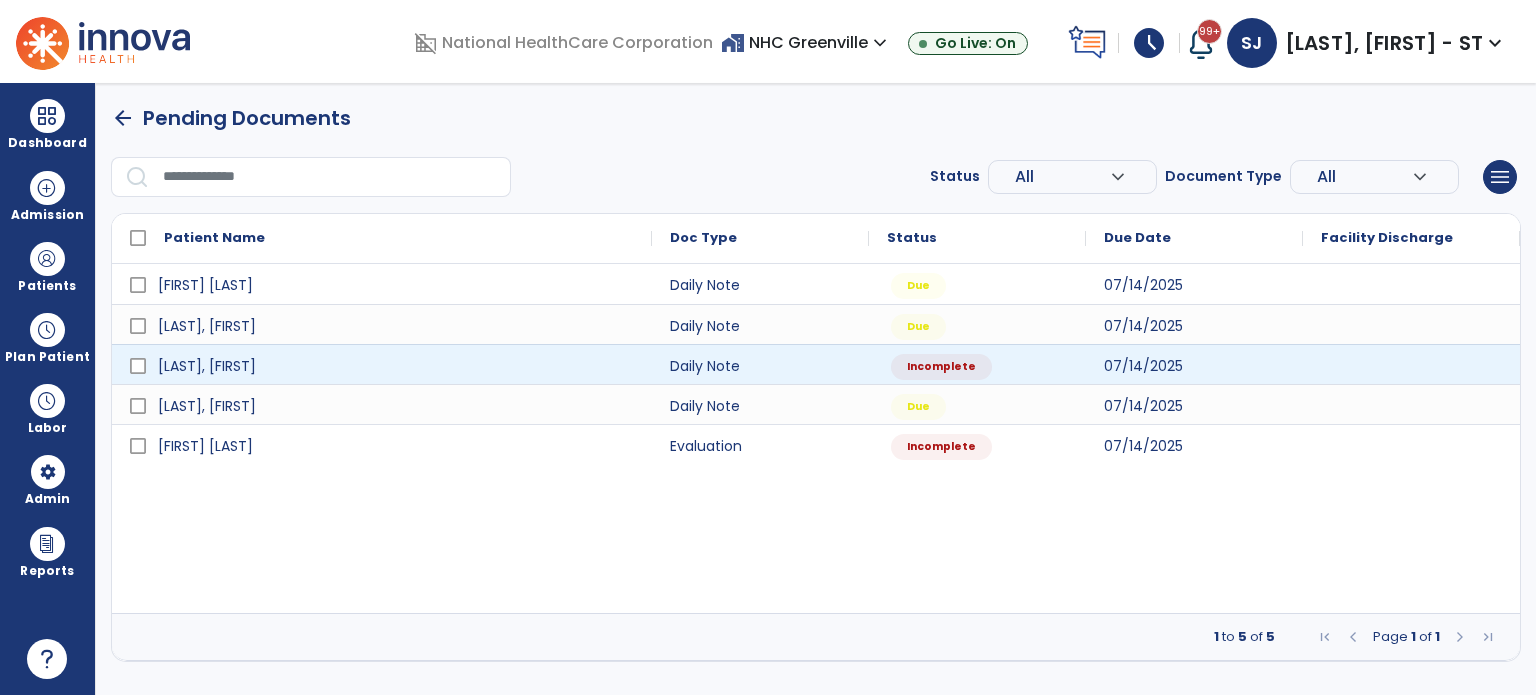 select on "*" 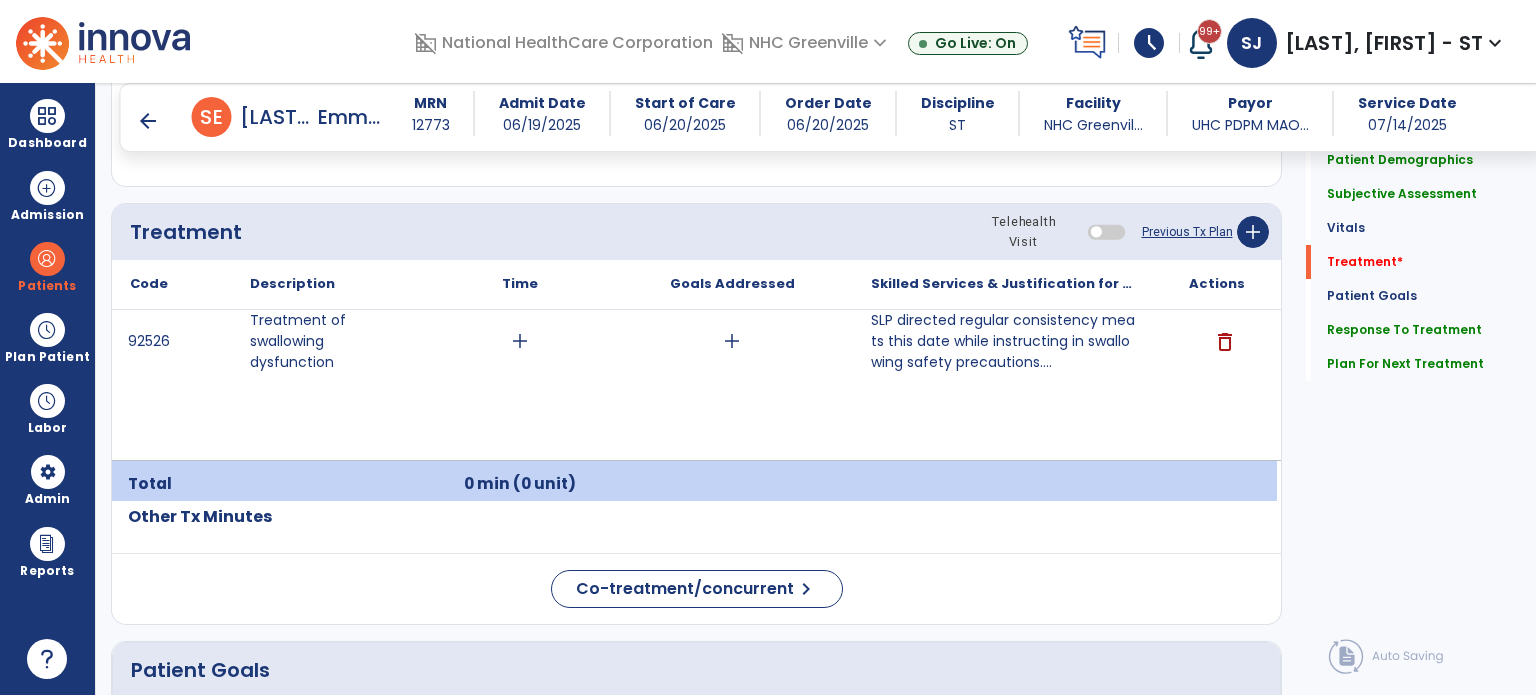 scroll, scrollTop: 1091, scrollLeft: 0, axis: vertical 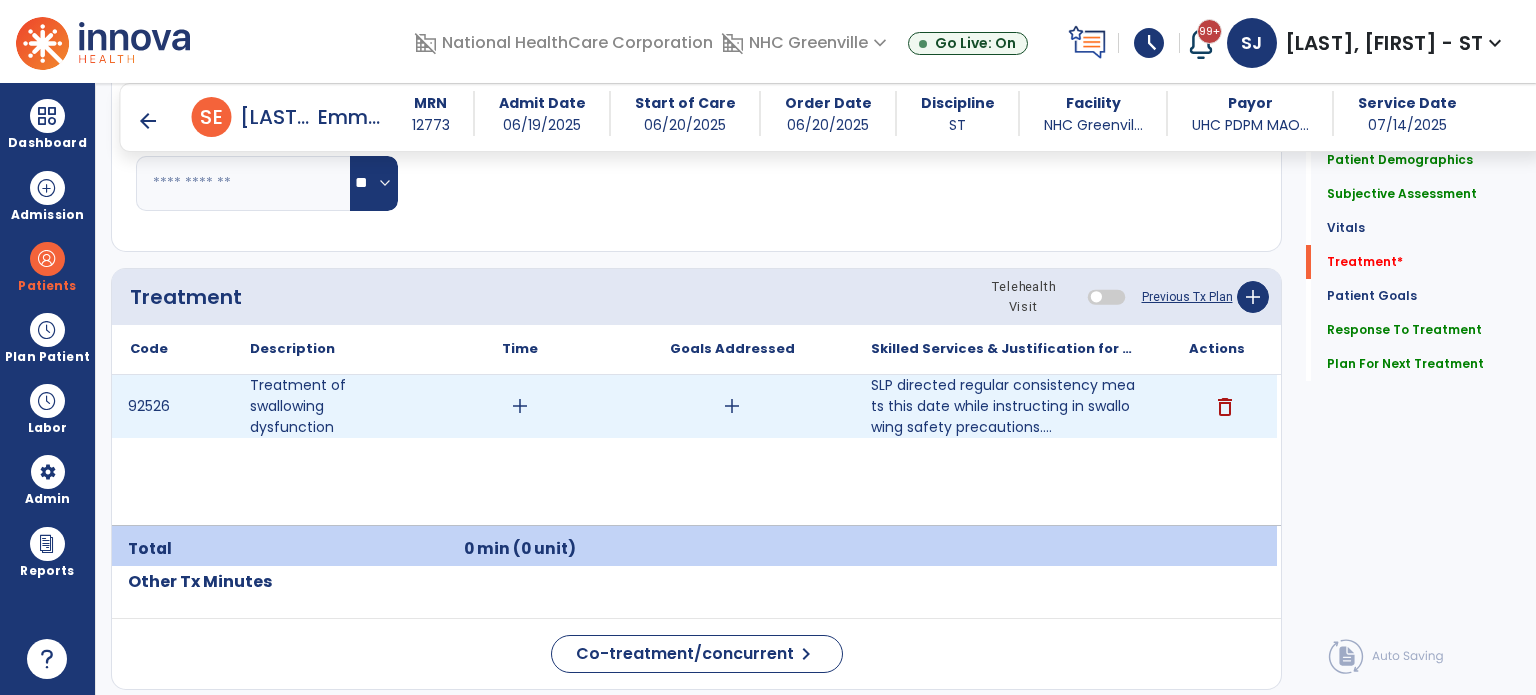 click on "add" at bounding box center [520, 406] 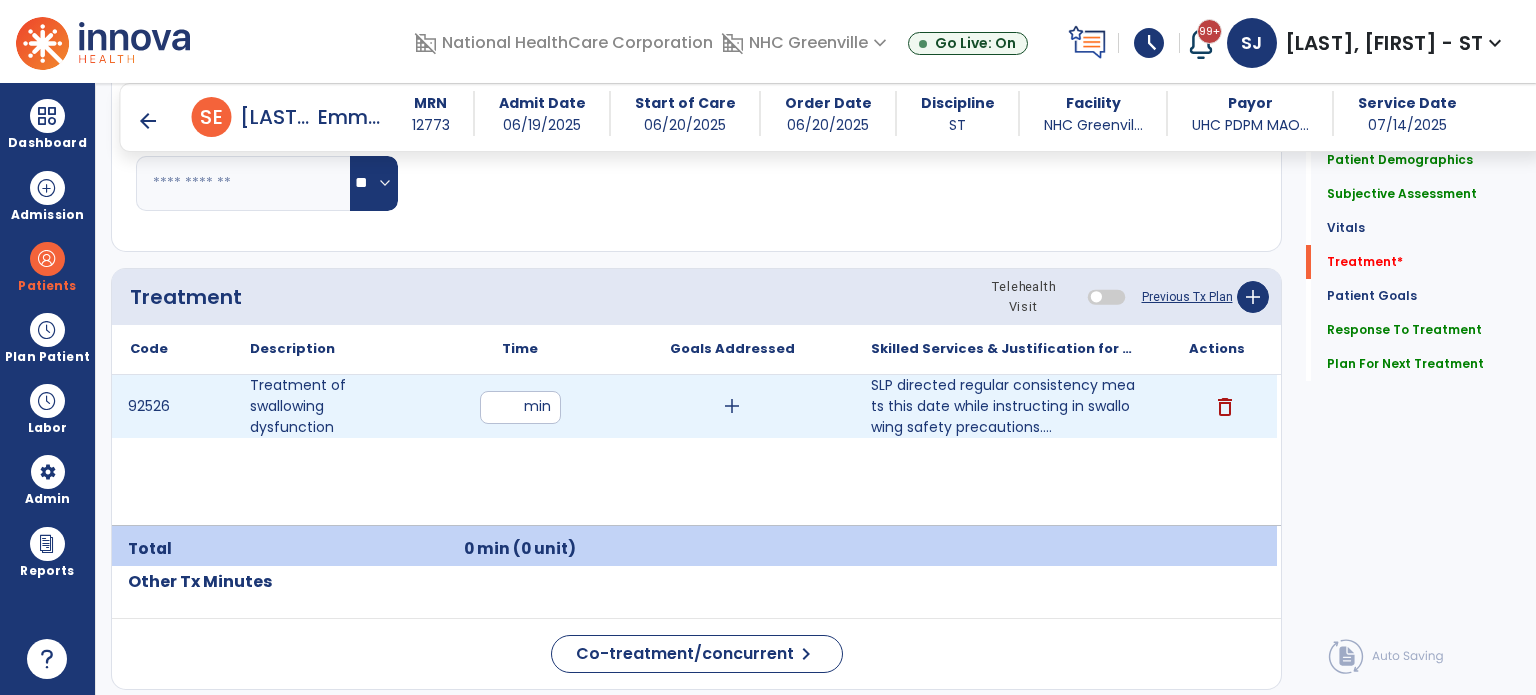 type on "**" 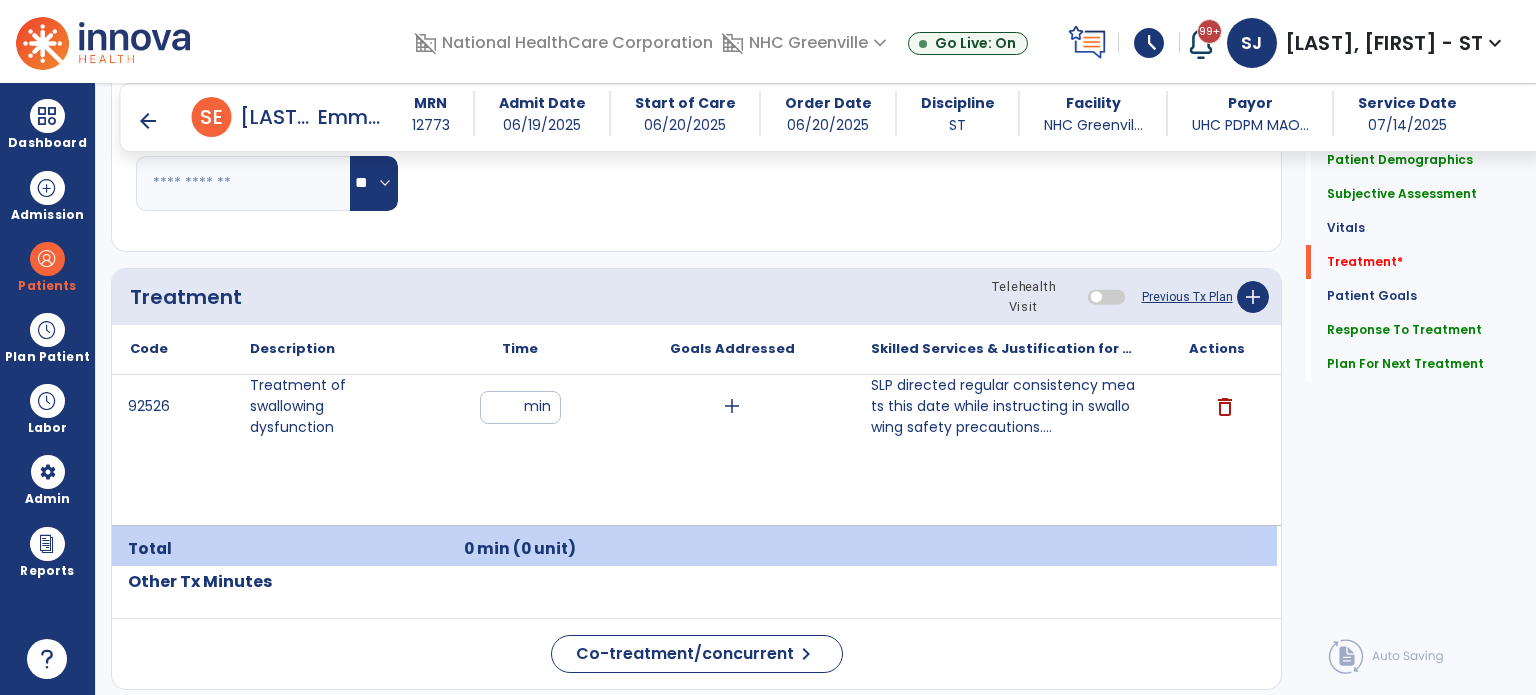 click on "Patient Demographics  Medical Diagnosis   Treatment Diagnosis   Precautions   Contraindications
Code
Description
Pdpm Clinical Category
S06.6X0D" 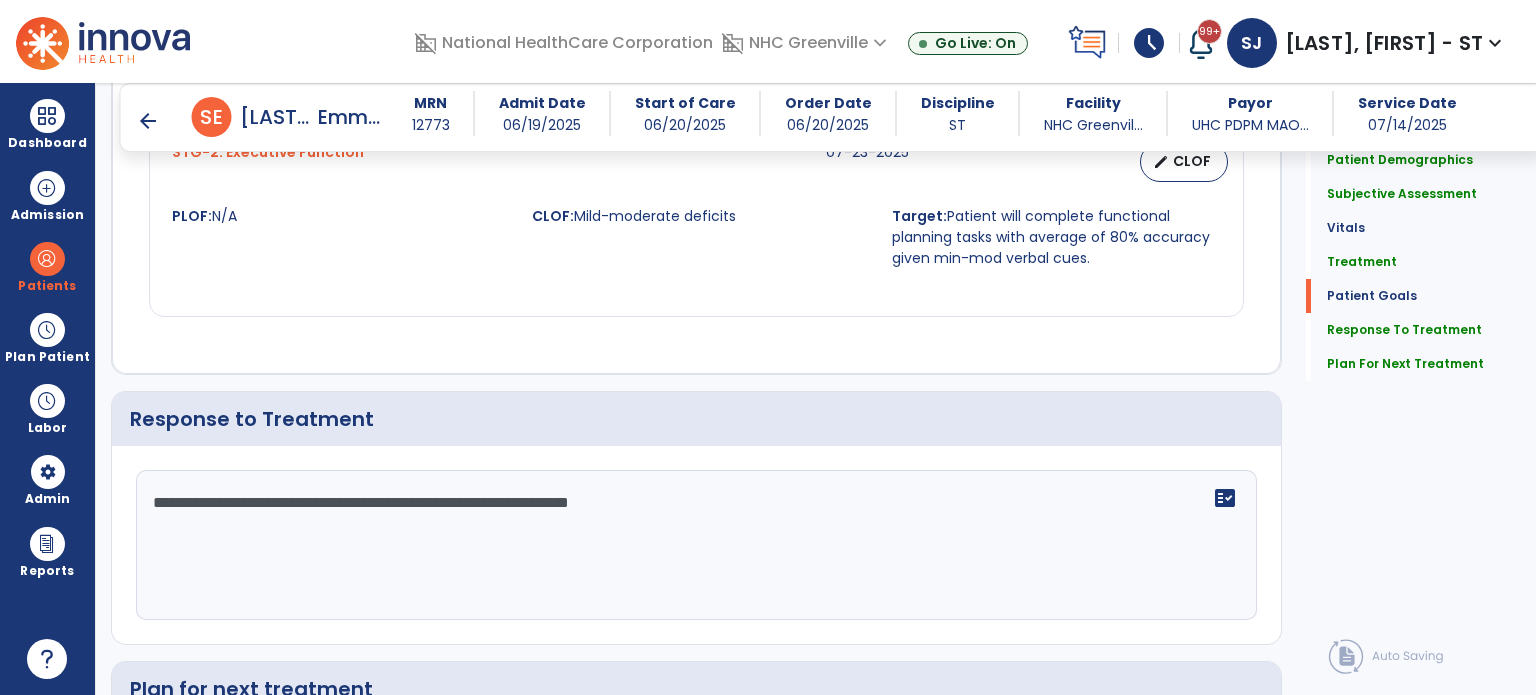 scroll, scrollTop: 3191, scrollLeft: 0, axis: vertical 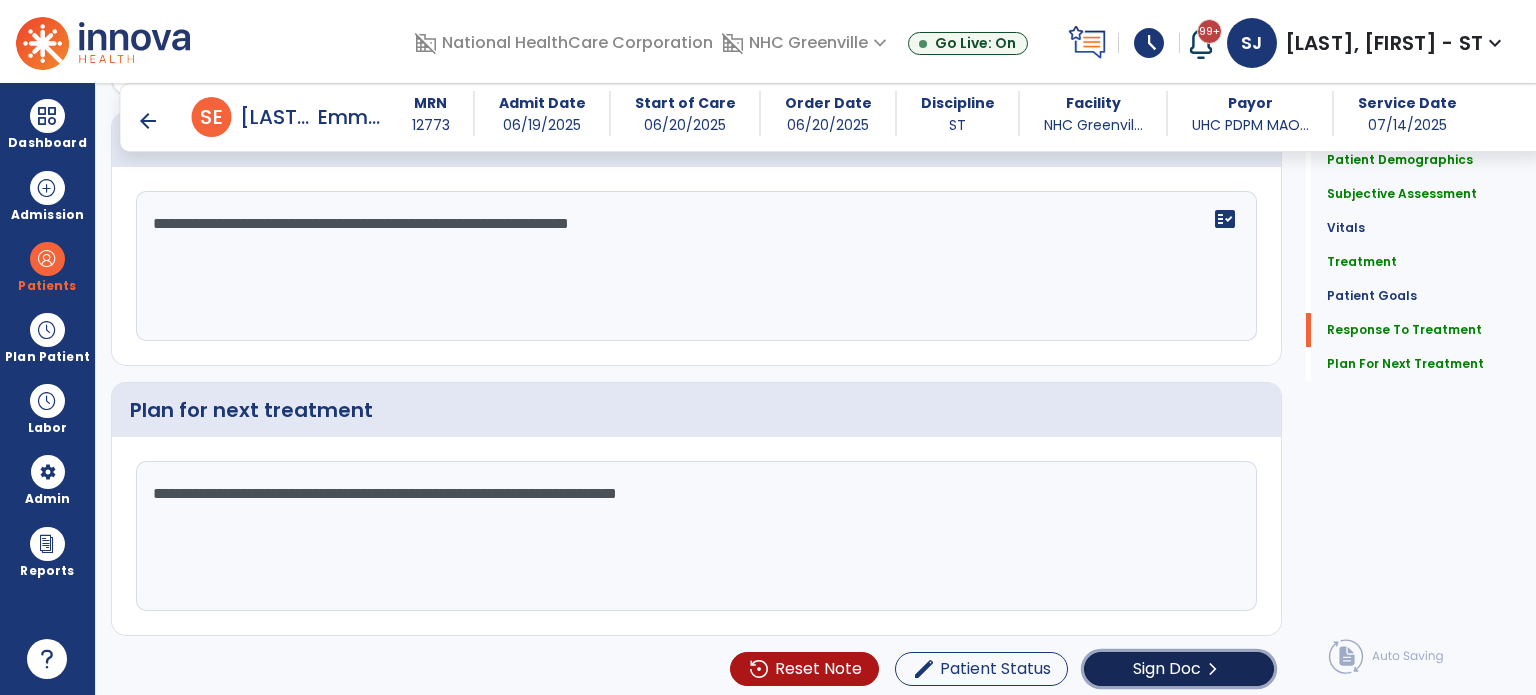 click on "Sign Doc  chevron_right" 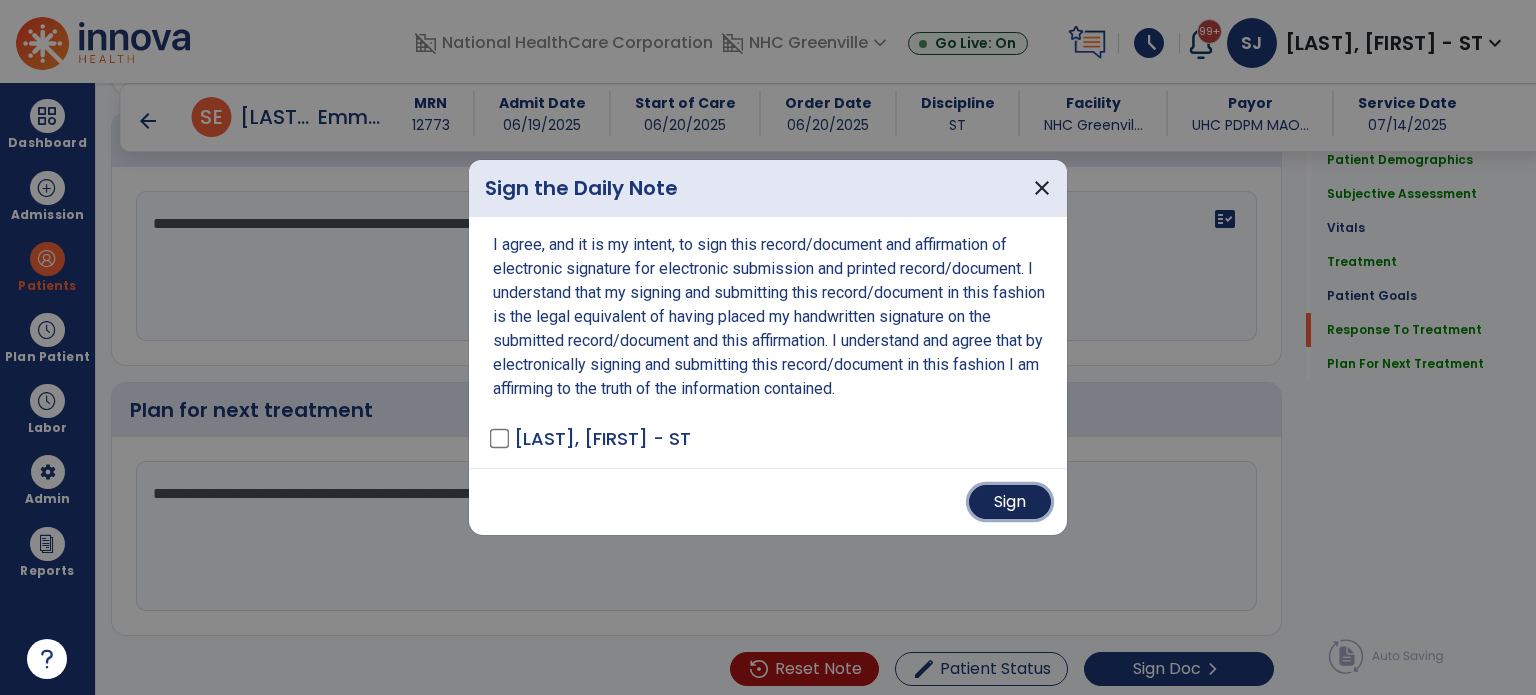 click on "Sign" at bounding box center (1010, 502) 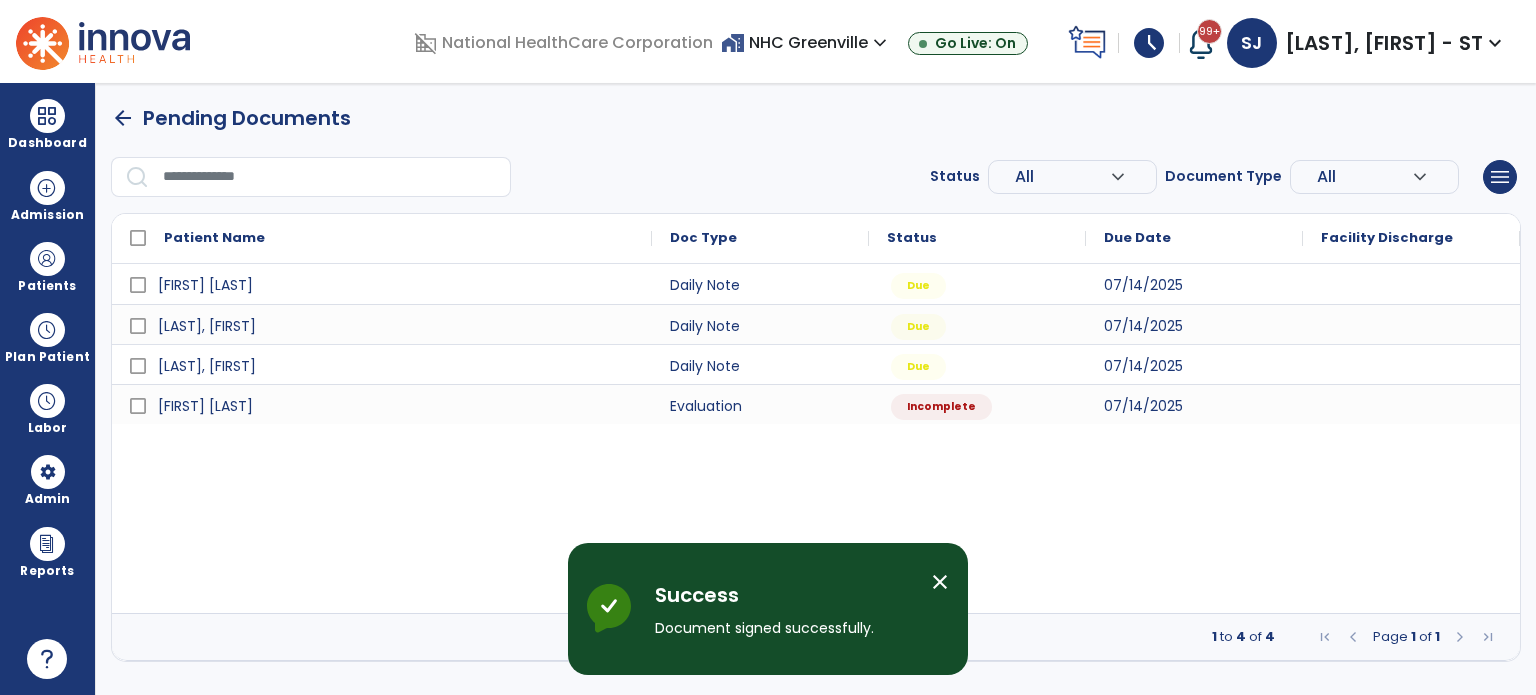scroll, scrollTop: 0, scrollLeft: 0, axis: both 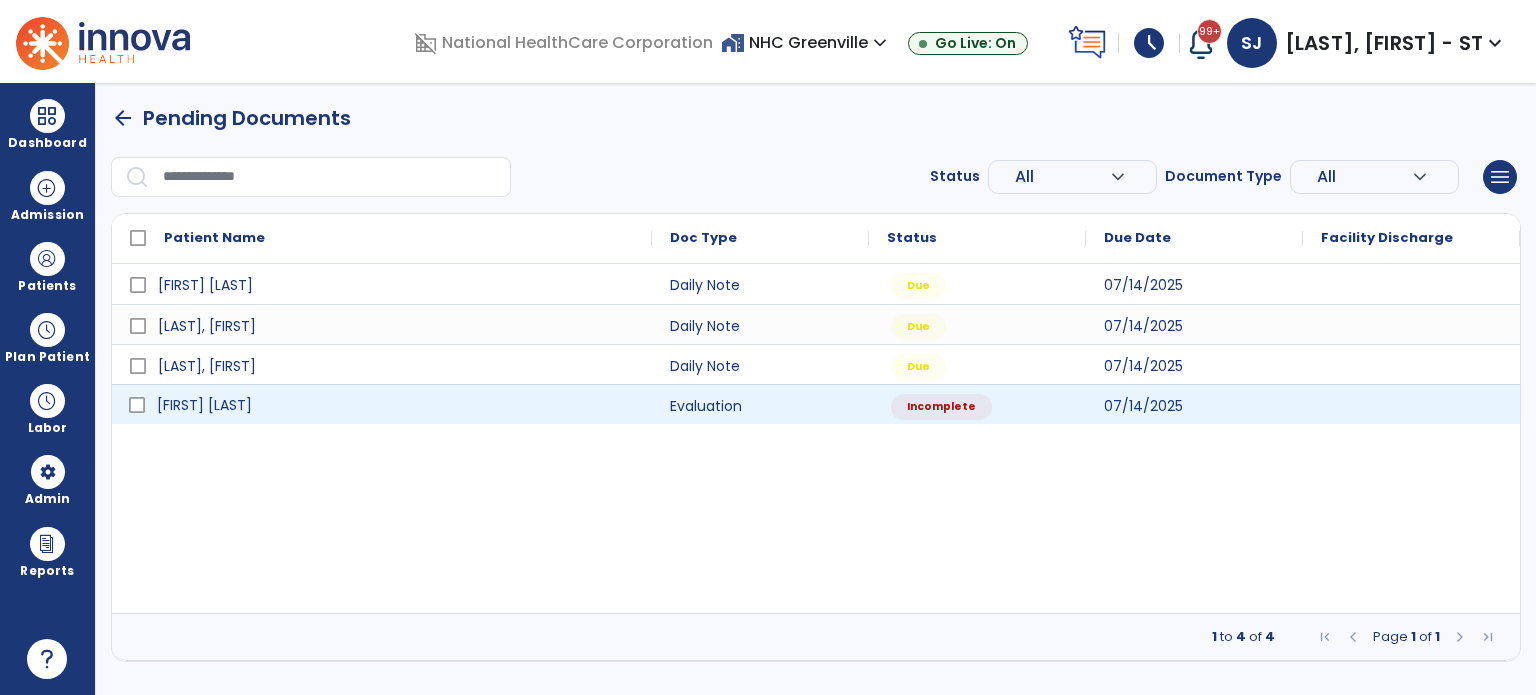 click on "[FIRST] [LAST]" at bounding box center [396, 405] 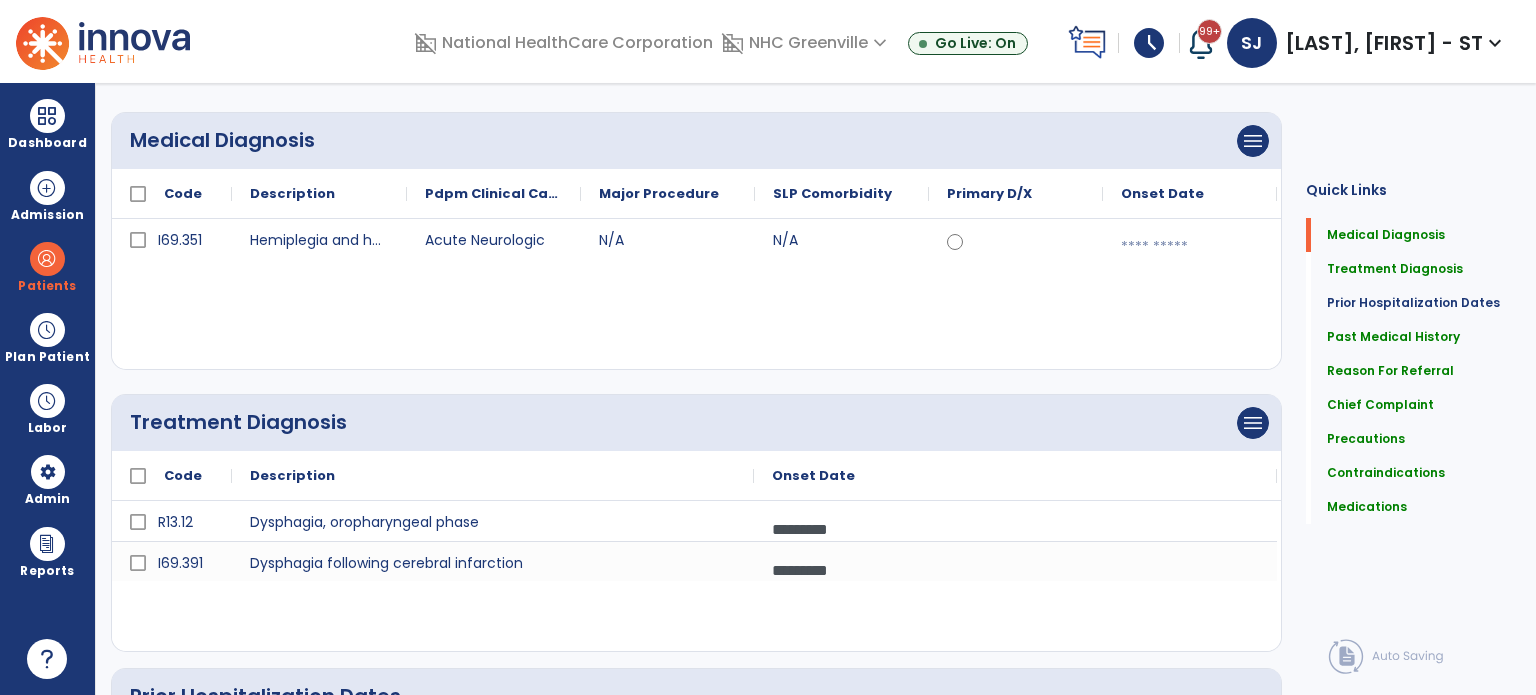 scroll, scrollTop: 0, scrollLeft: 0, axis: both 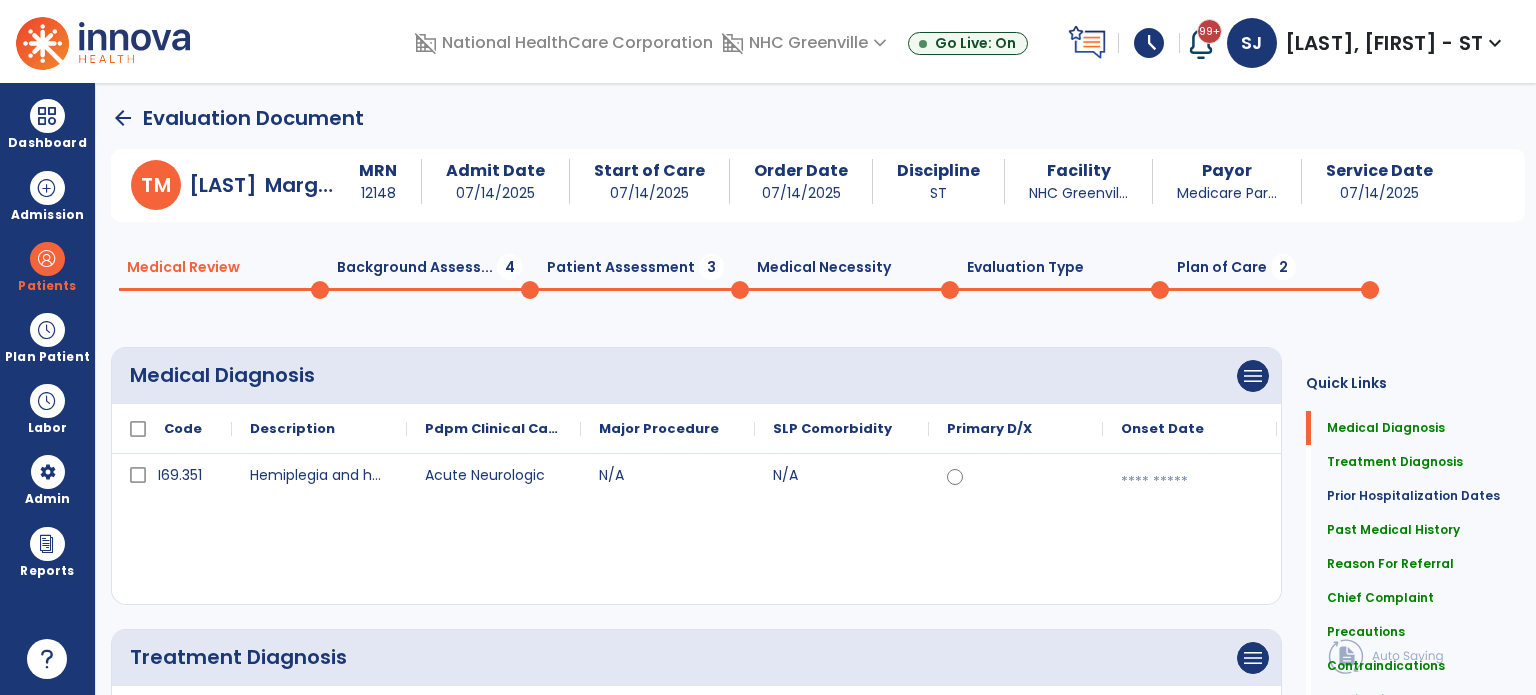 click on "Background Assess...  4" 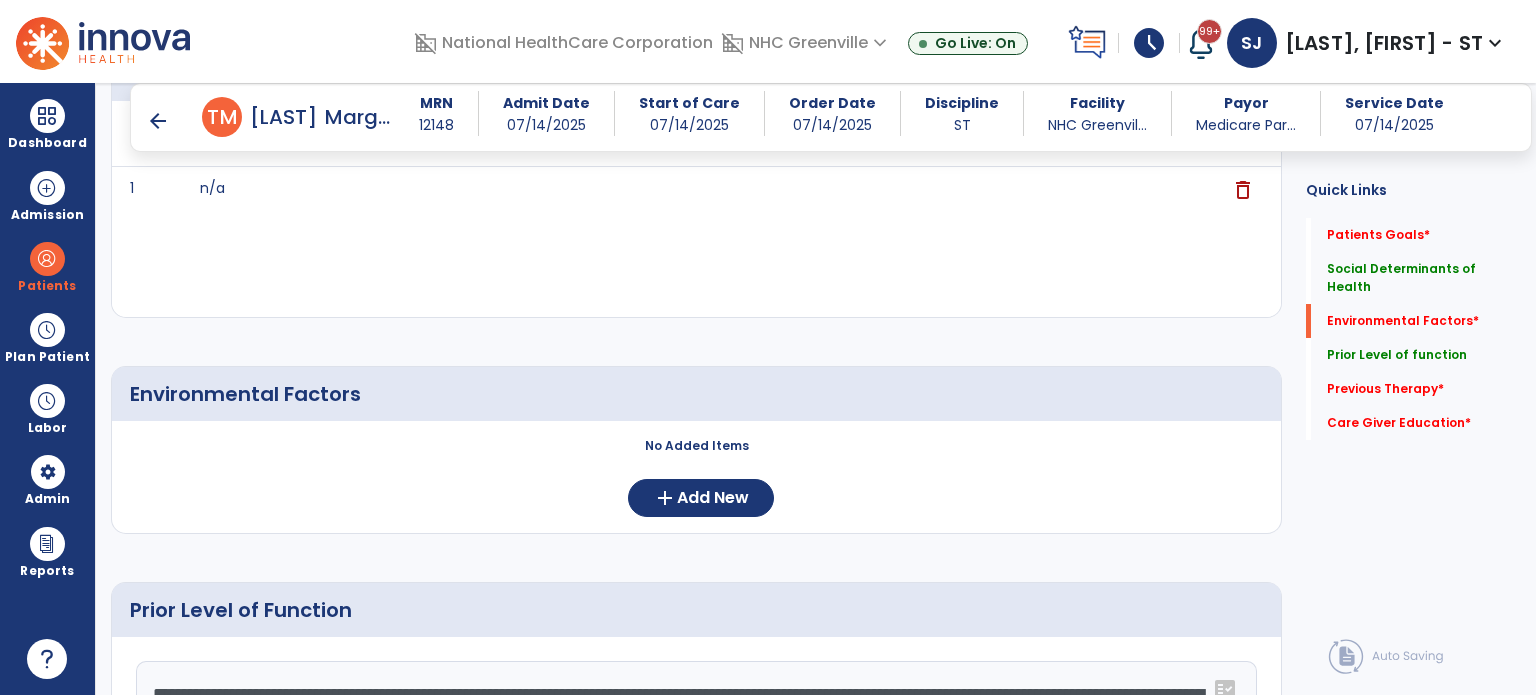 scroll, scrollTop: 700, scrollLeft: 0, axis: vertical 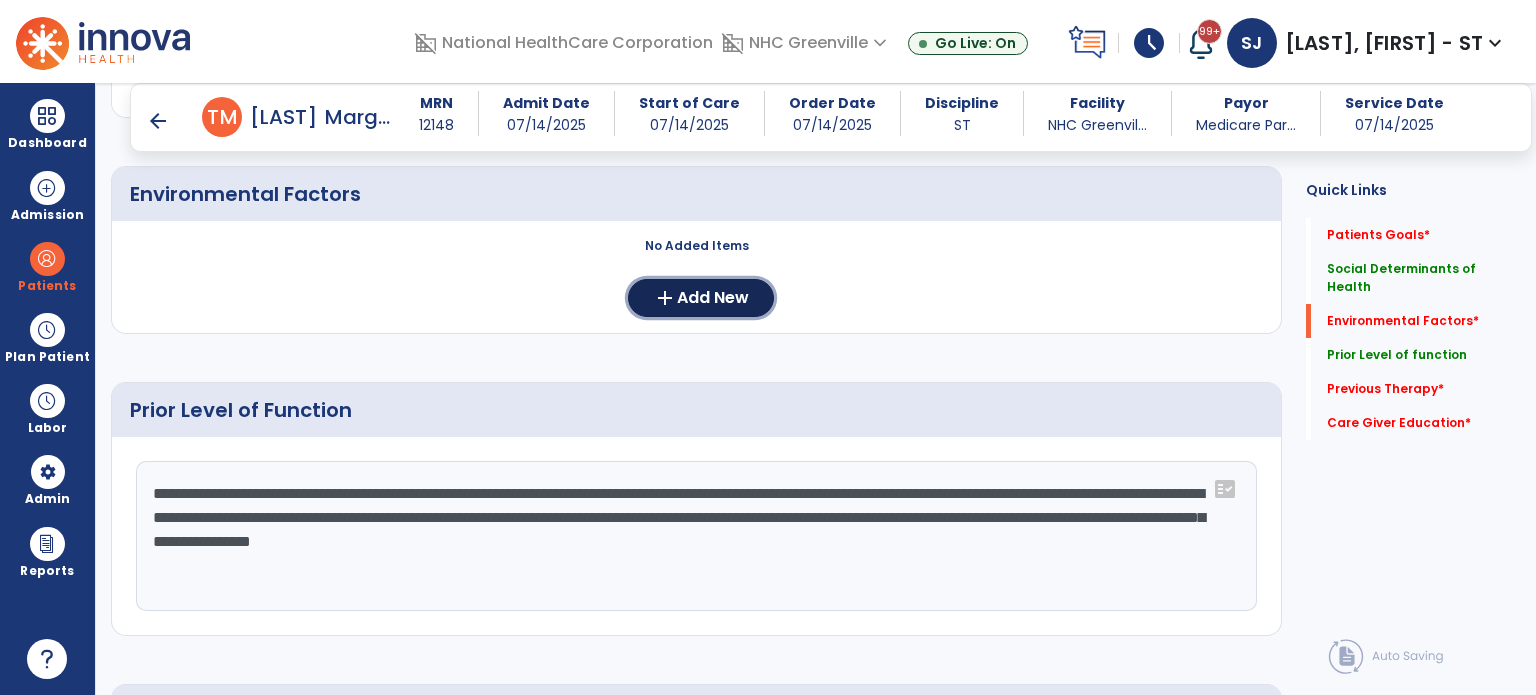 click on "Add New" 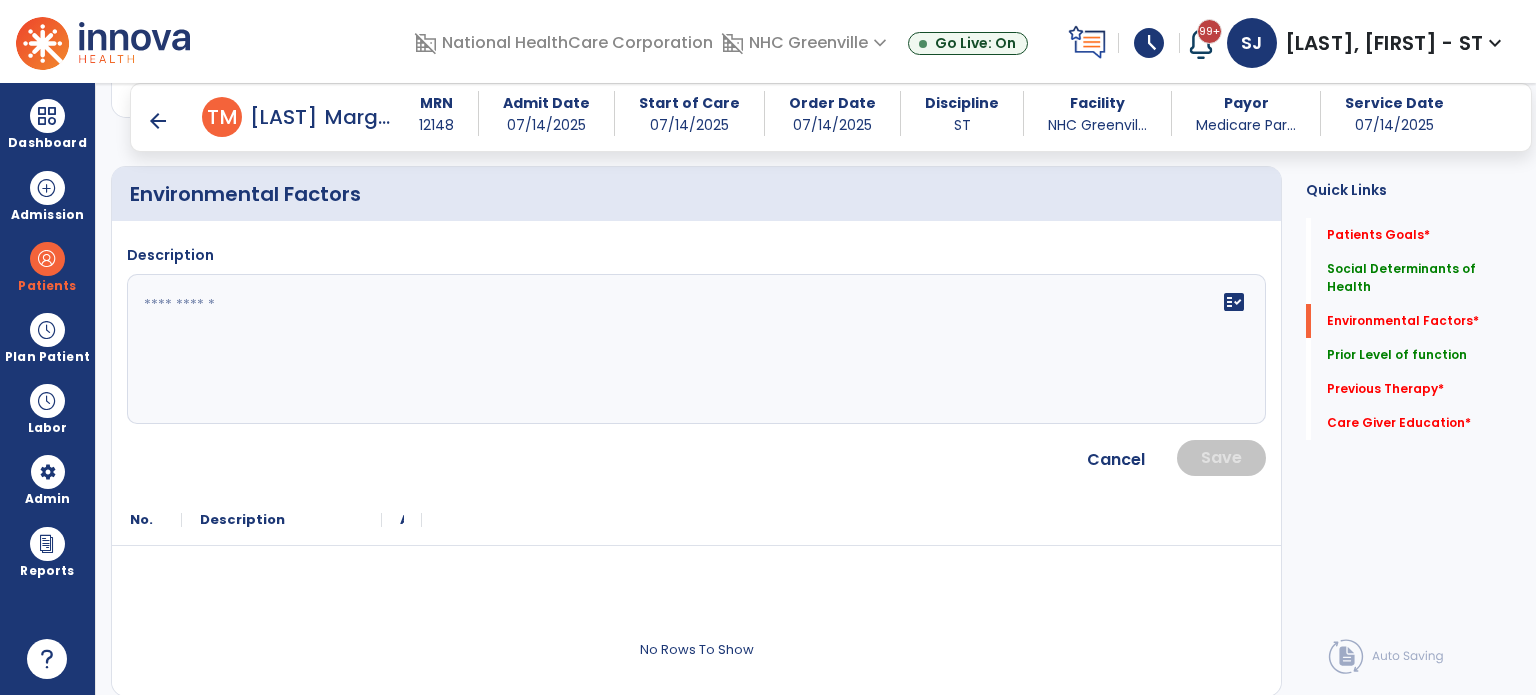 click 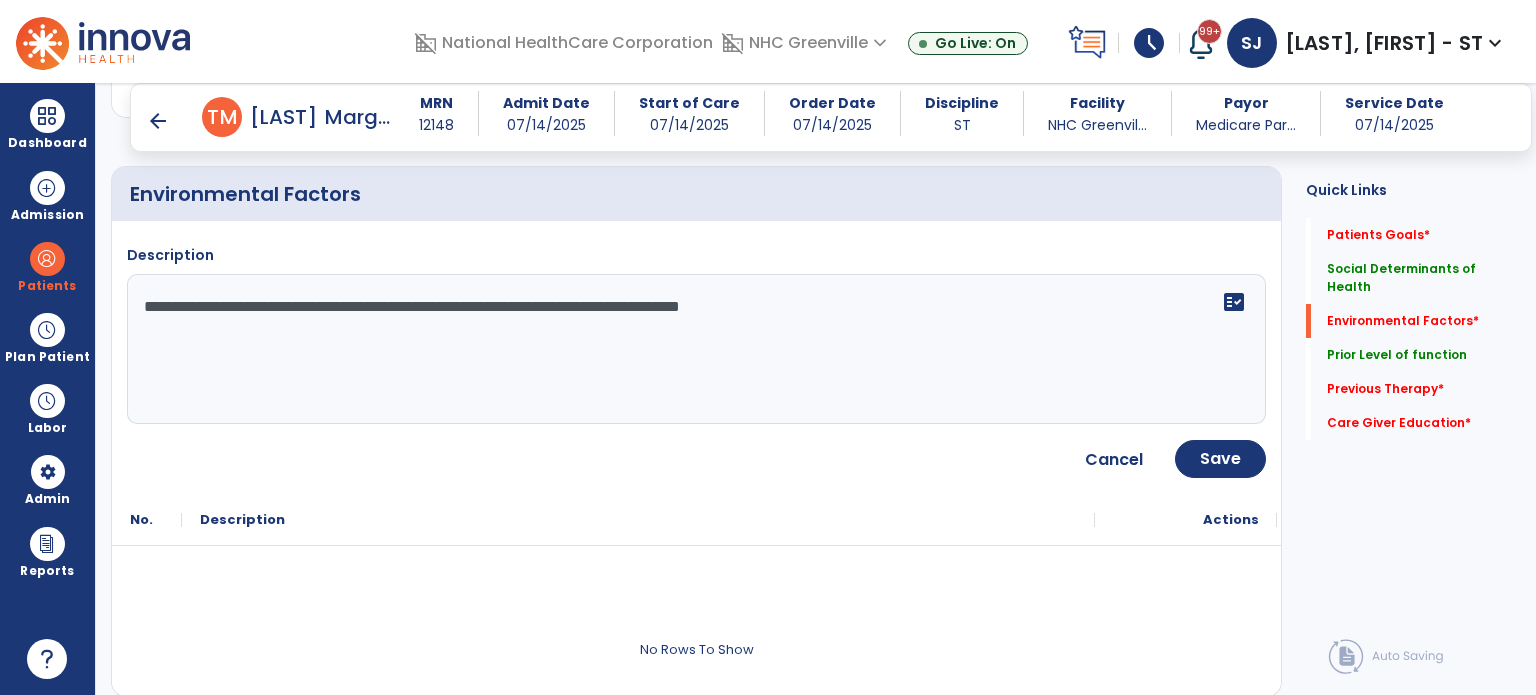 type on "**********" 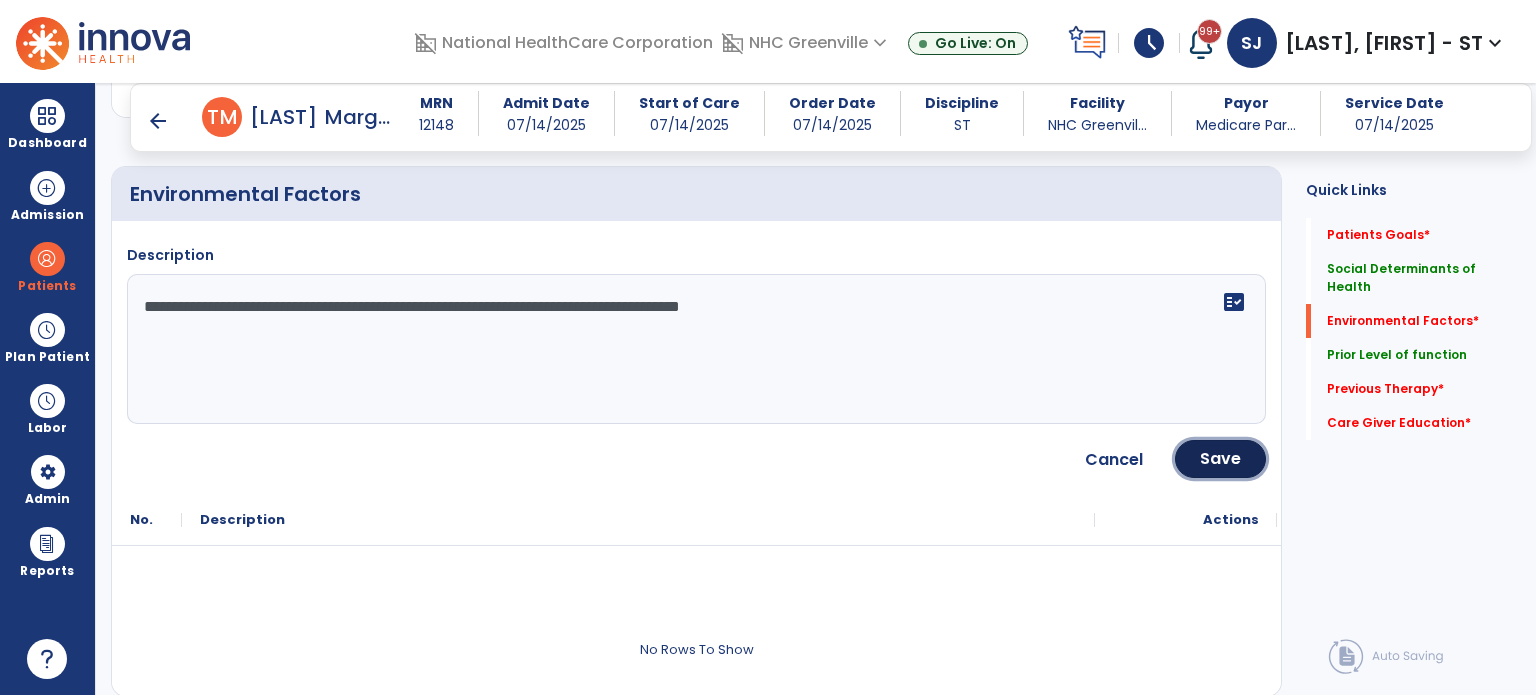 click on "Save" 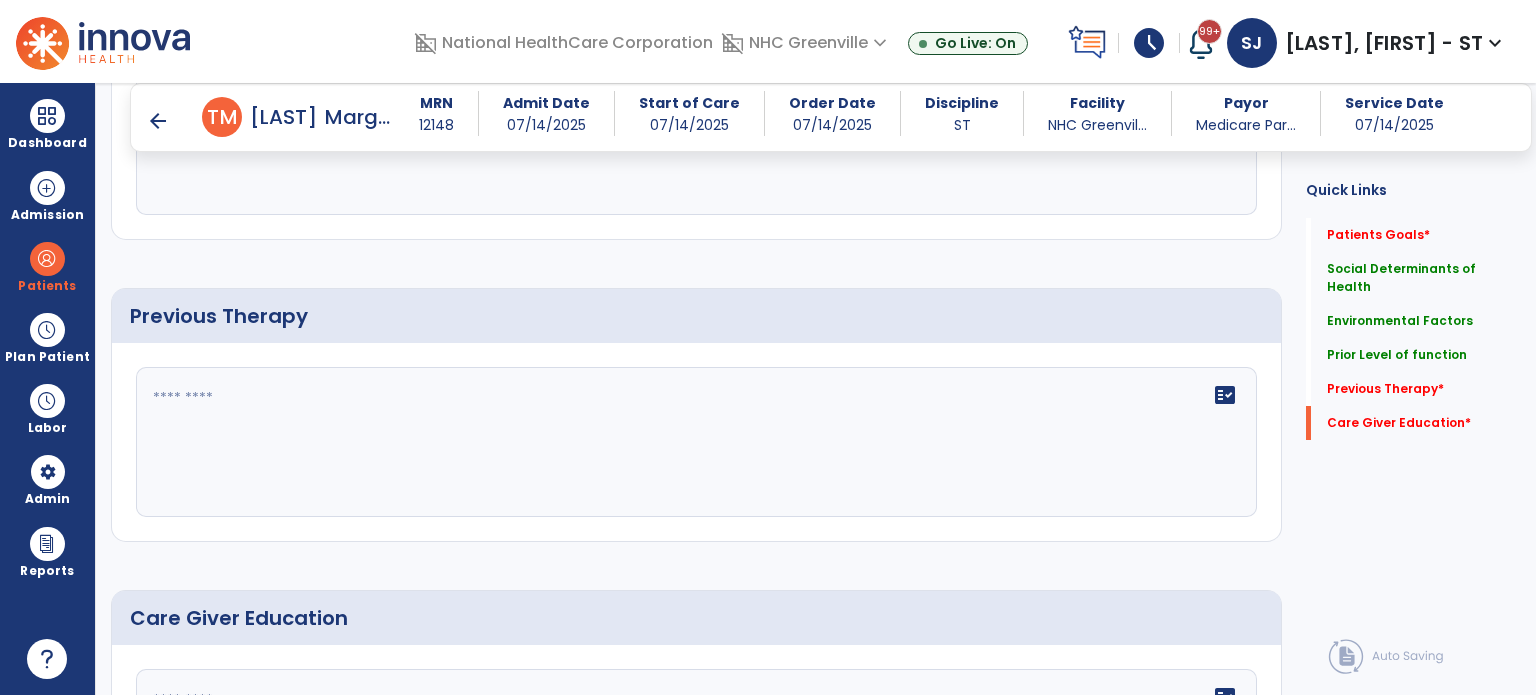 scroll, scrollTop: 1200, scrollLeft: 0, axis: vertical 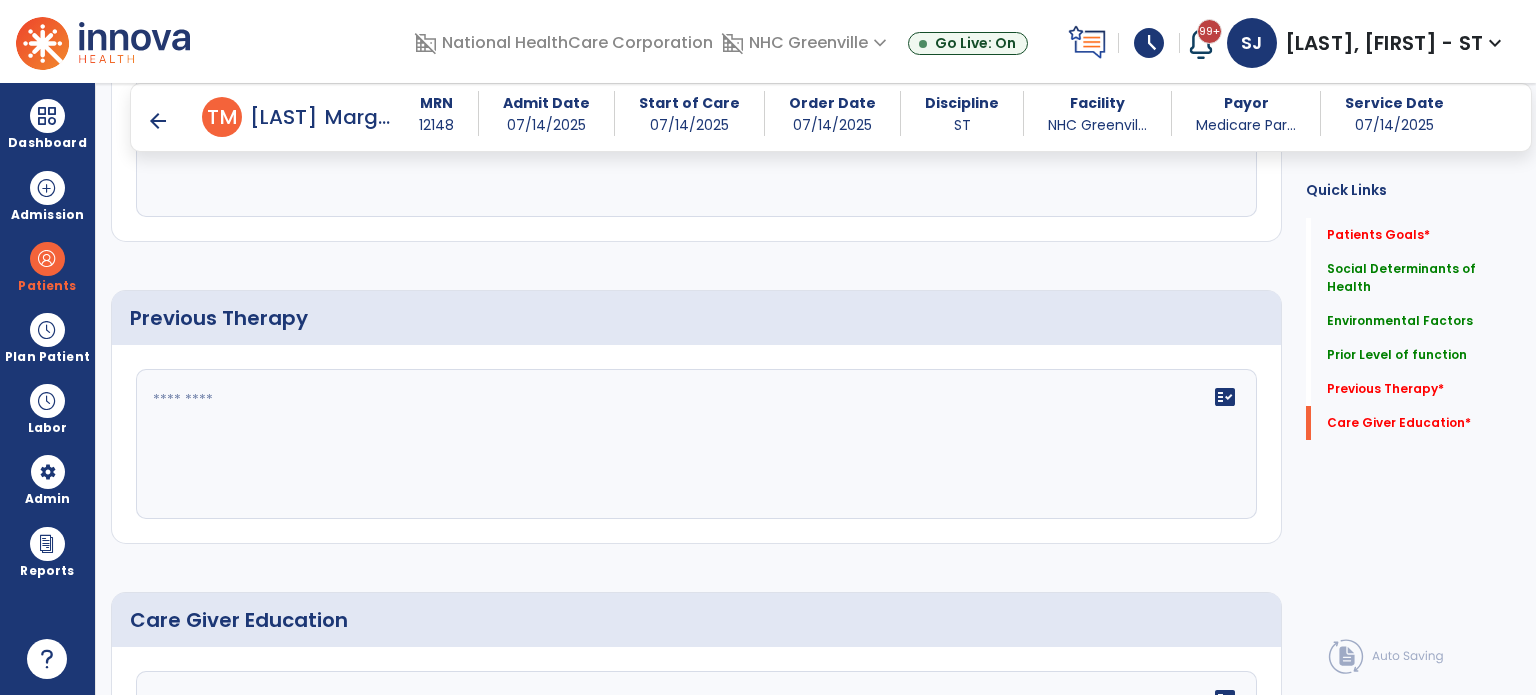 click on "fact_check" 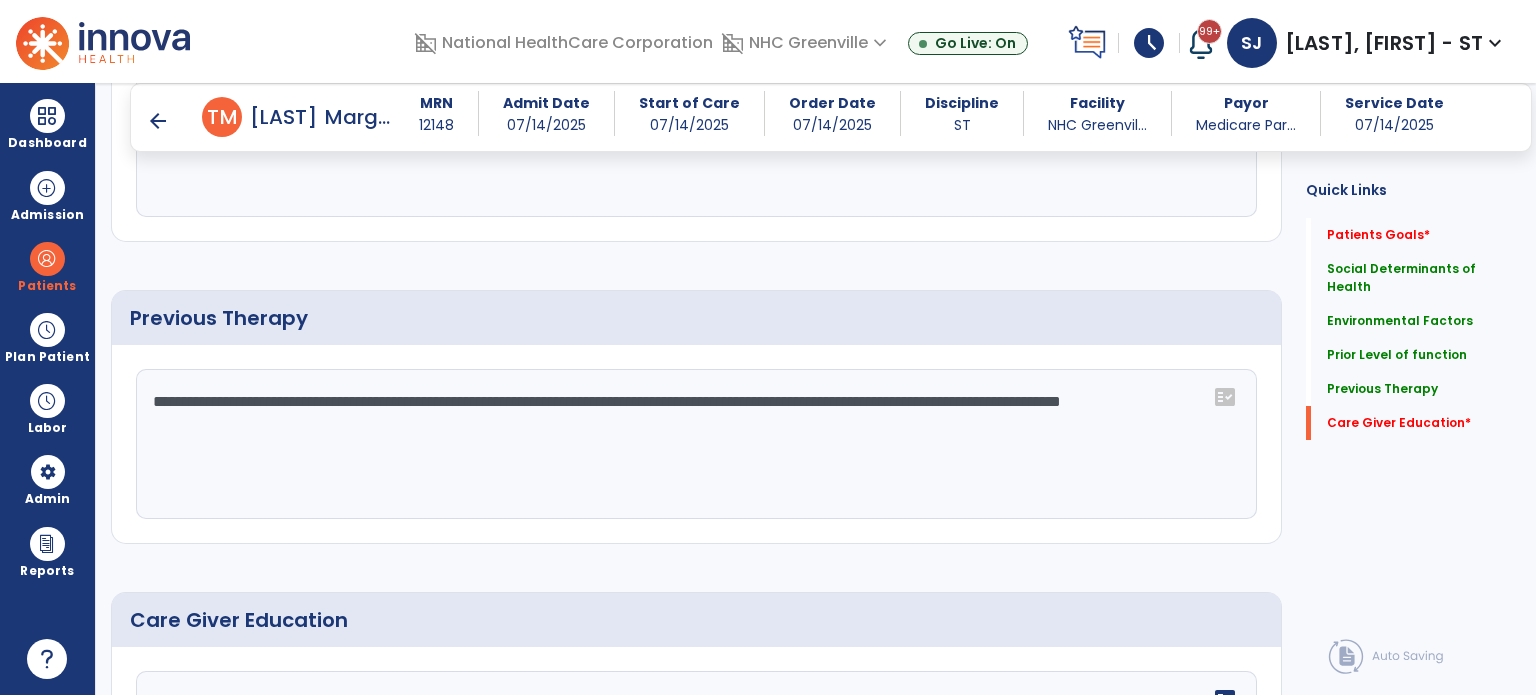 click on "**********" 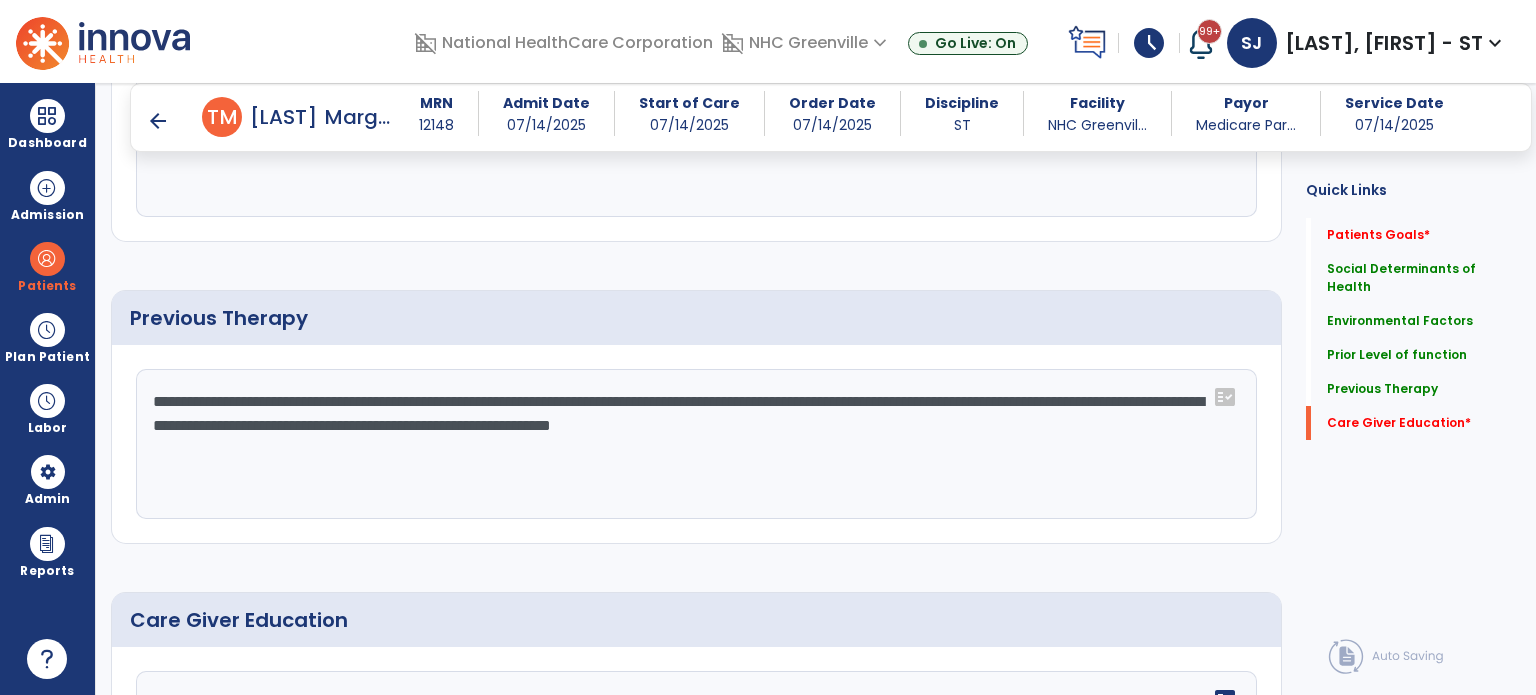 type on "**********" 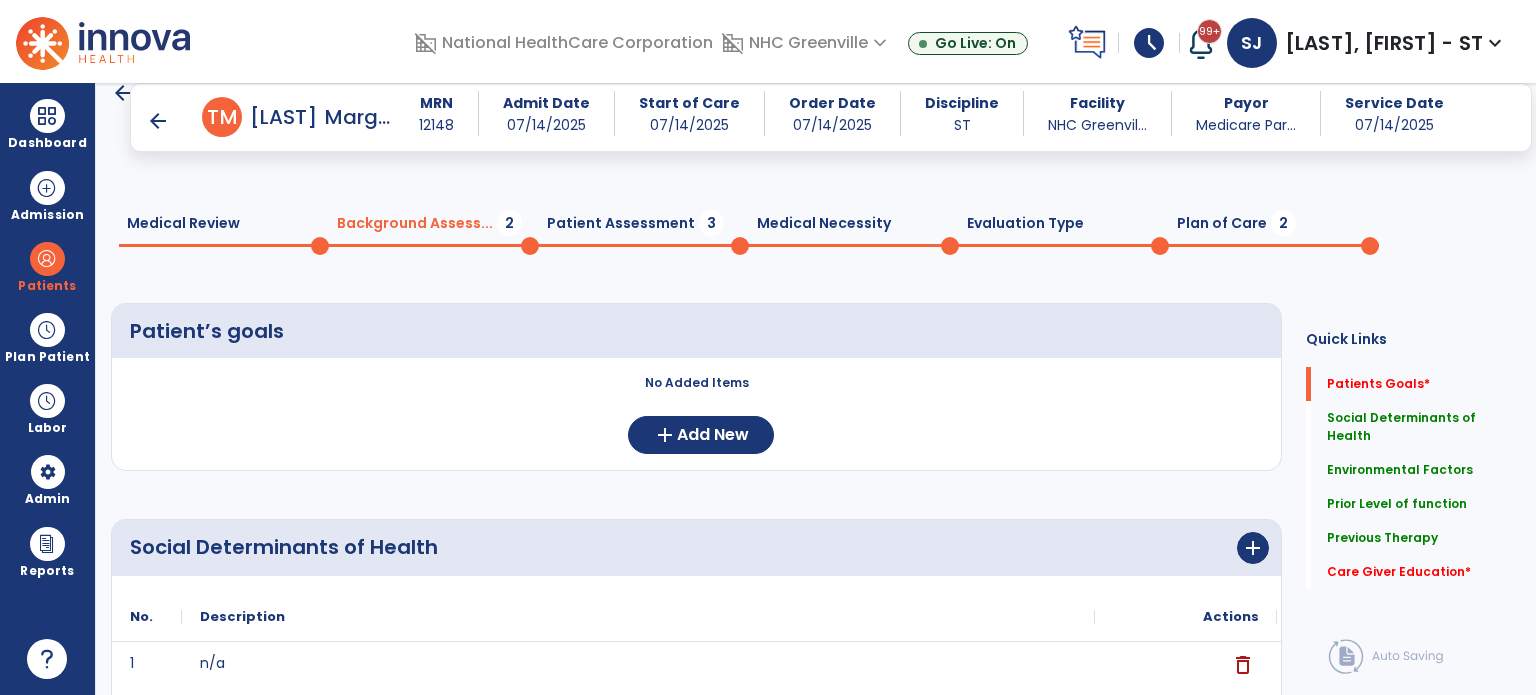 scroll, scrollTop: 16, scrollLeft: 0, axis: vertical 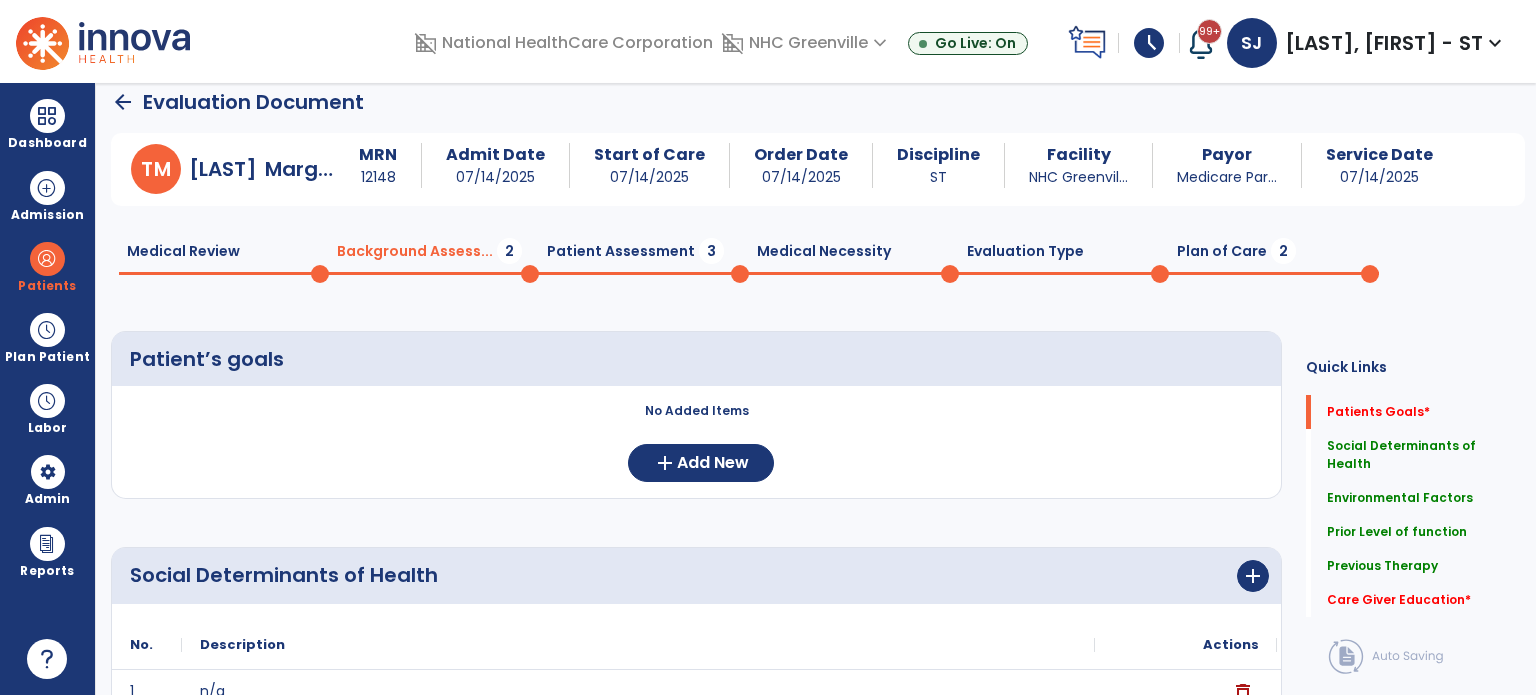 click on "Patient Assessment  3" 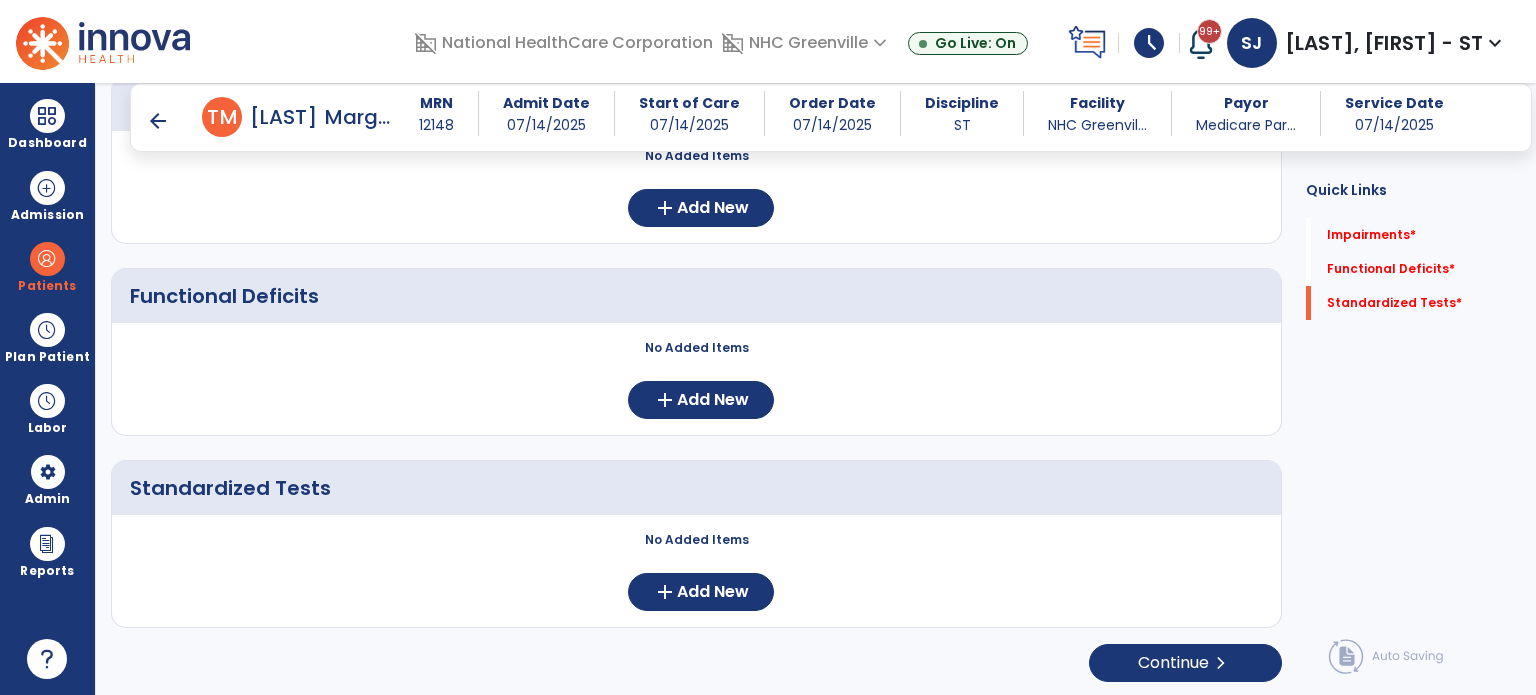 scroll, scrollTop: 0, scrollLeft: 0, axis: both 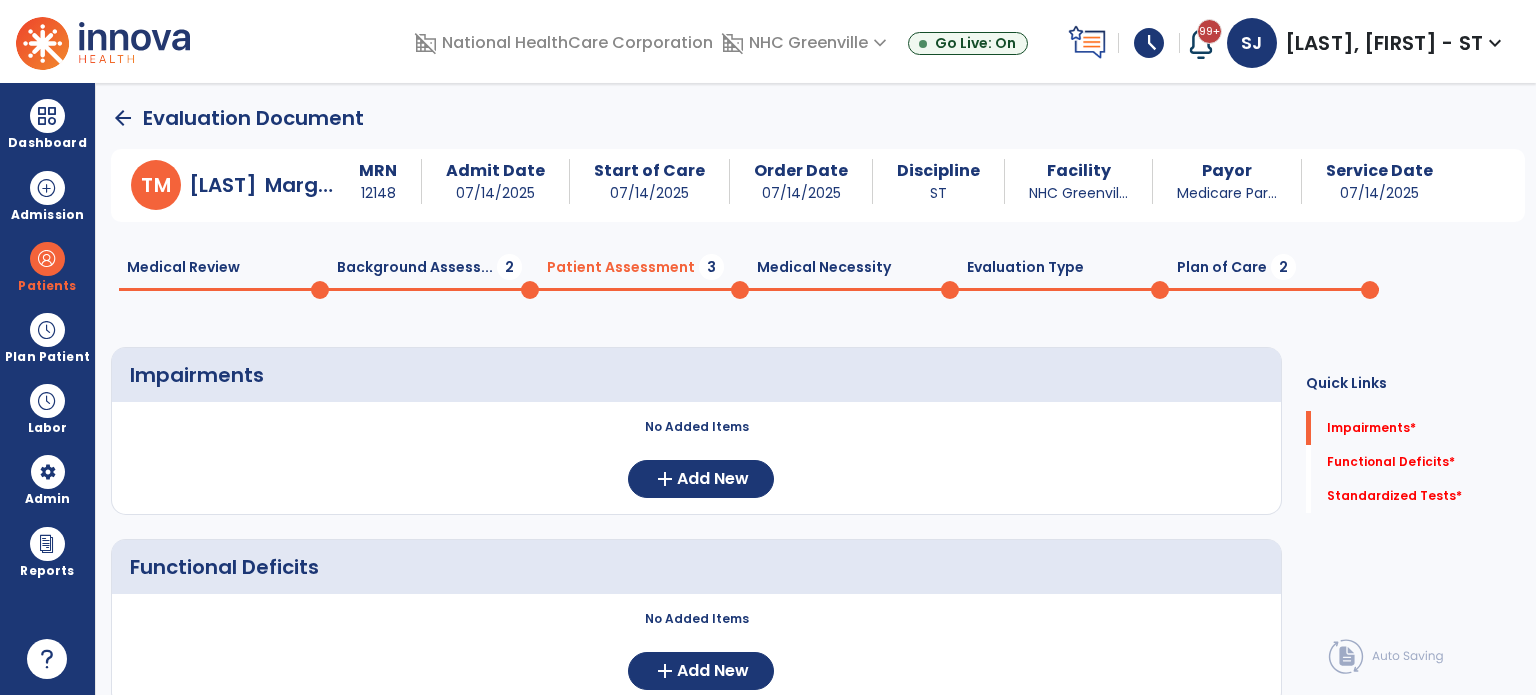 click on "Background Assess...  2" 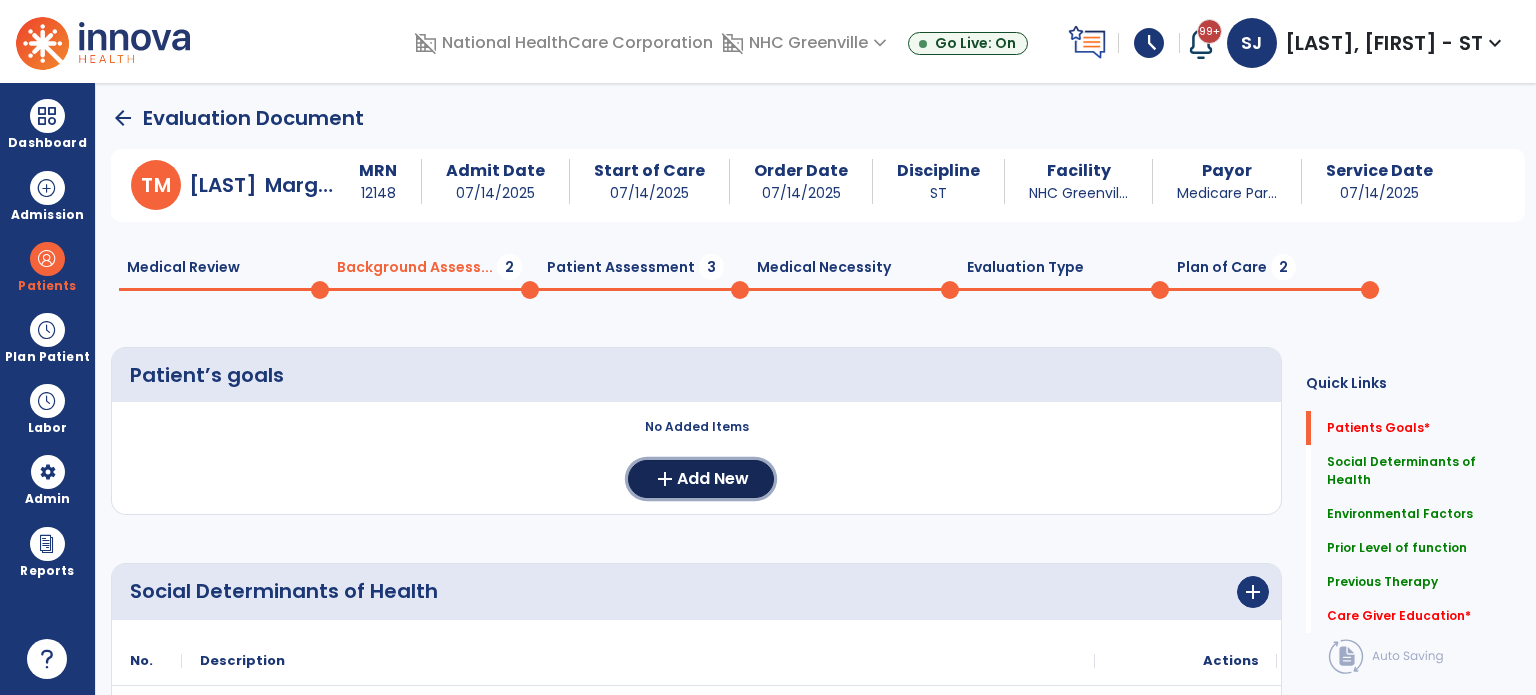 click on "add  Add New" 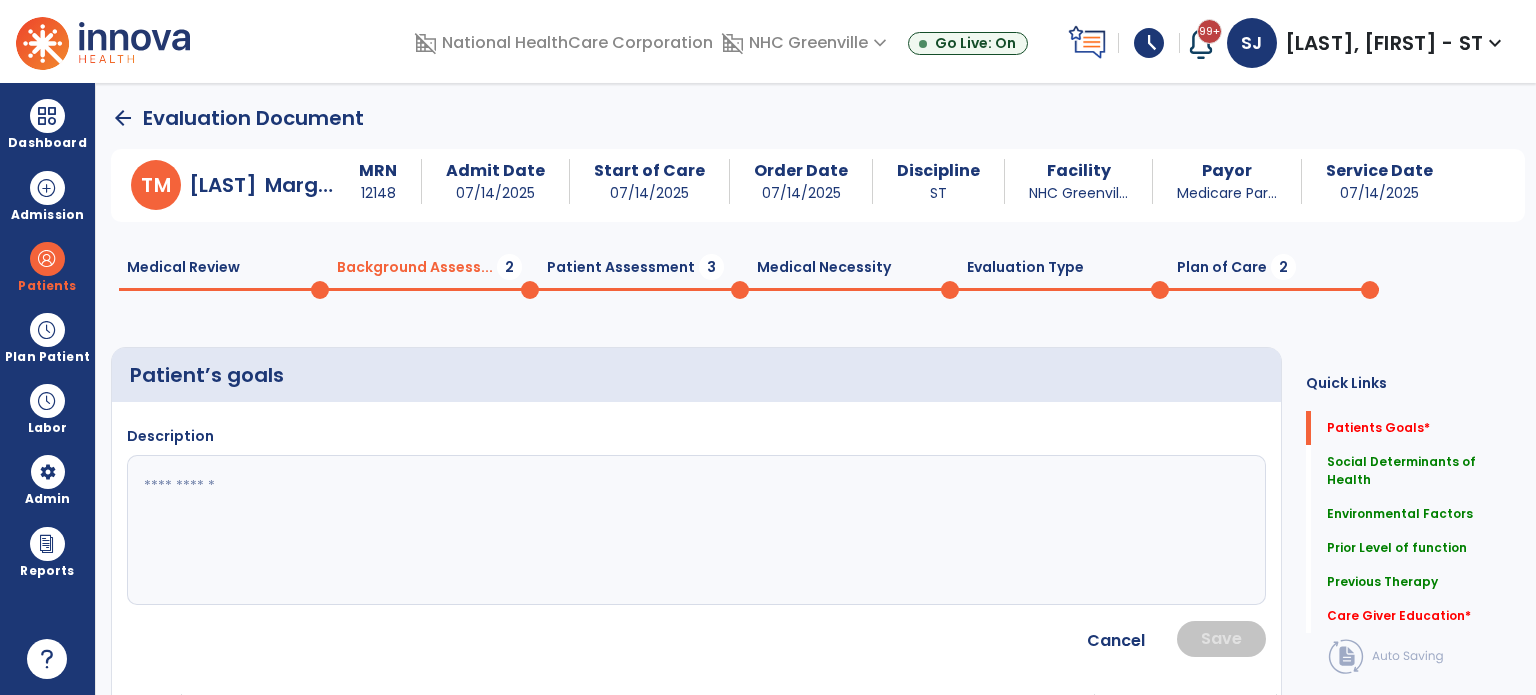 click 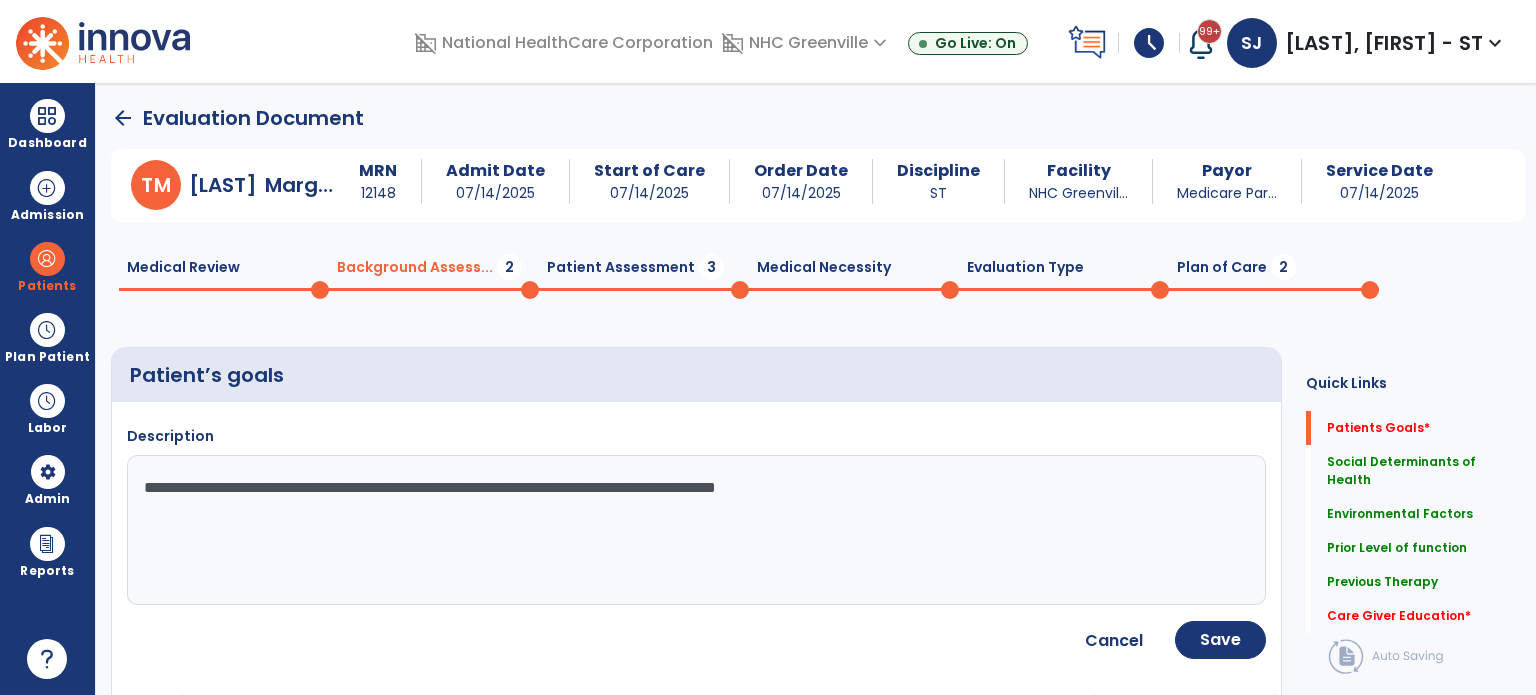 type on "**********" 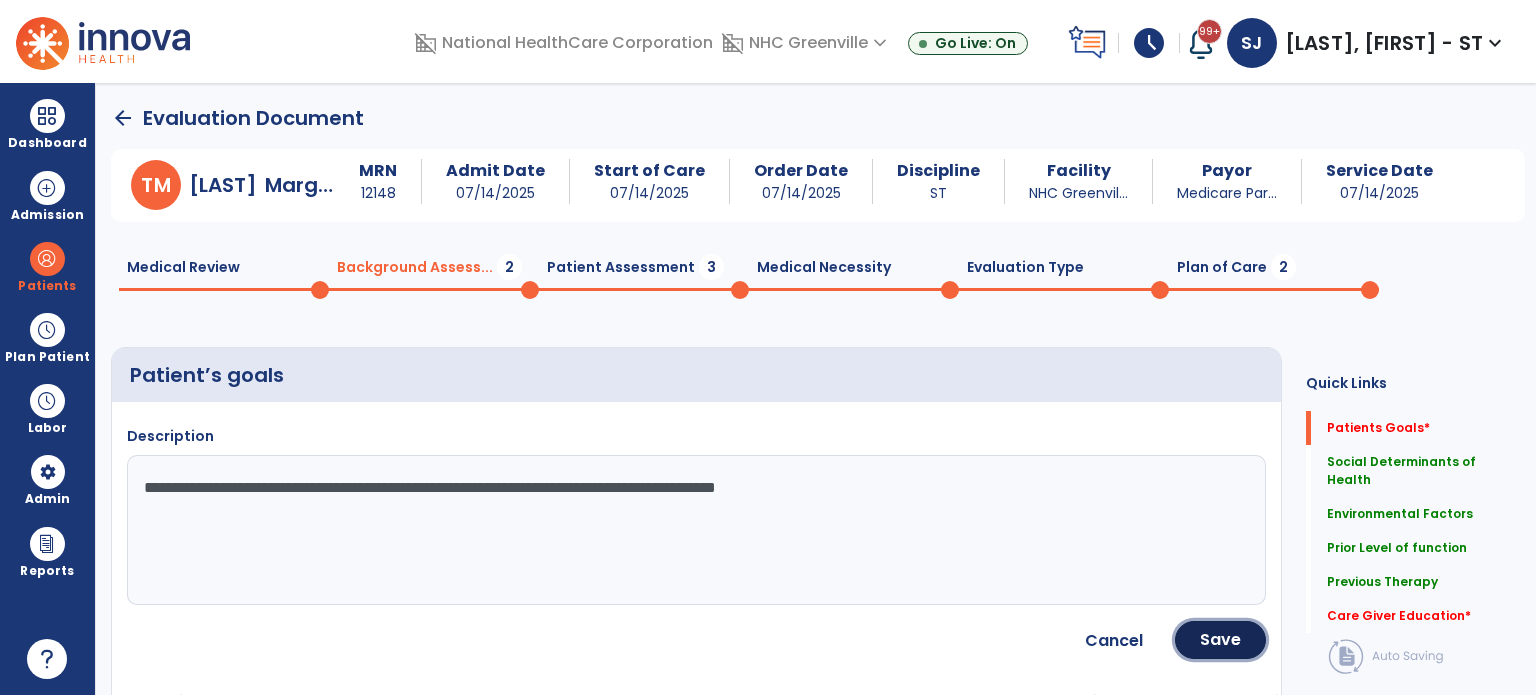 click on "Save" 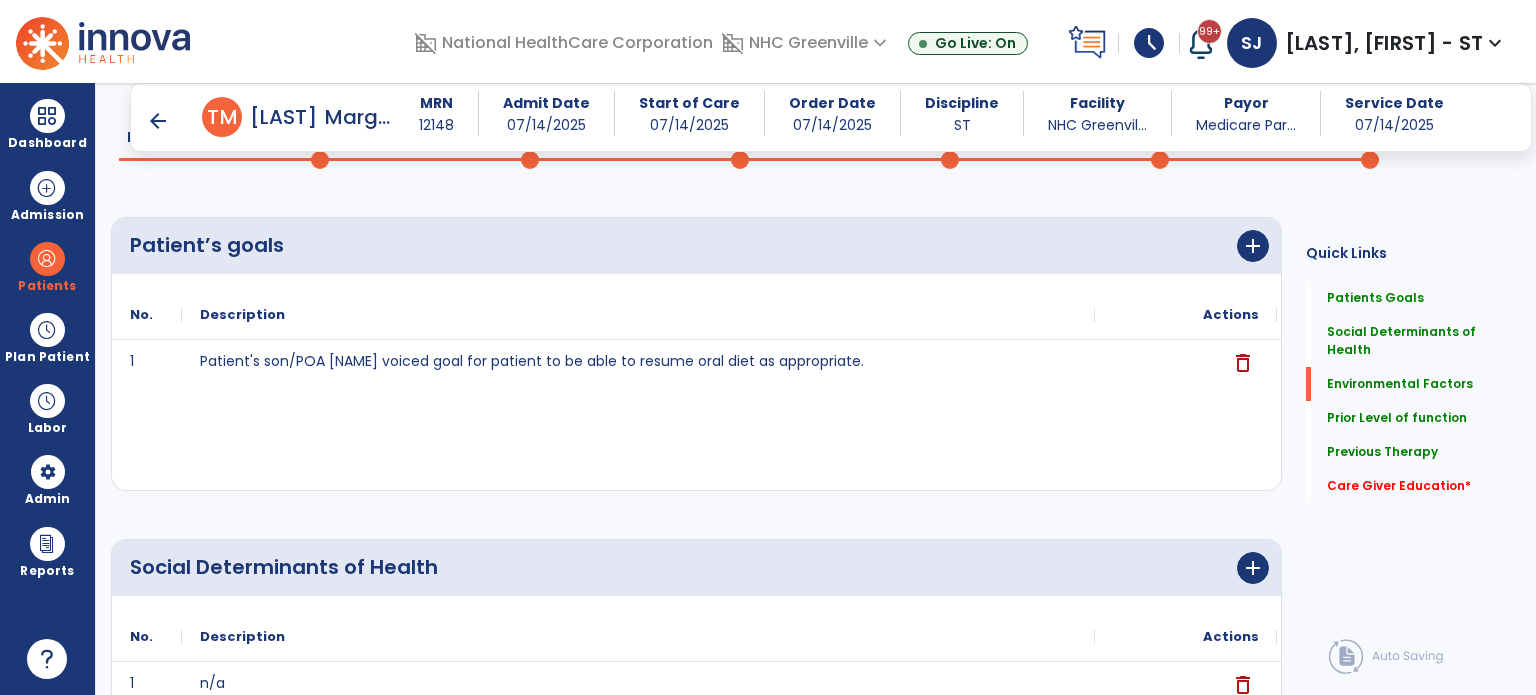 scroll, scrollTop: 0, scrollLeft: 0, axis: both 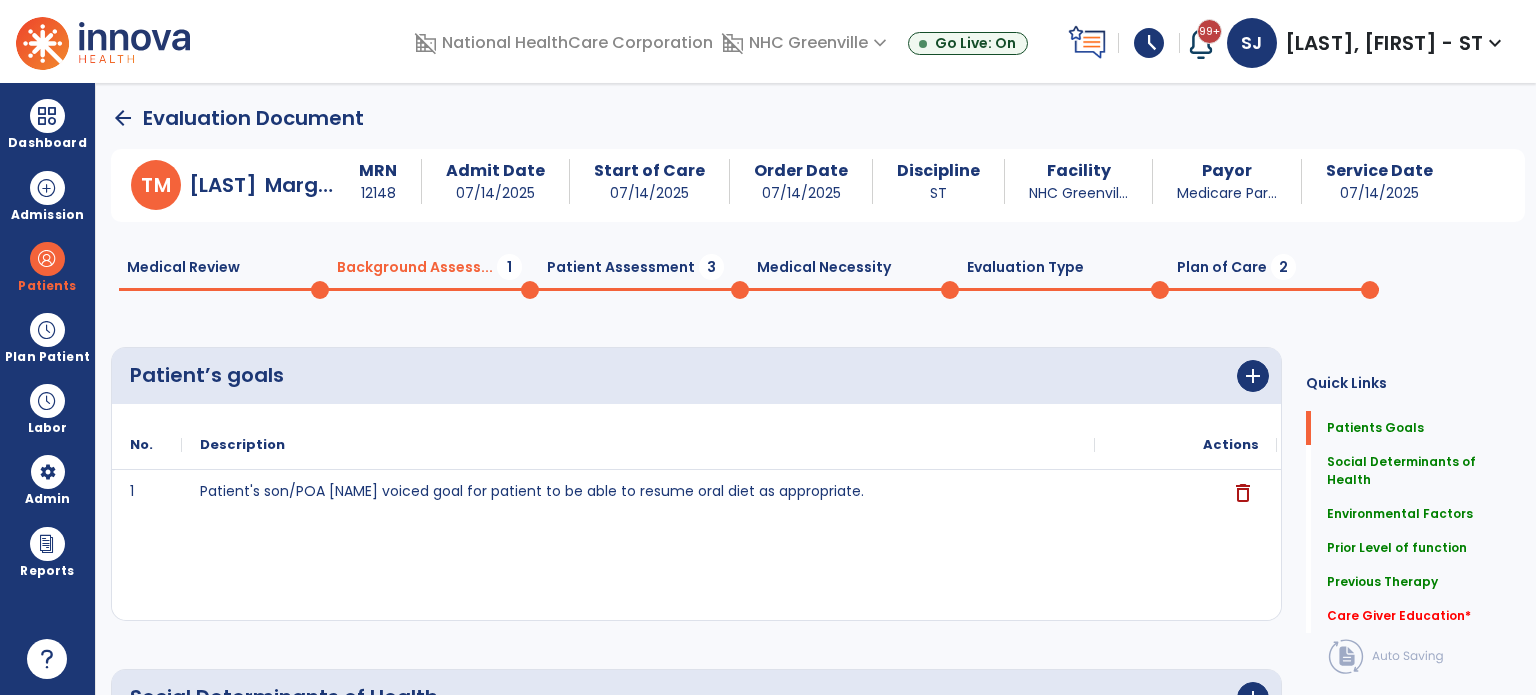 click on "Patient Assessment  3" 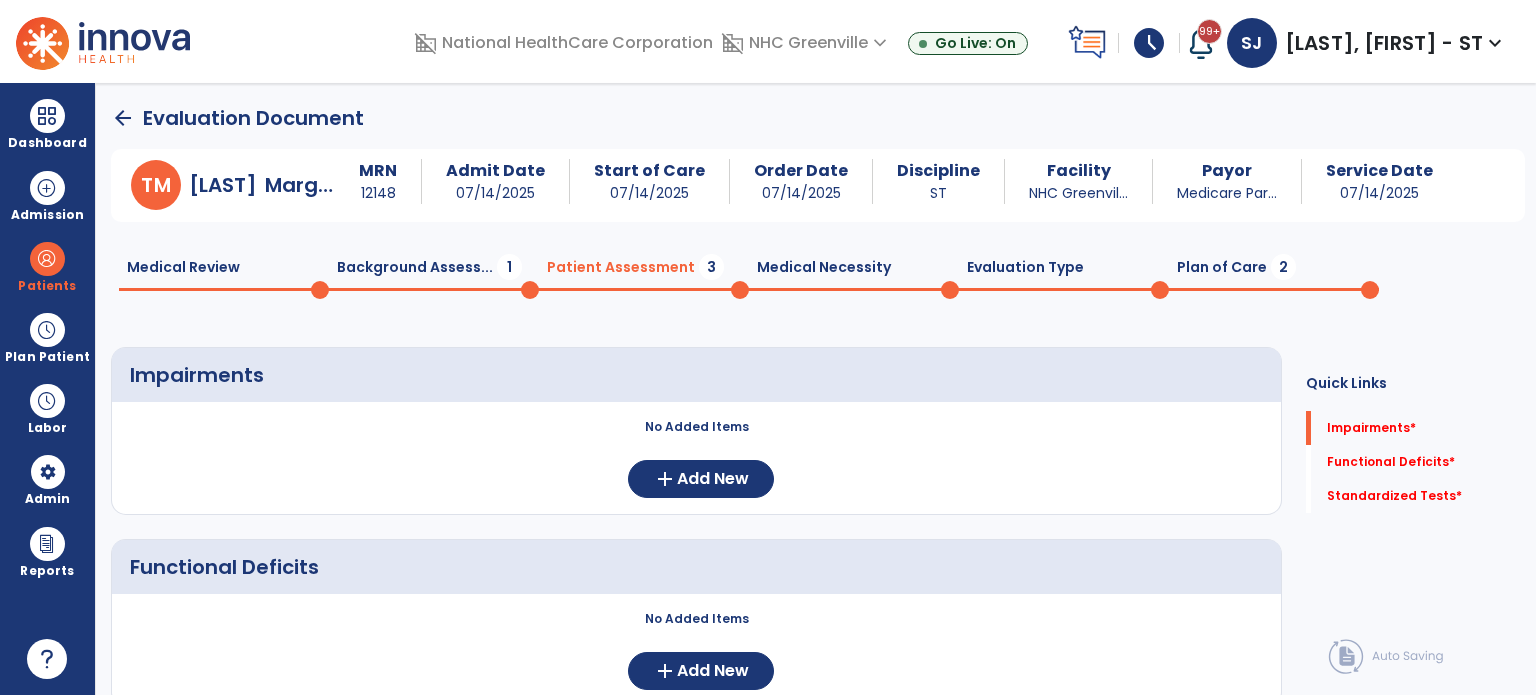 scroll, scrollTop: 252, scrollLeft: 0, axis: vertical 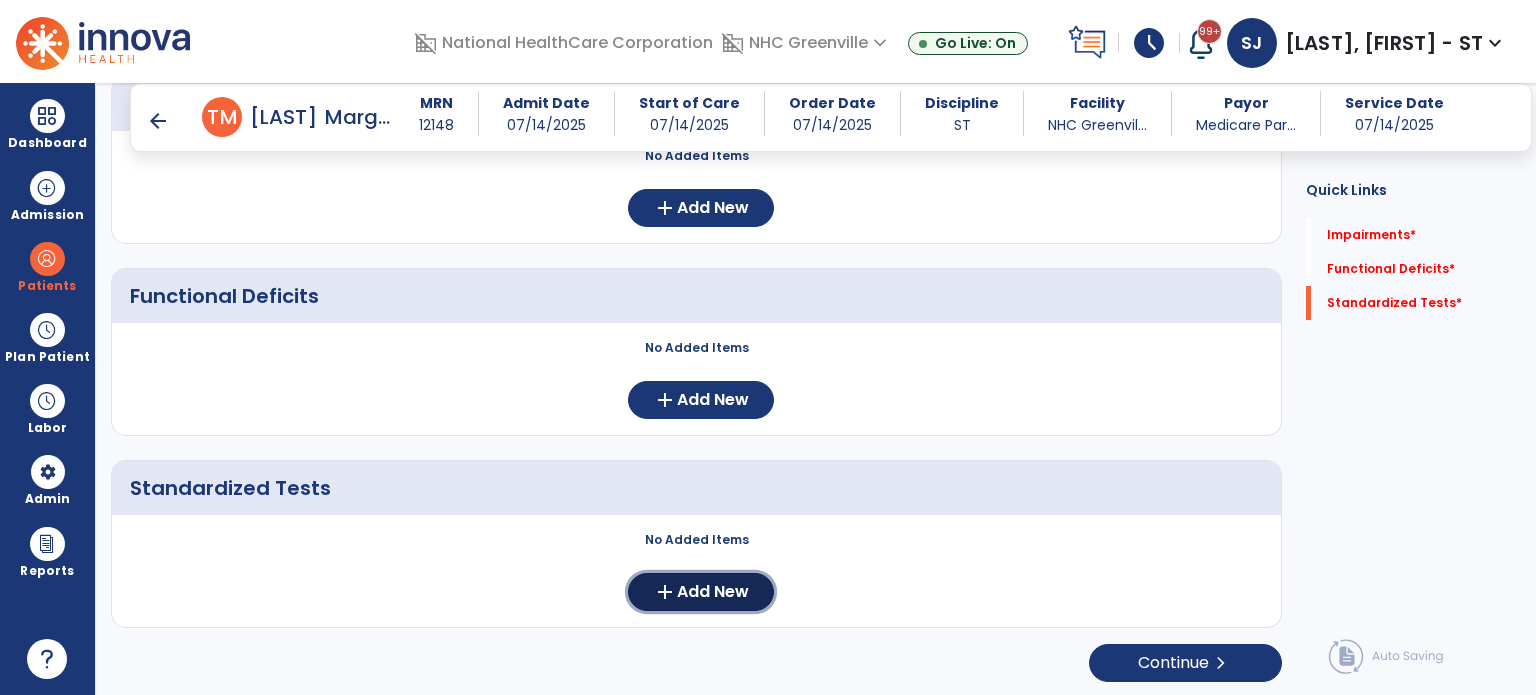 click on "Add New" 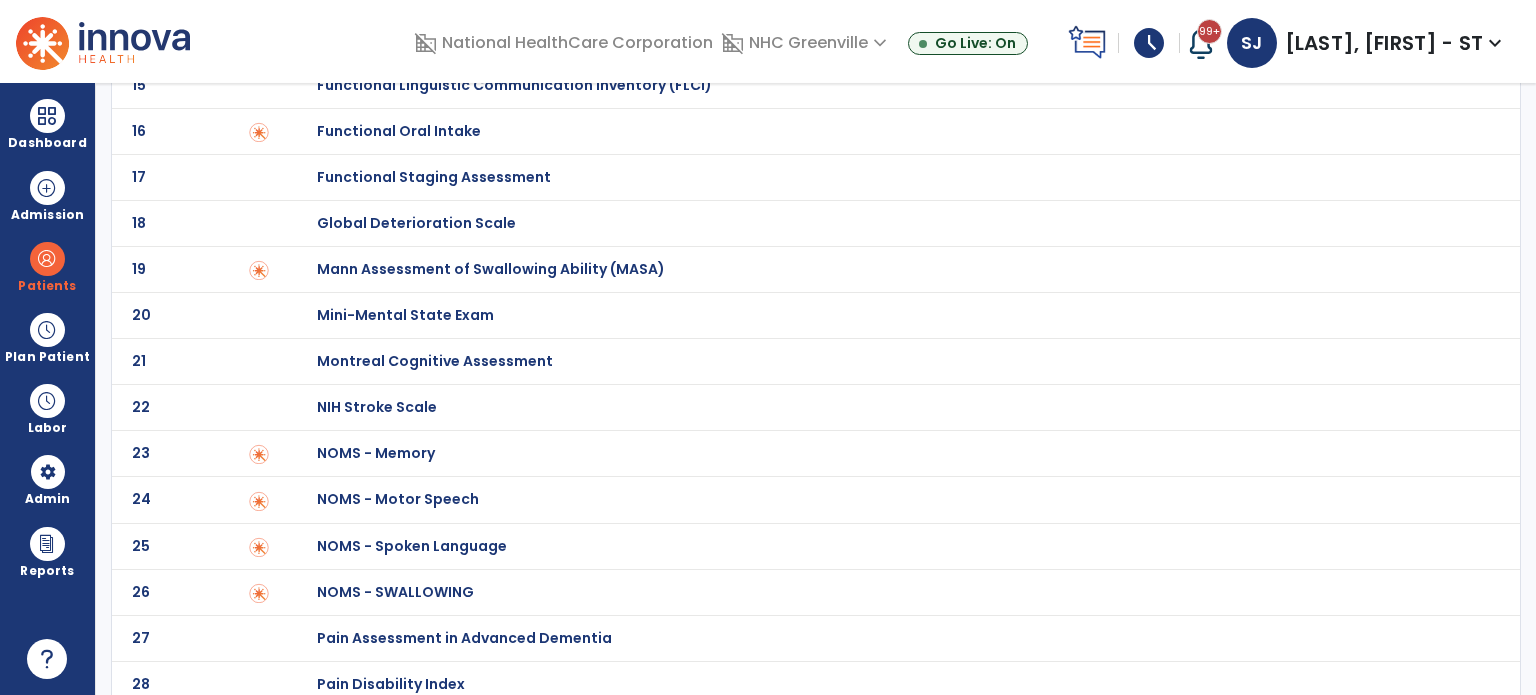 scroll, scrollTop: 996, scrollLeft: 0, axis: vertical 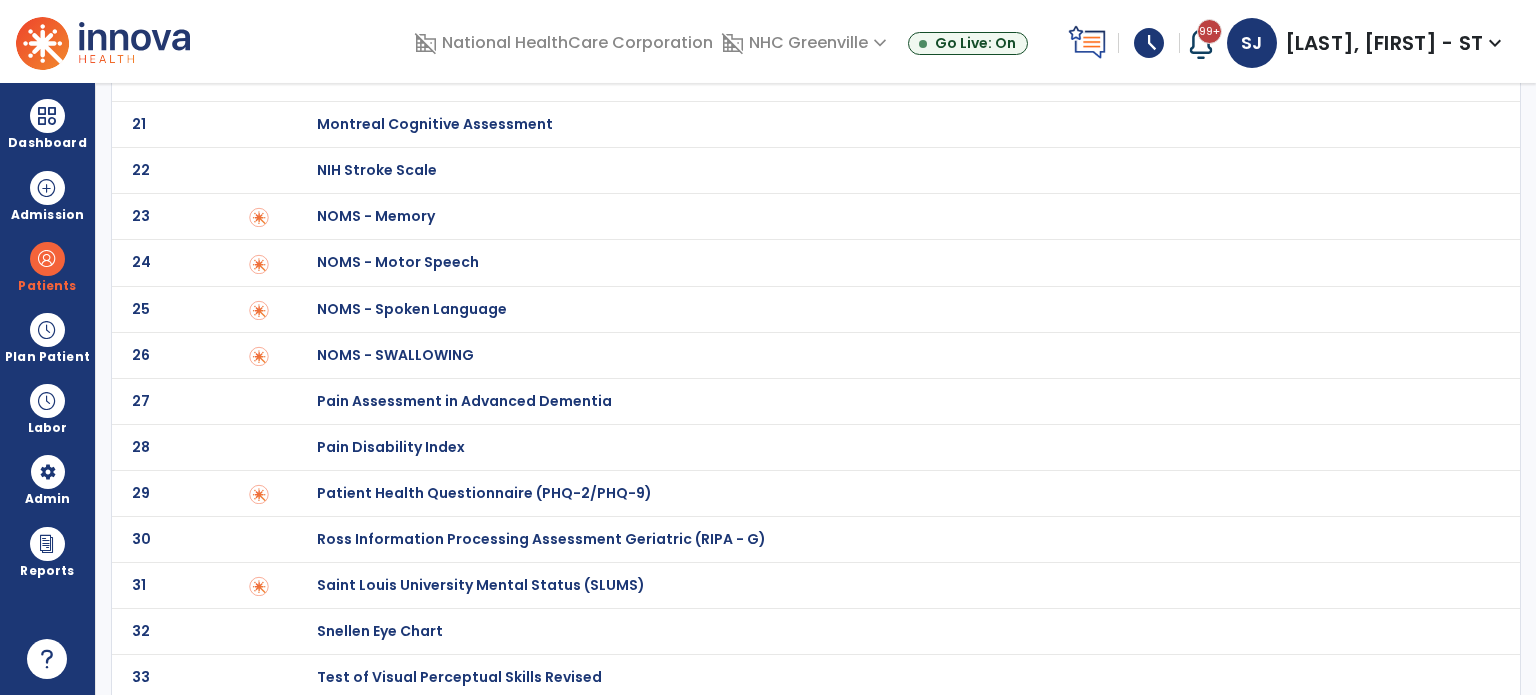 click on "NOMS - SWALLOWING" at bounding box center [888, -796] 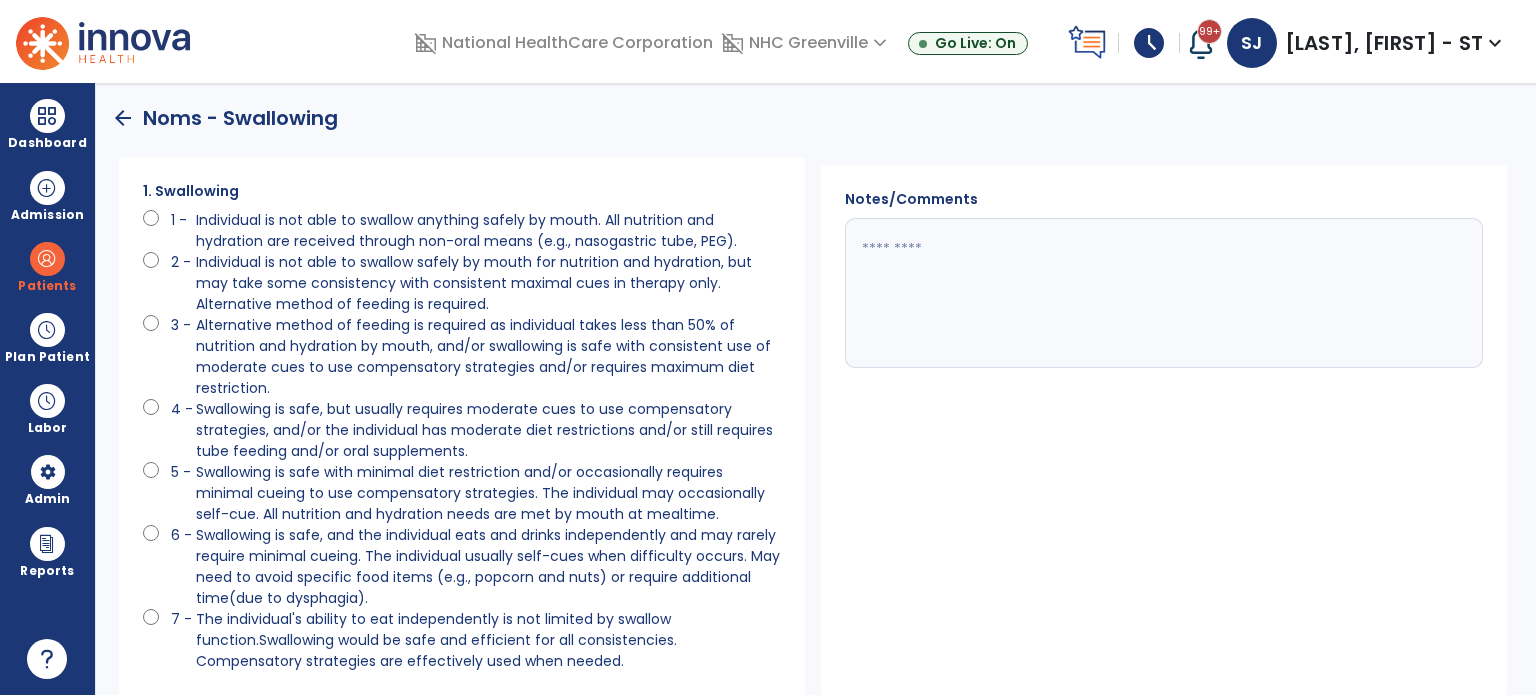 click on "Individual is not able to swallow safely by mouth for nutrition and hydration, but may take some consistency with consistent maximal cues in therapy only. Alternative method of feeding is required." 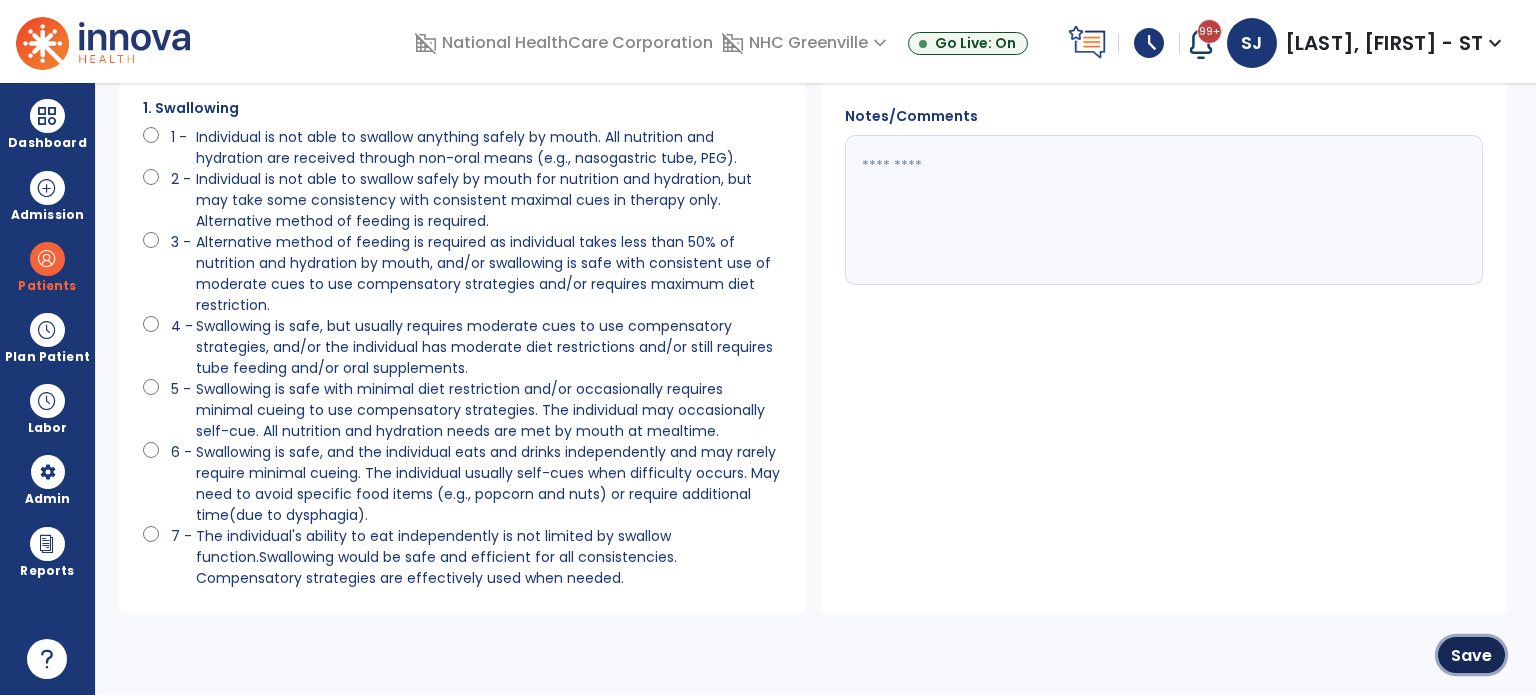 click on "Save" 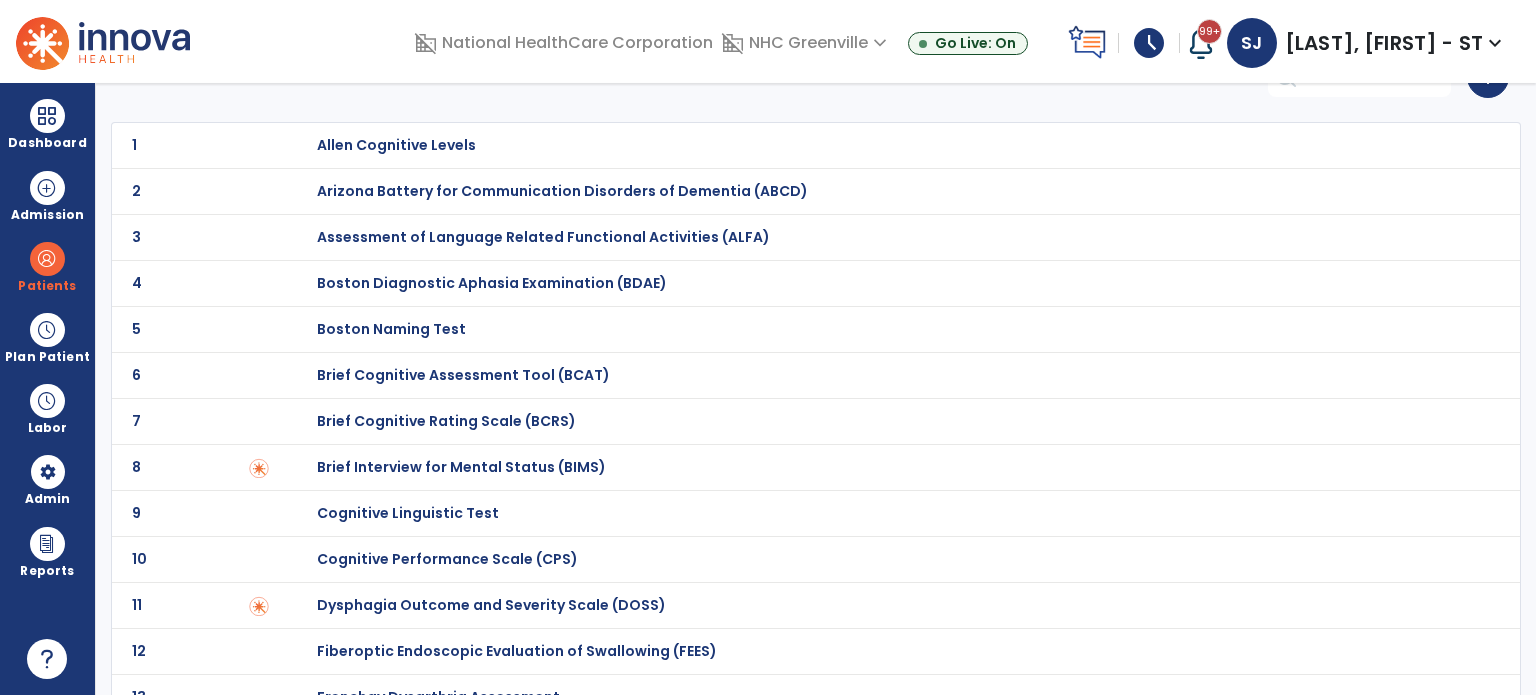 scroll, scrollTop: 0, scrollLeft: 0, axis: both 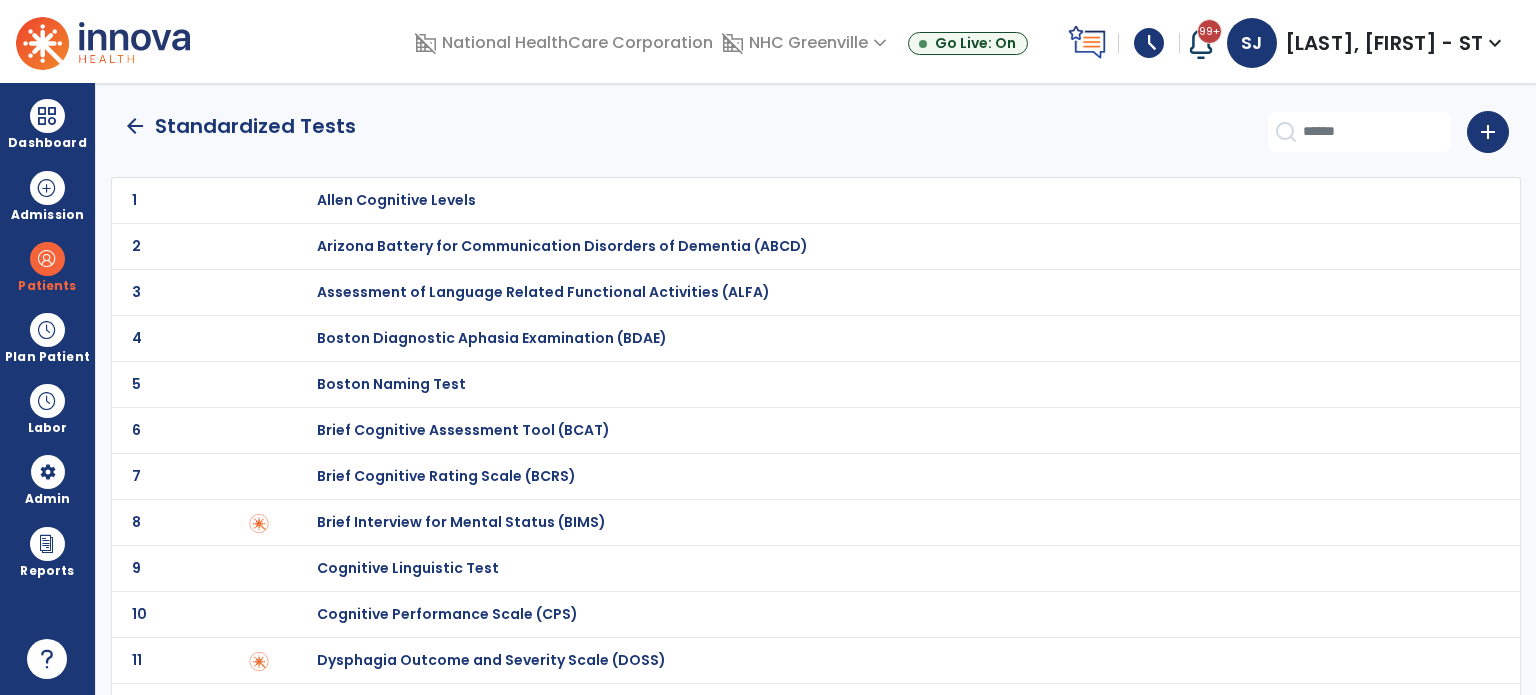 click on "arrow_back" 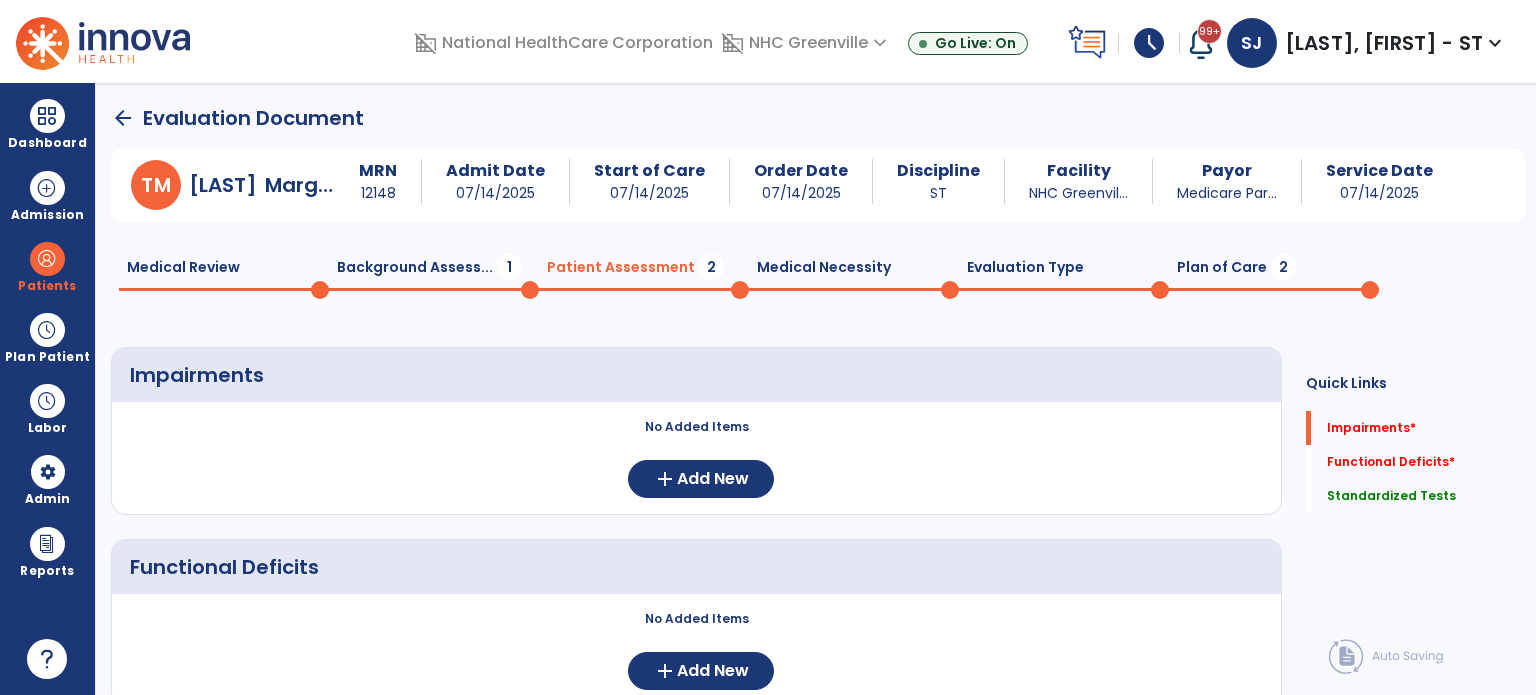 scroll, scrollTop: 20, scrollLeft: 0, axis: vertical 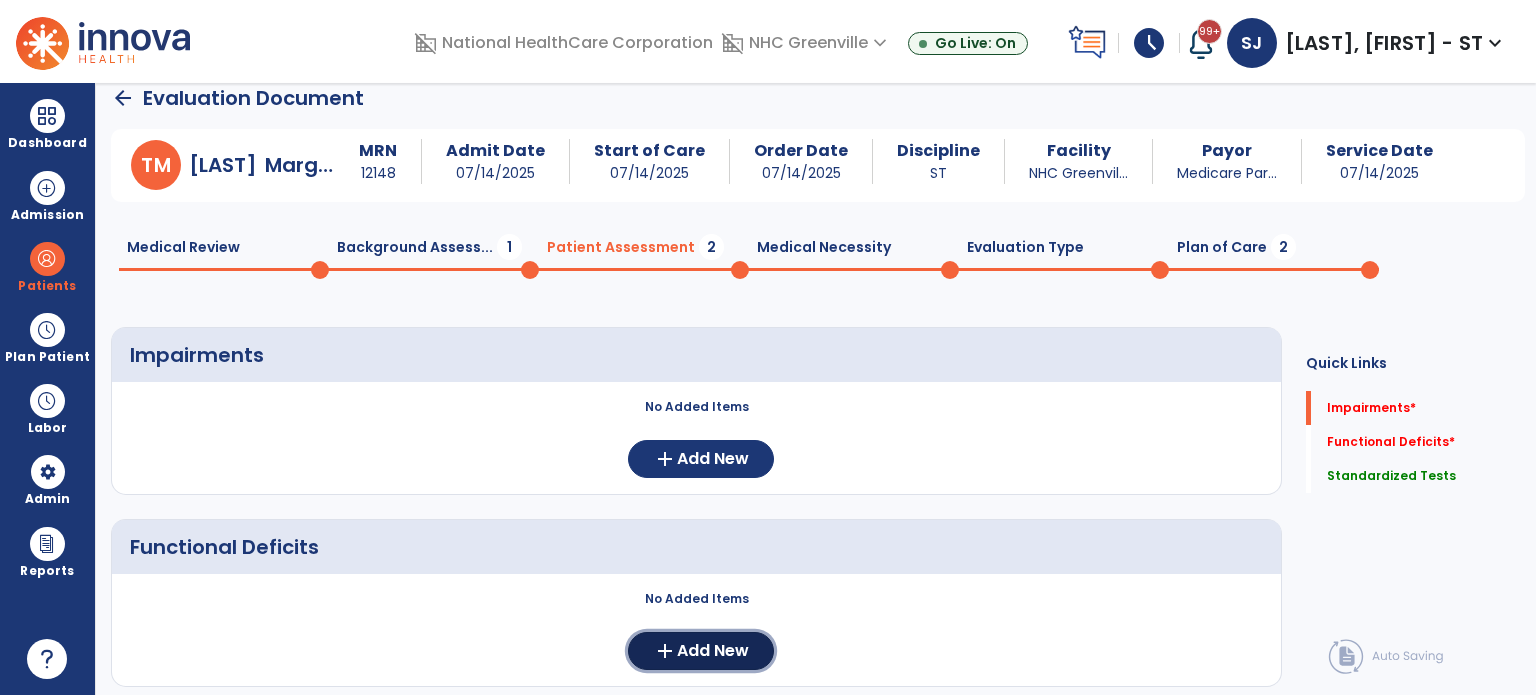 click on "Add New" 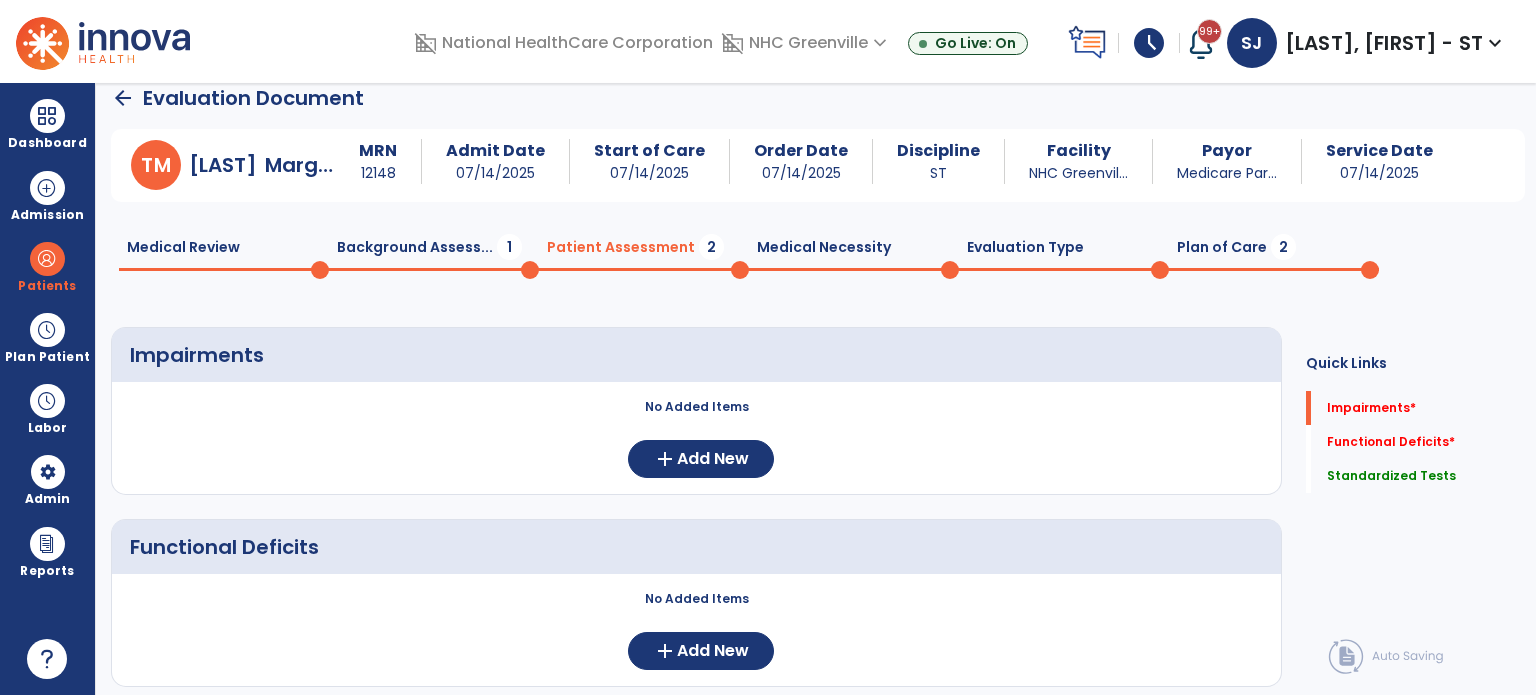 scroll, scrollTop: 0, scrollLeft: 0, axis: both 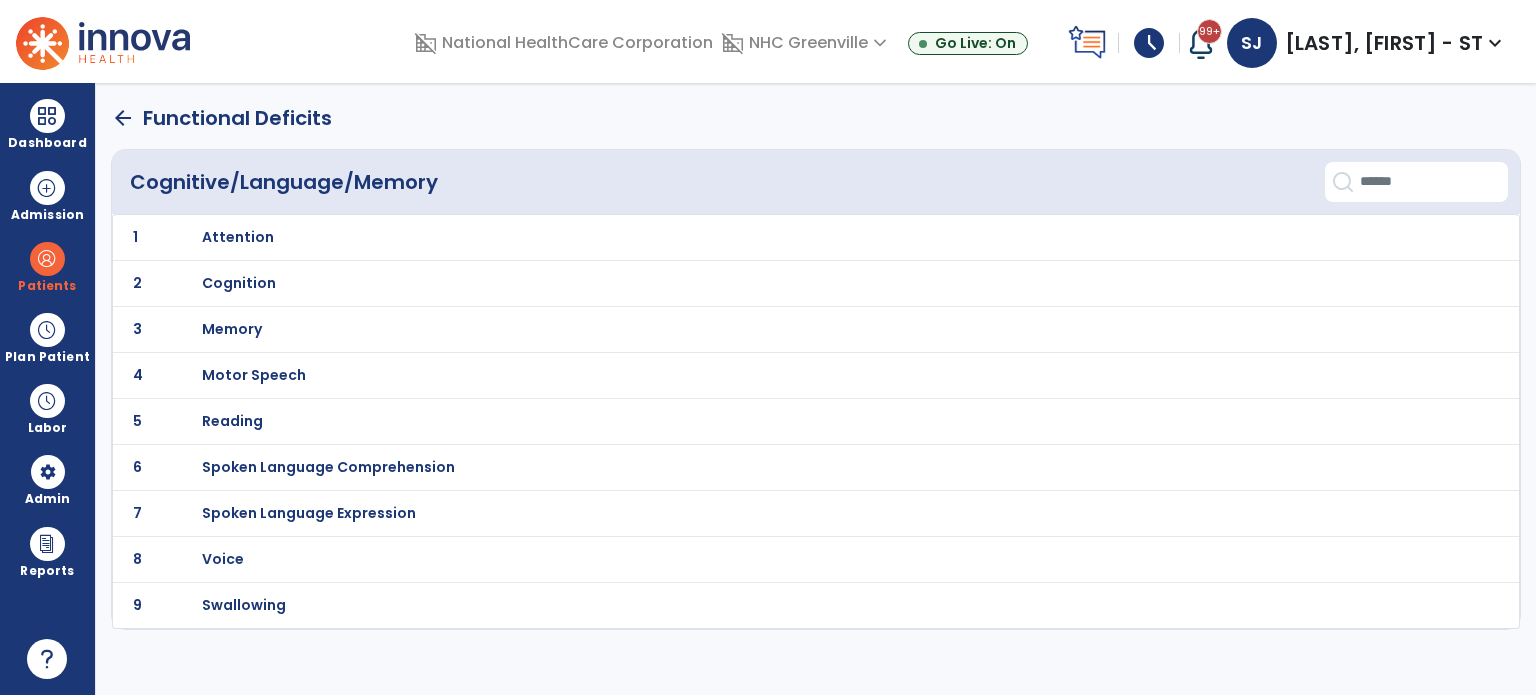 click on "Swallowing" at bounding box center [772, 237] 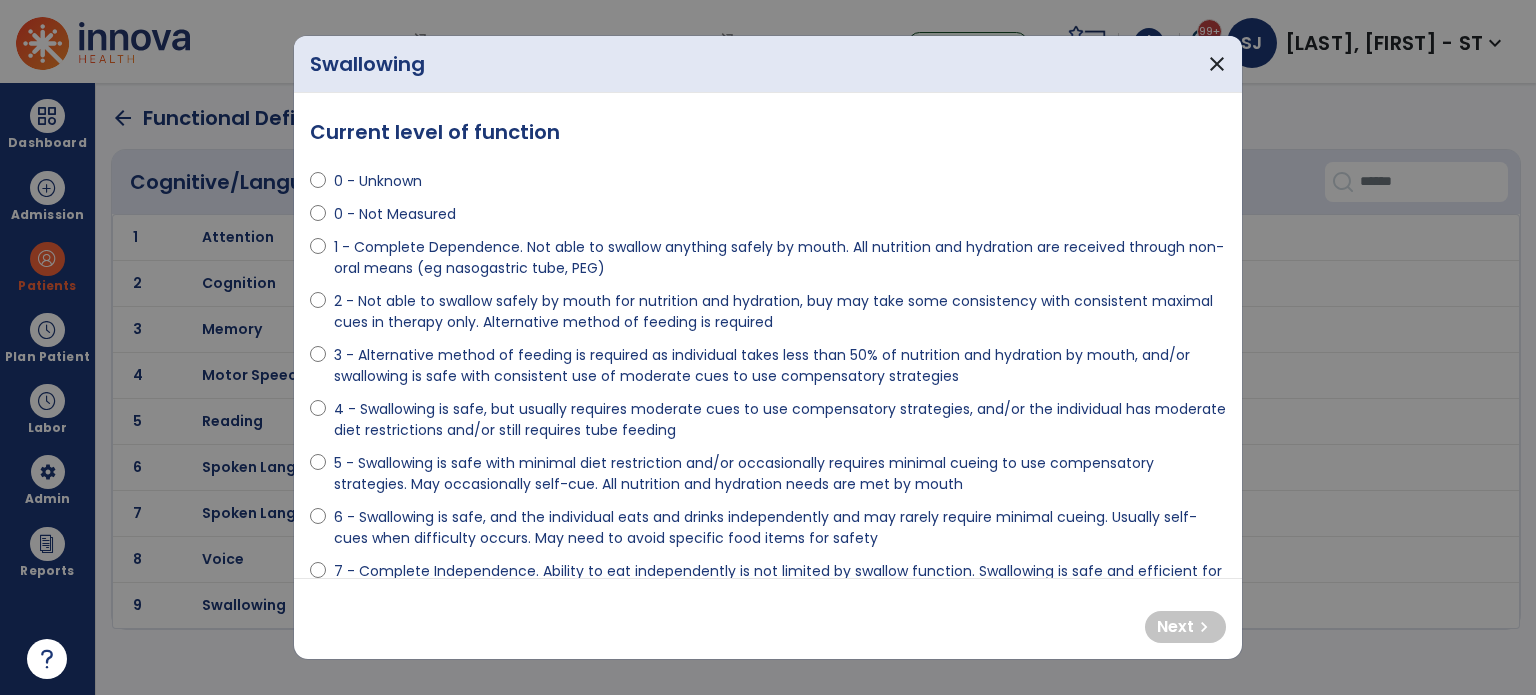 click on "2 - Not able to swallow safely by mouth for nutrition and hydration, buy may take some consistency with consistent maximal cues in therapy only. Alternative method of feeding is required" at bounding box center [780, 312] 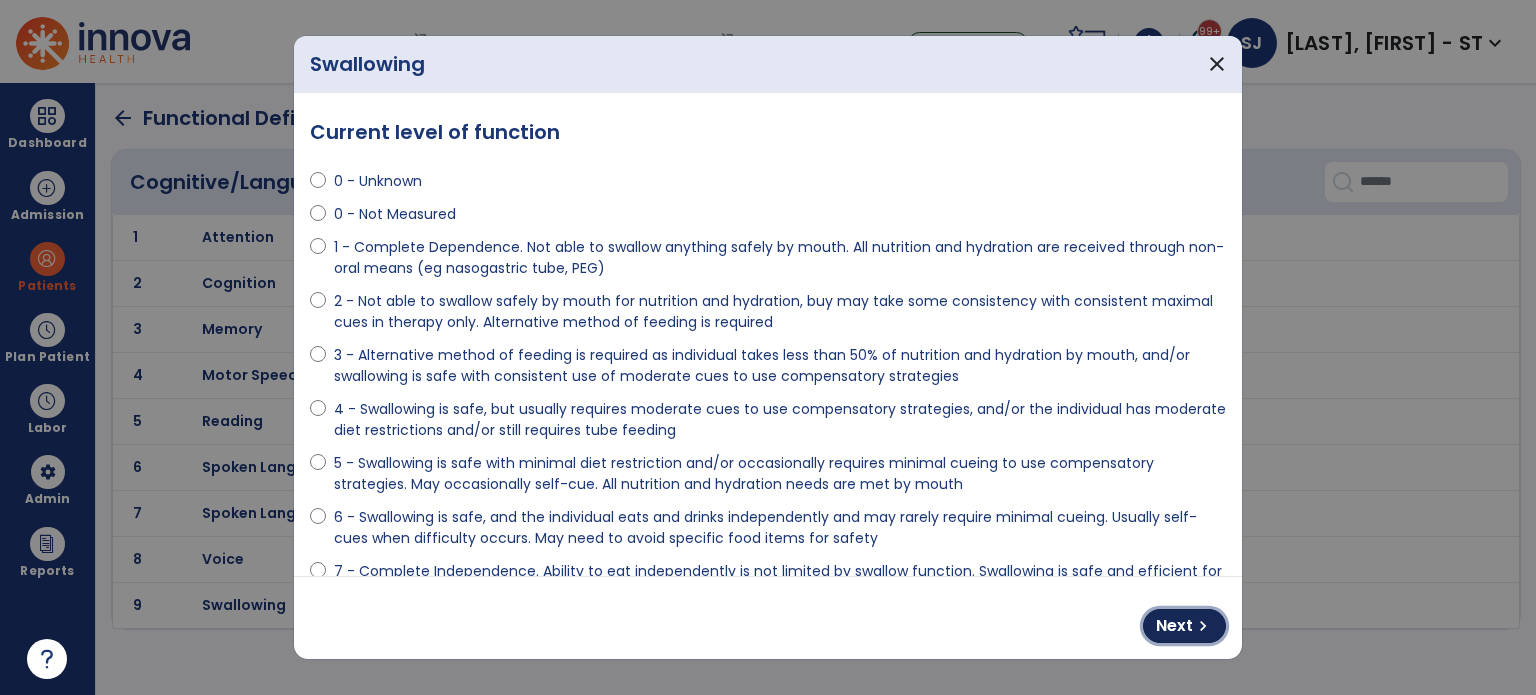 click on "Next" at bounding box center [1174, 626] 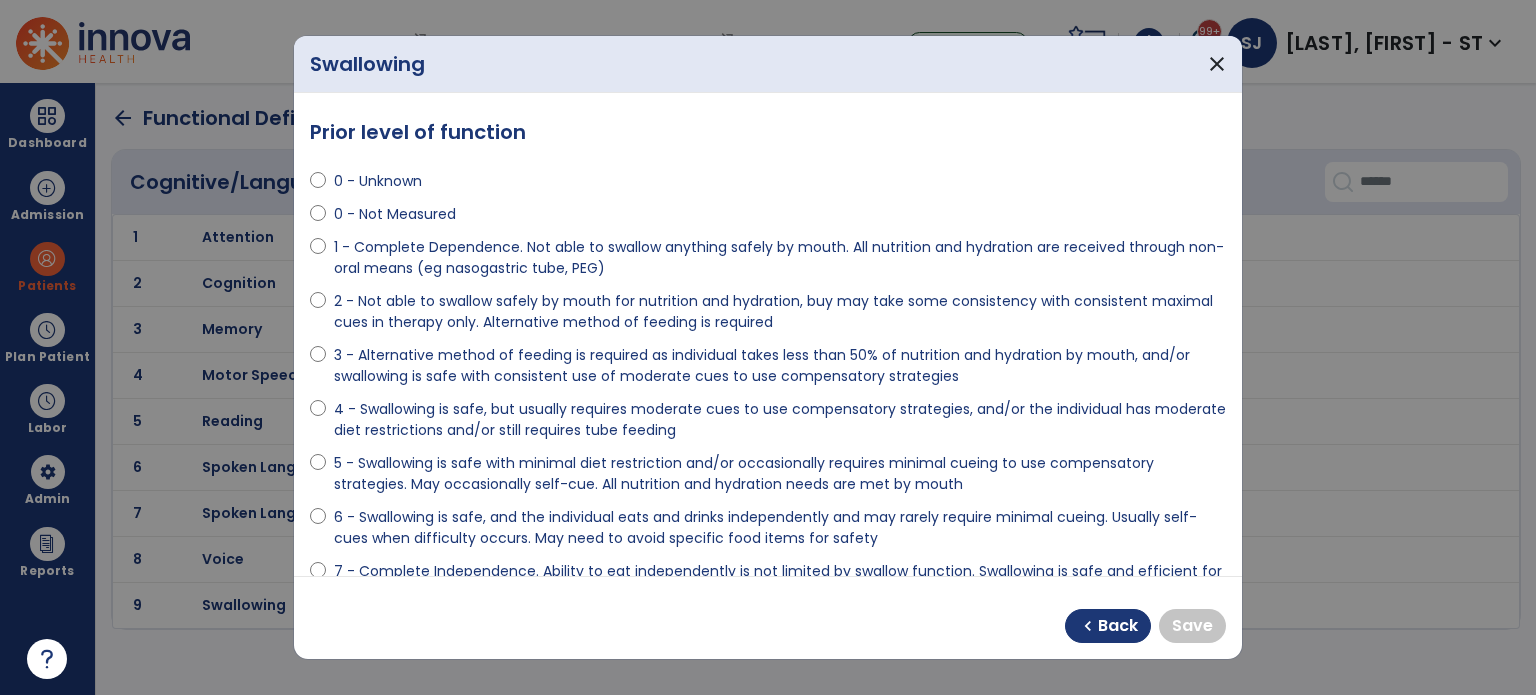 click on "2 - Not able to swallow safely by mouth for nutrition and hydration, buy may take some consistency with consistent maximal cues in therapy only. Alternative method of feeding is required" at bounding box center (768, 316) 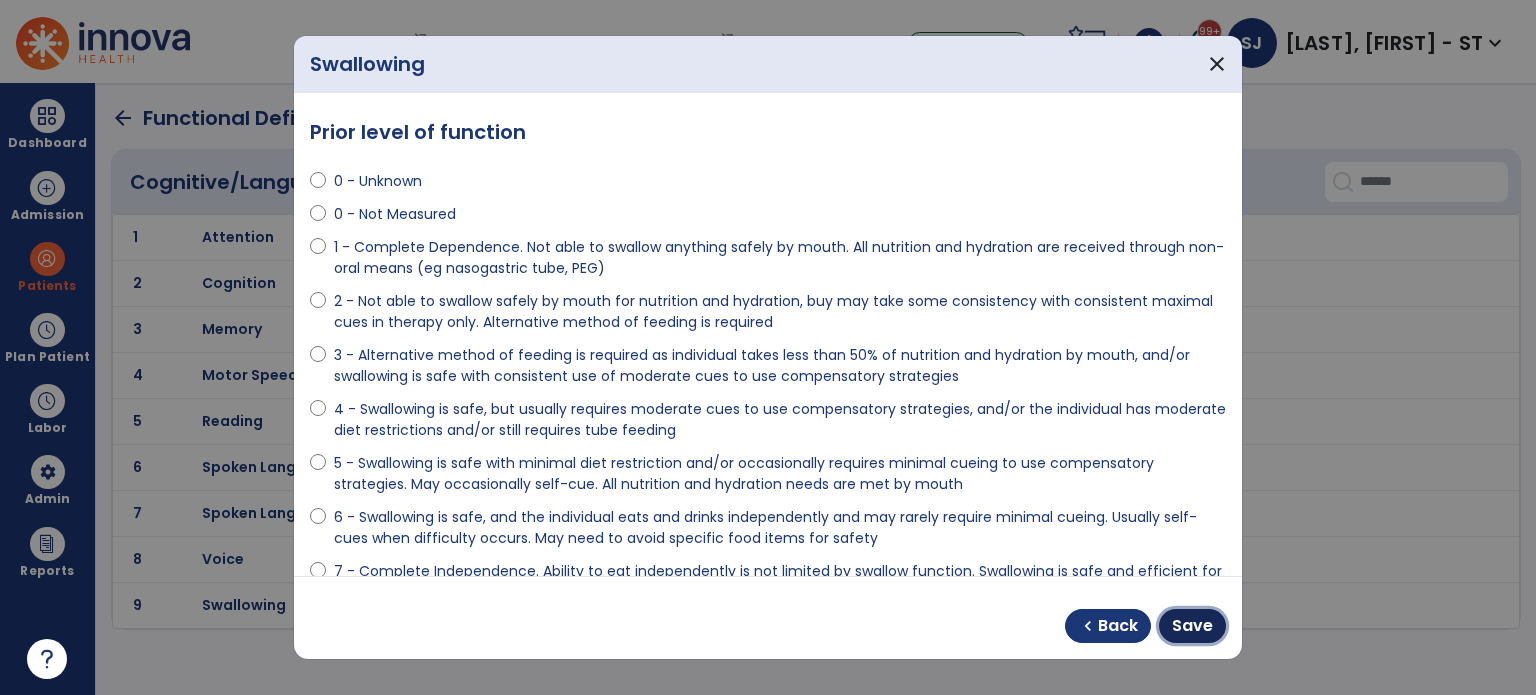 click on "Save" at bounding box center (1192, 626) 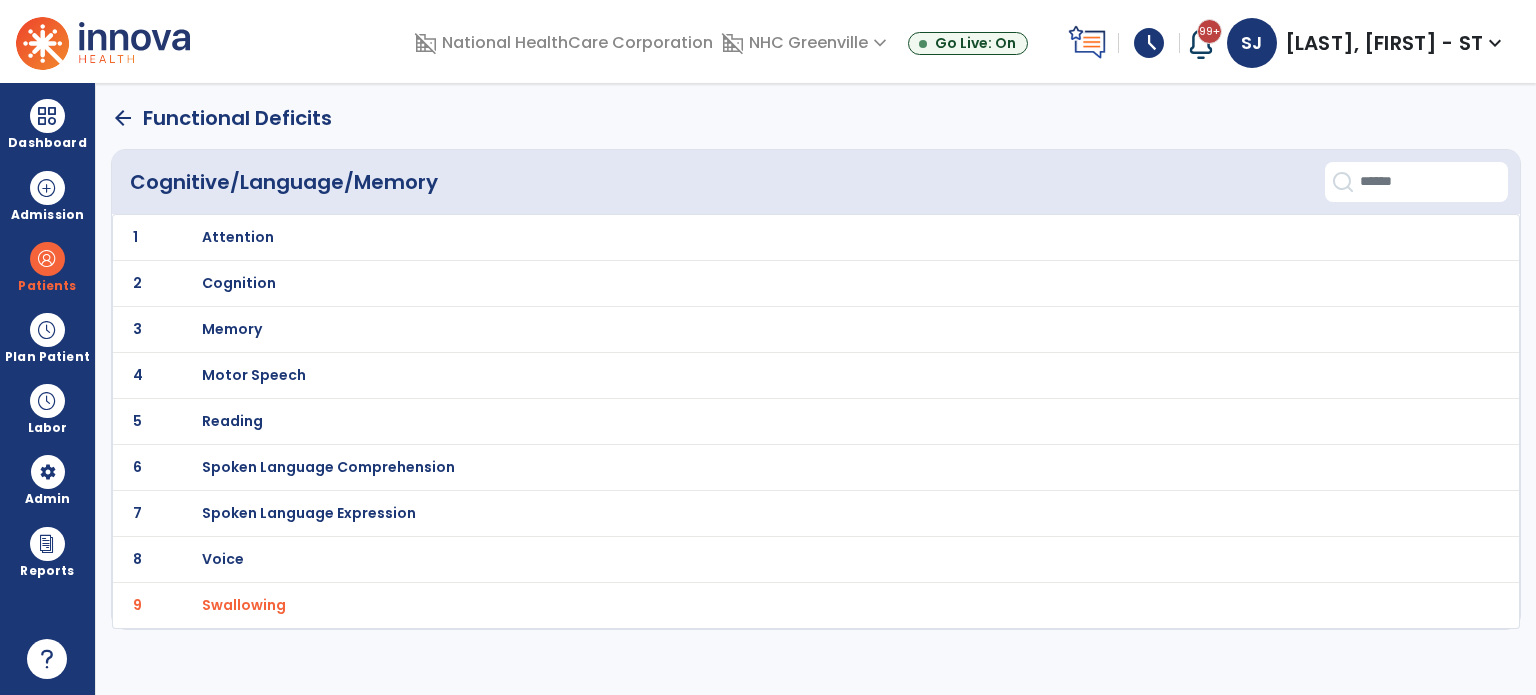 click on "arrow_back" 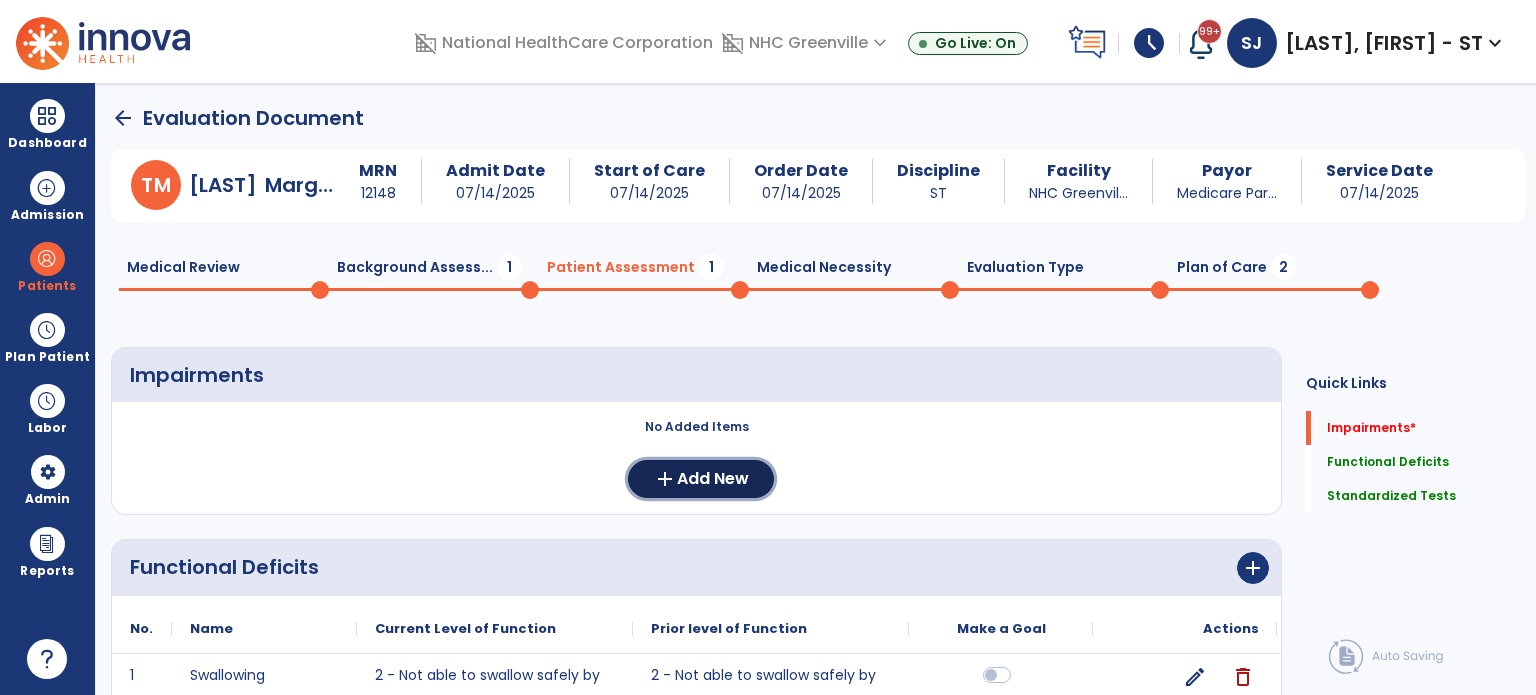 click on "Add New" 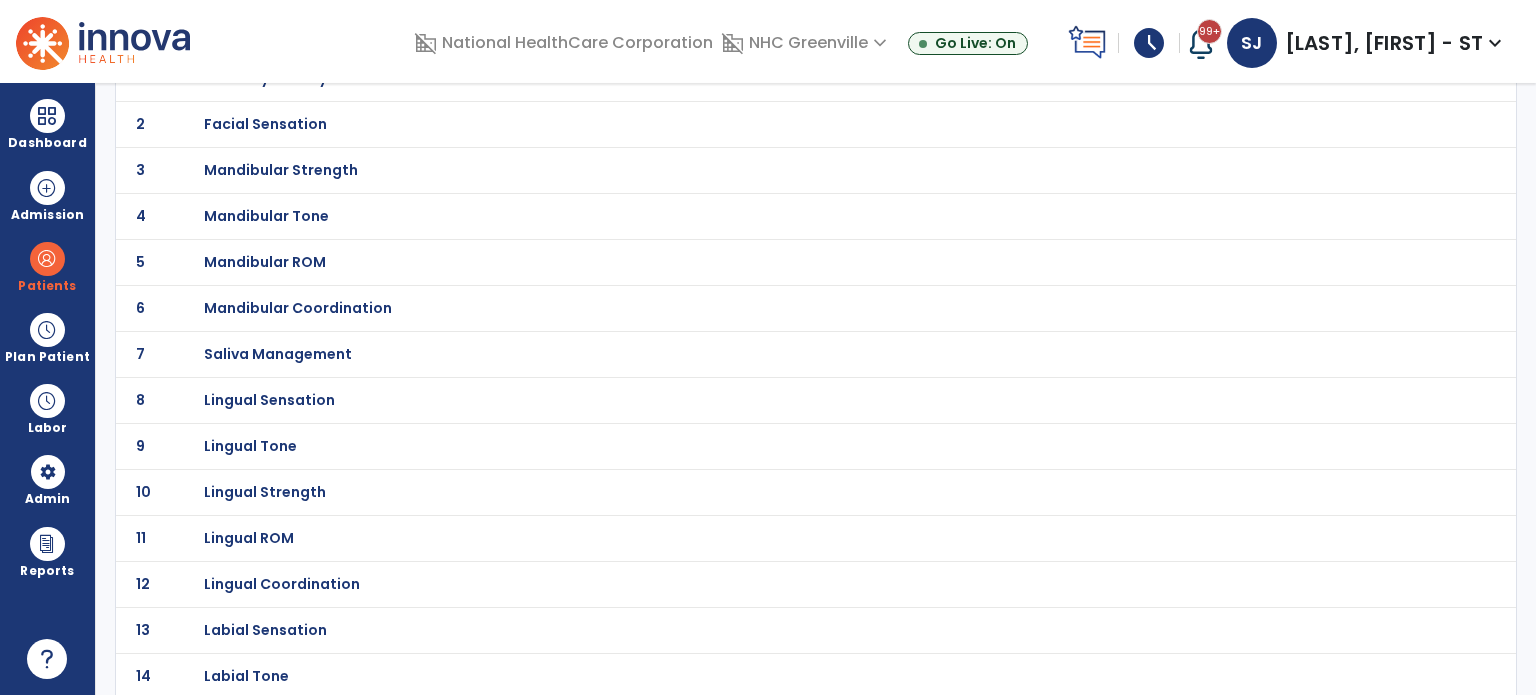 scroll, scrollTop: 0, scrollLeft: 0, axis: both 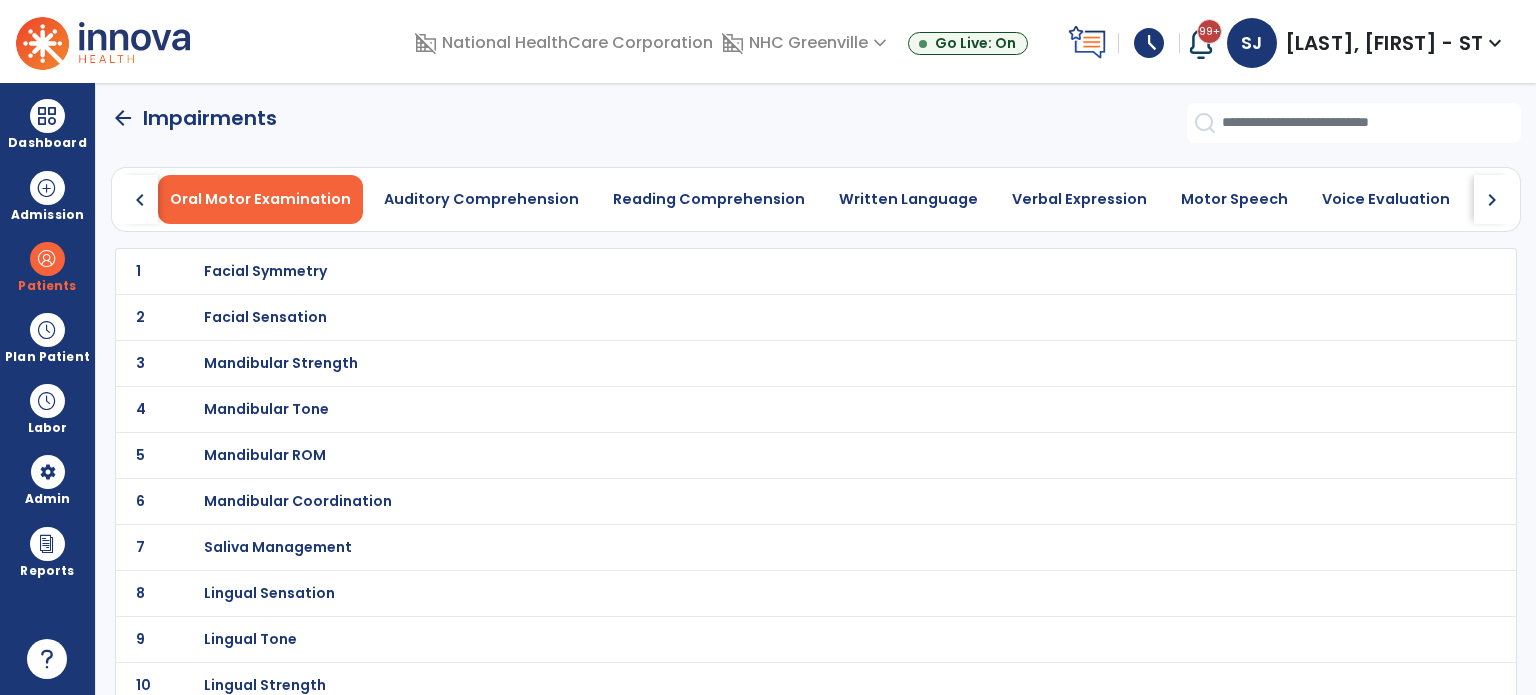 click on "chevron_right" 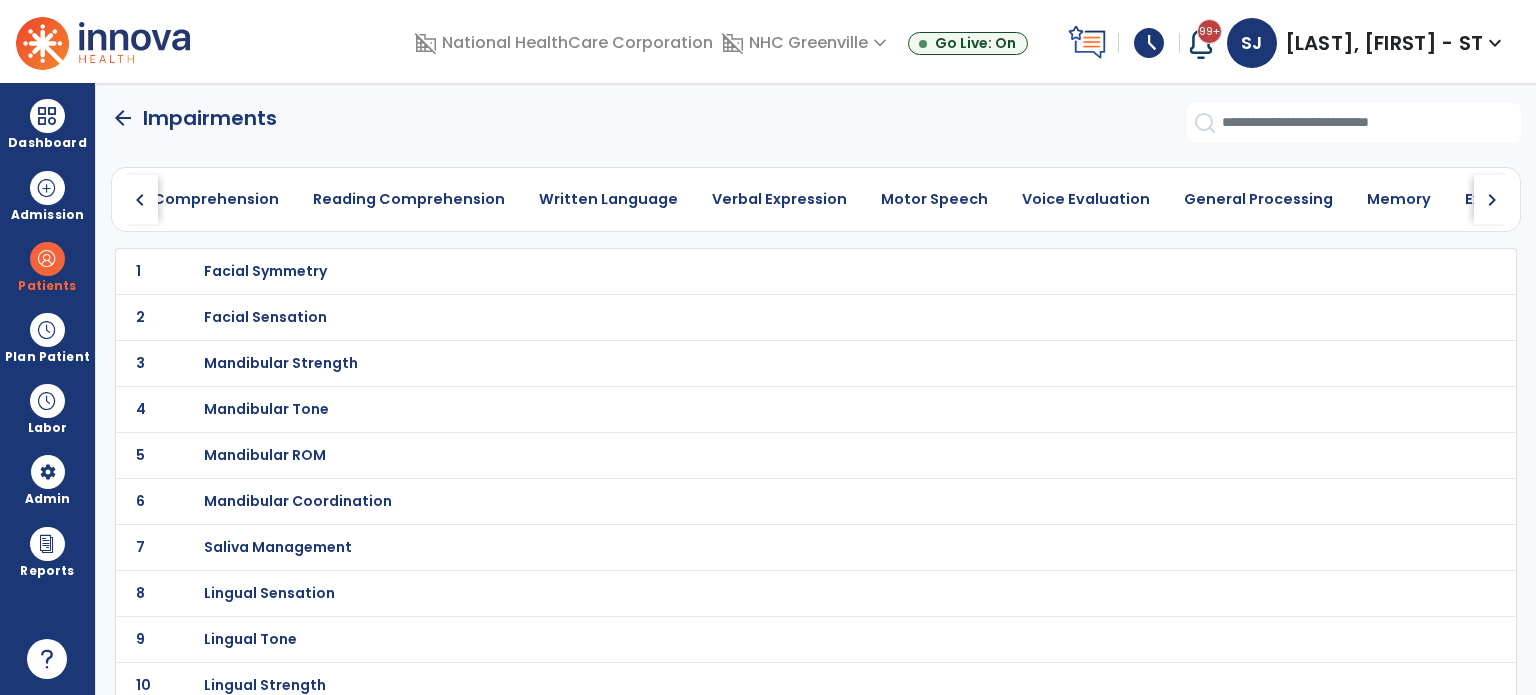click on "chevron_right" 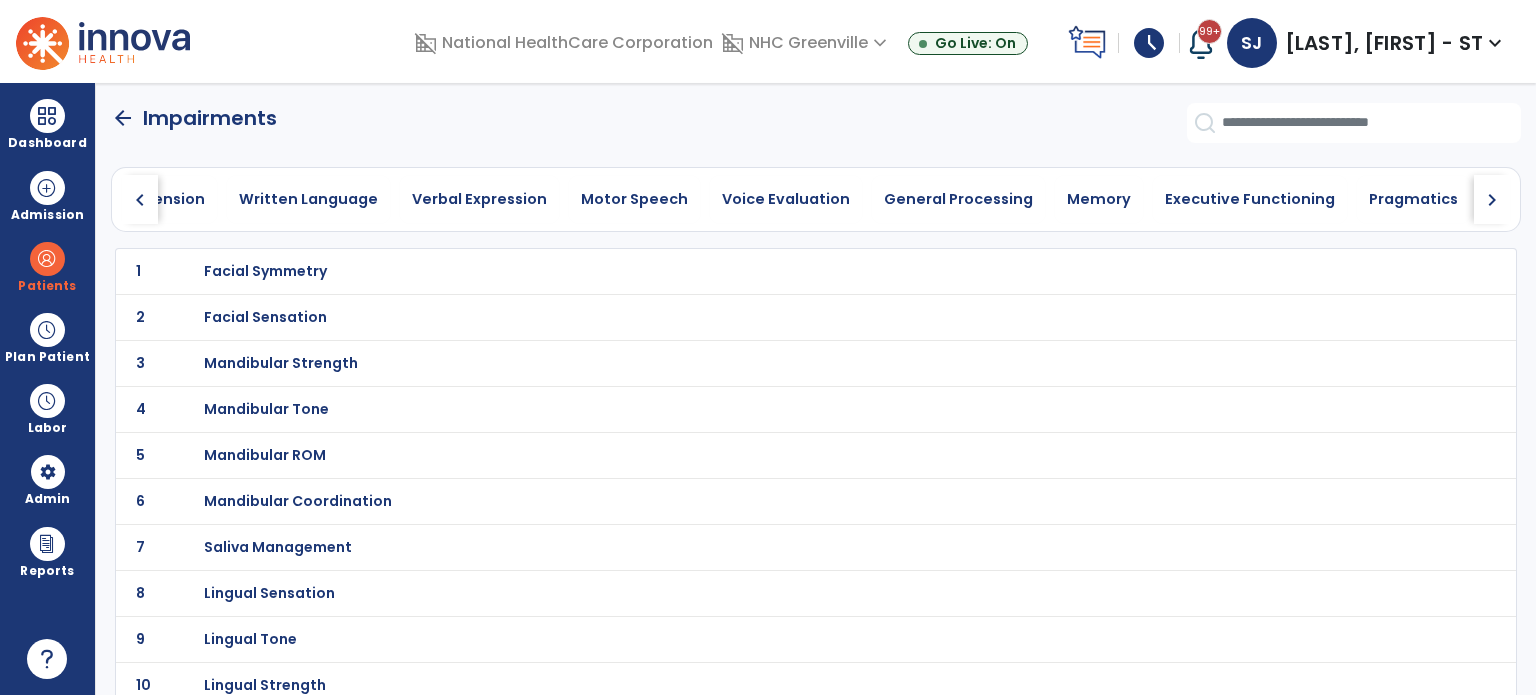 click on "chevron_right" 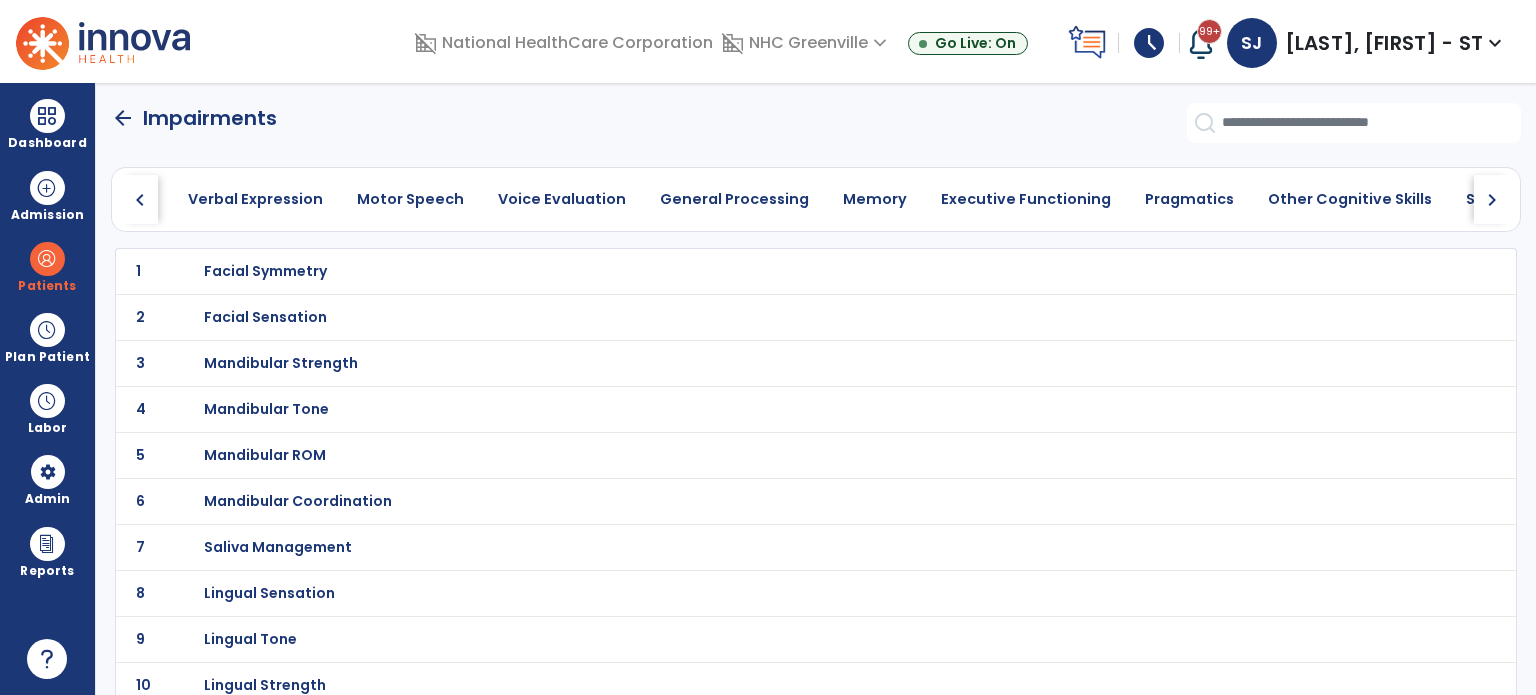click on "chevron_right" 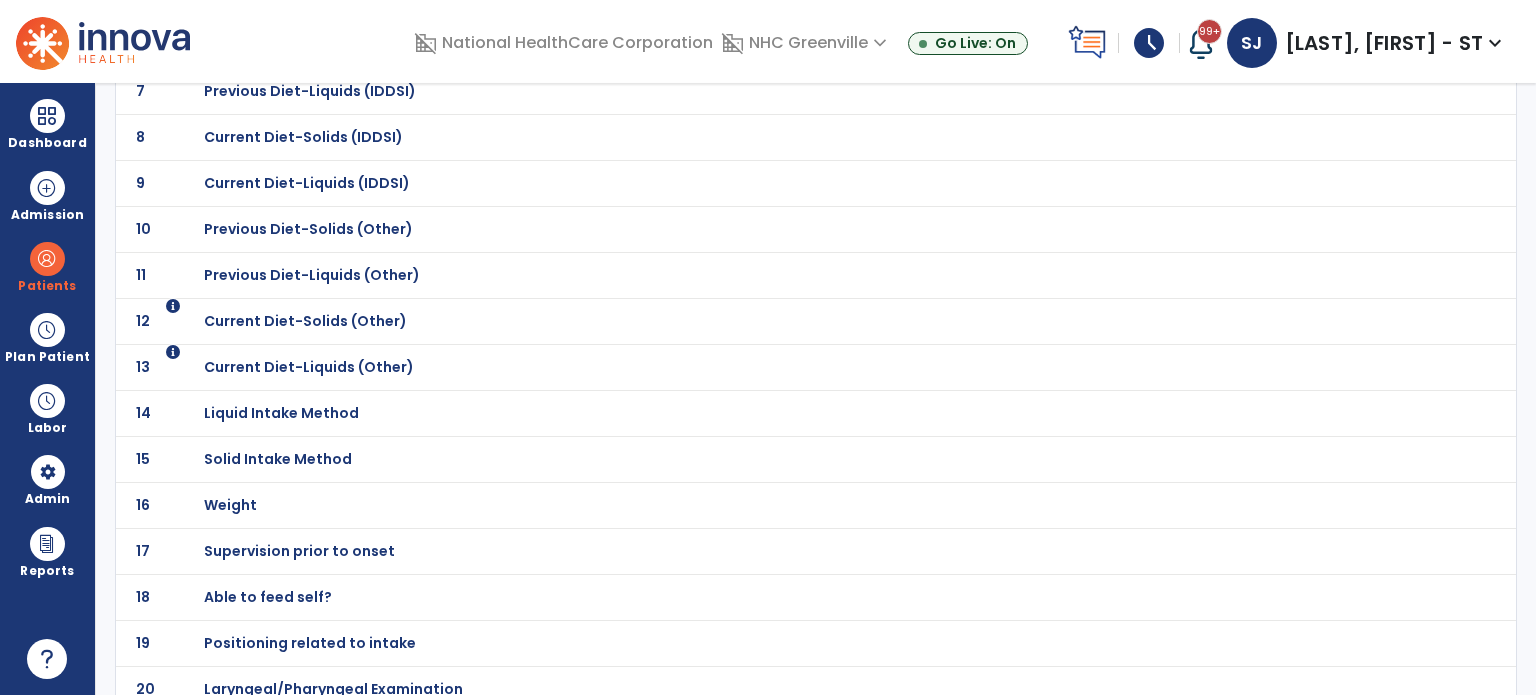 scroll, scrollTop: 468, scrollLeft: 0, axis: vertical 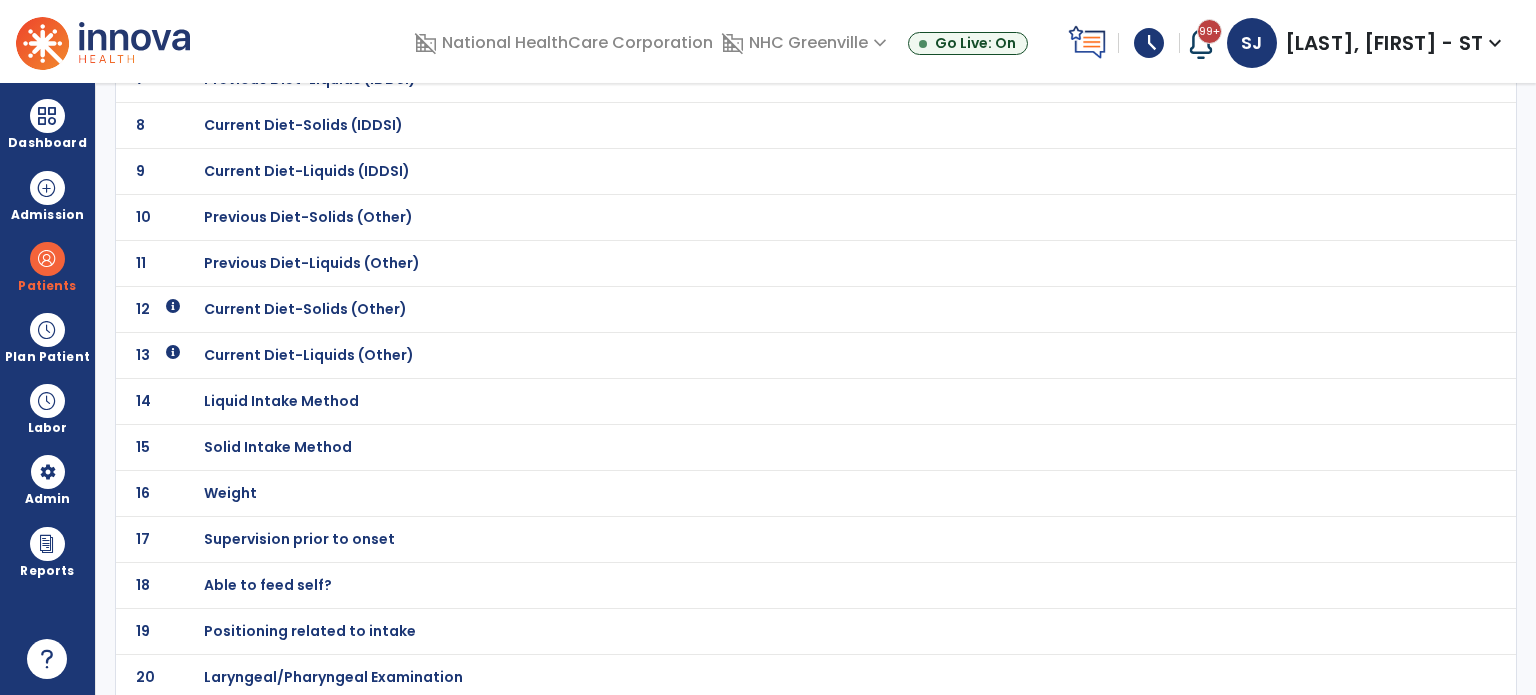 click on "Current Diet-Solids (Other)" at bounding box center [324, -197] 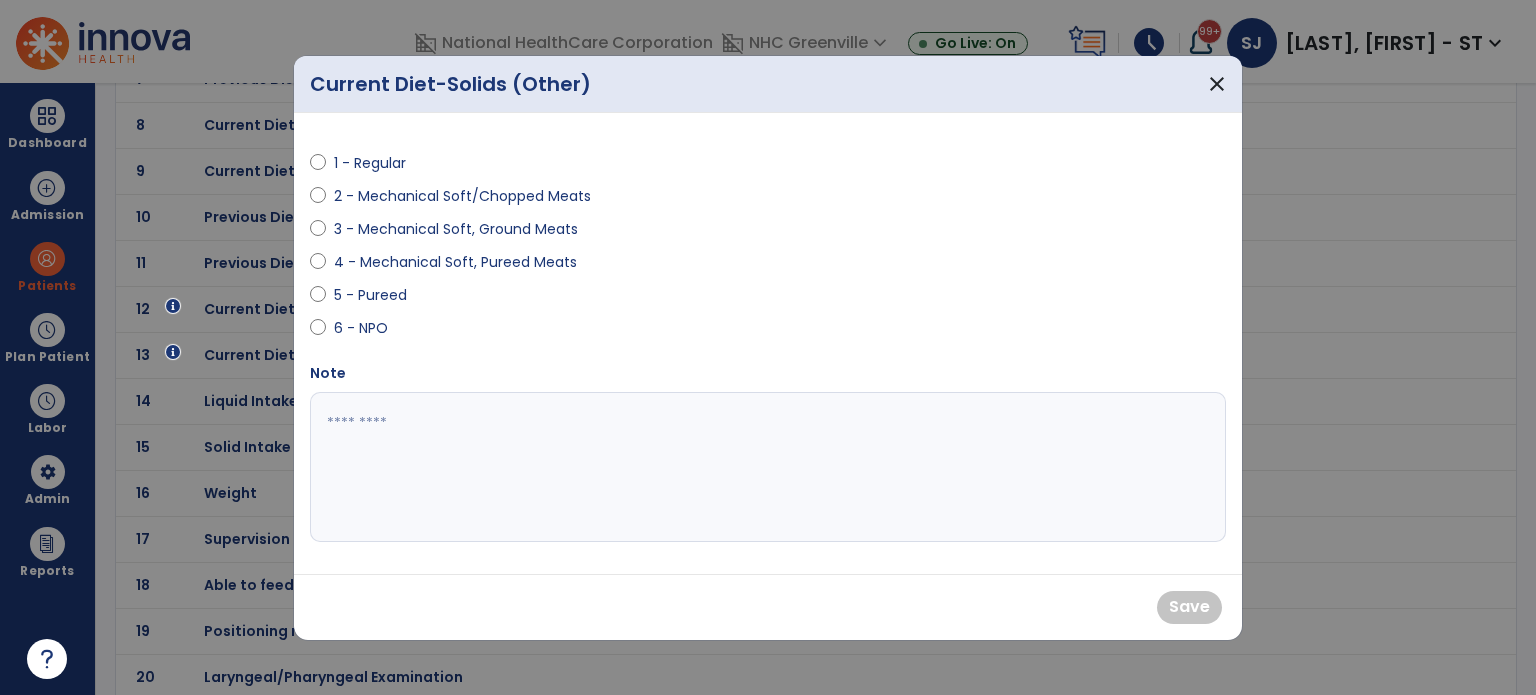 click on "6 - NPO" at bounding box center [369, 328] 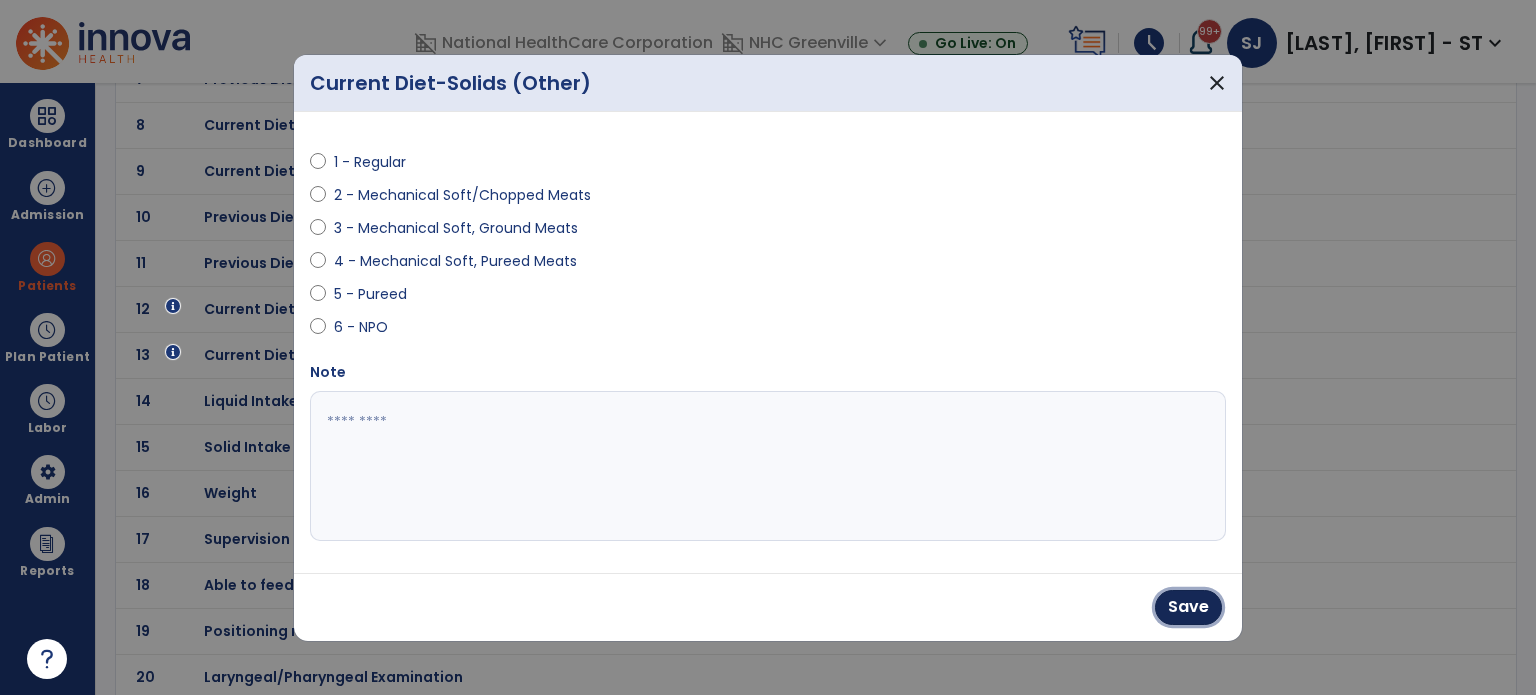 drag, startPoint x: 1176, startPoint y: 603, endPoint x: 1116, endPoint y: 594, distance: 60.671246 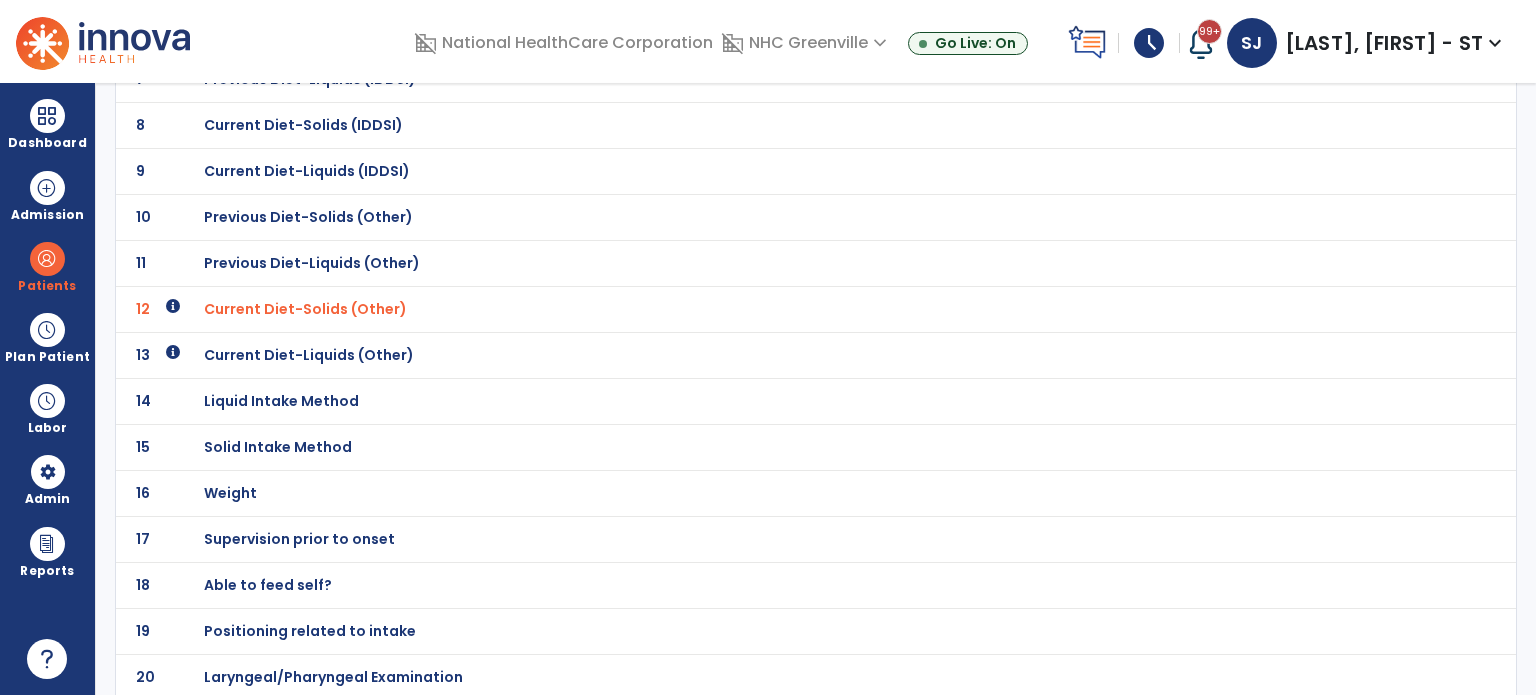 click on "Current Diet-Liquids (Other)" at bounding box center [324, -197] 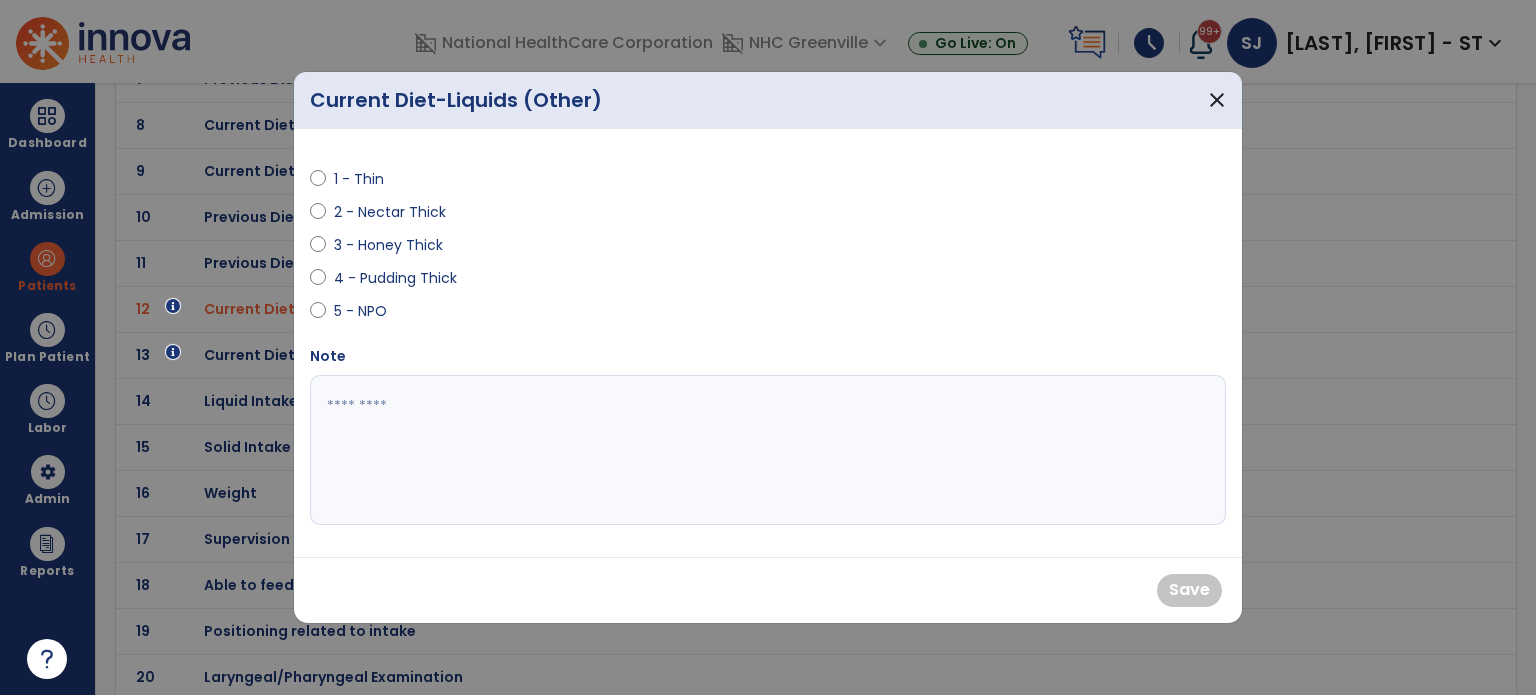 click on "5 - NPO" at bounding box center [369, 311] 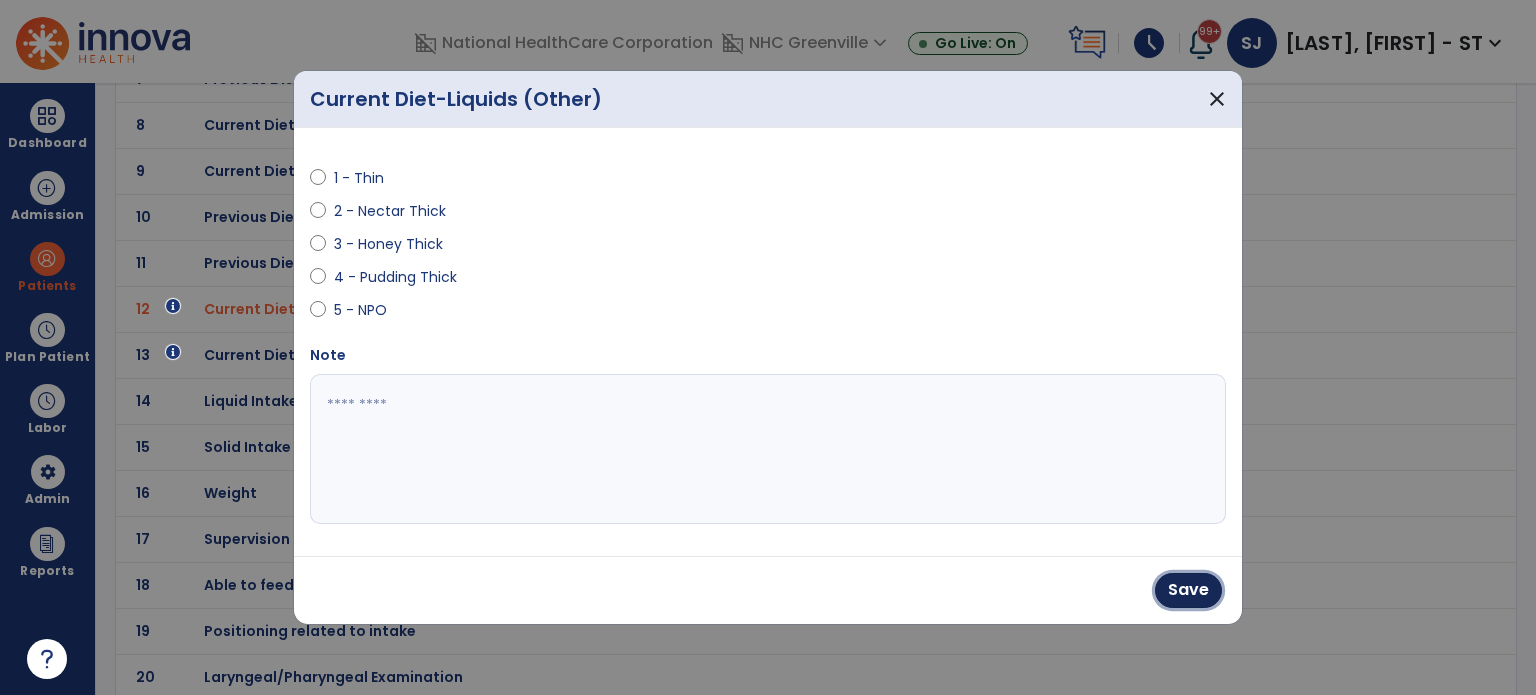 click on "Save" at bounding box center [1188, 590] 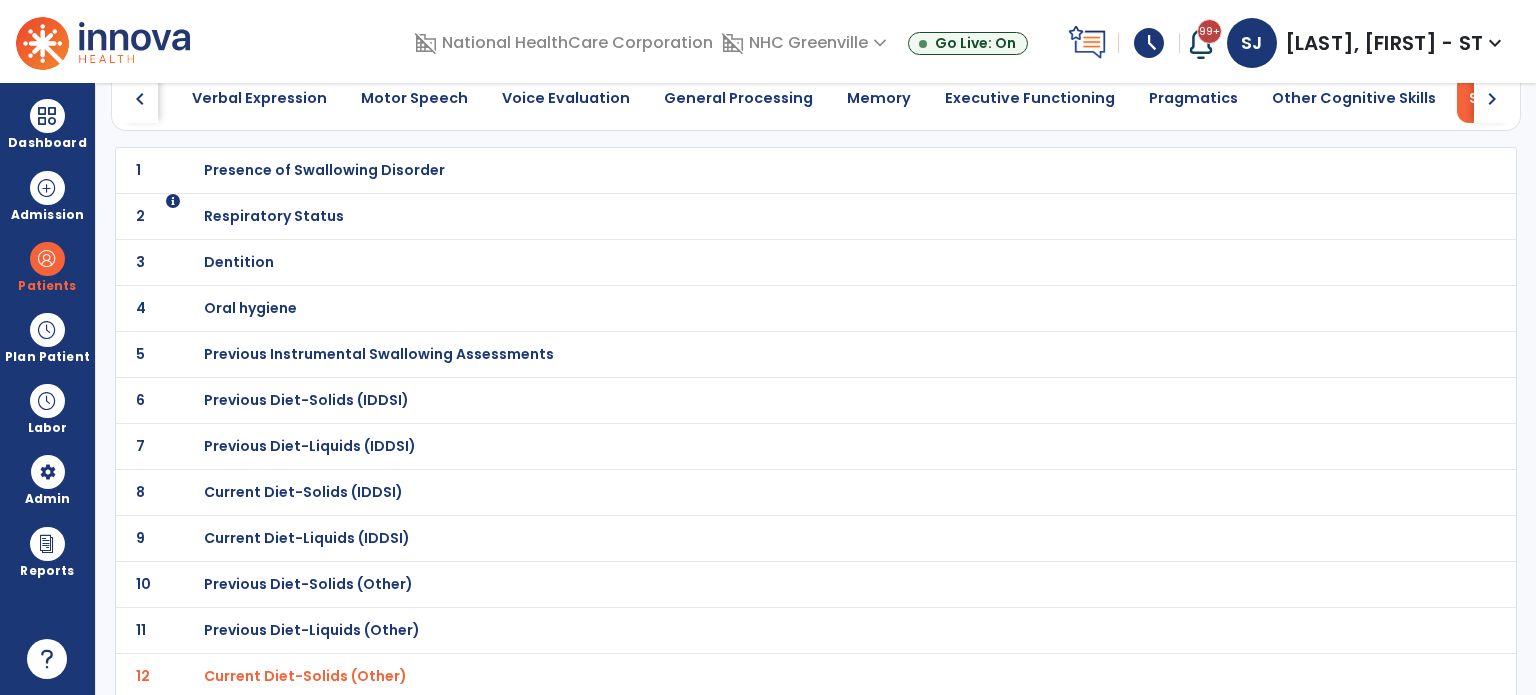 scroll, scrollTop: 69, scrollLeft: 0, axis: vertical 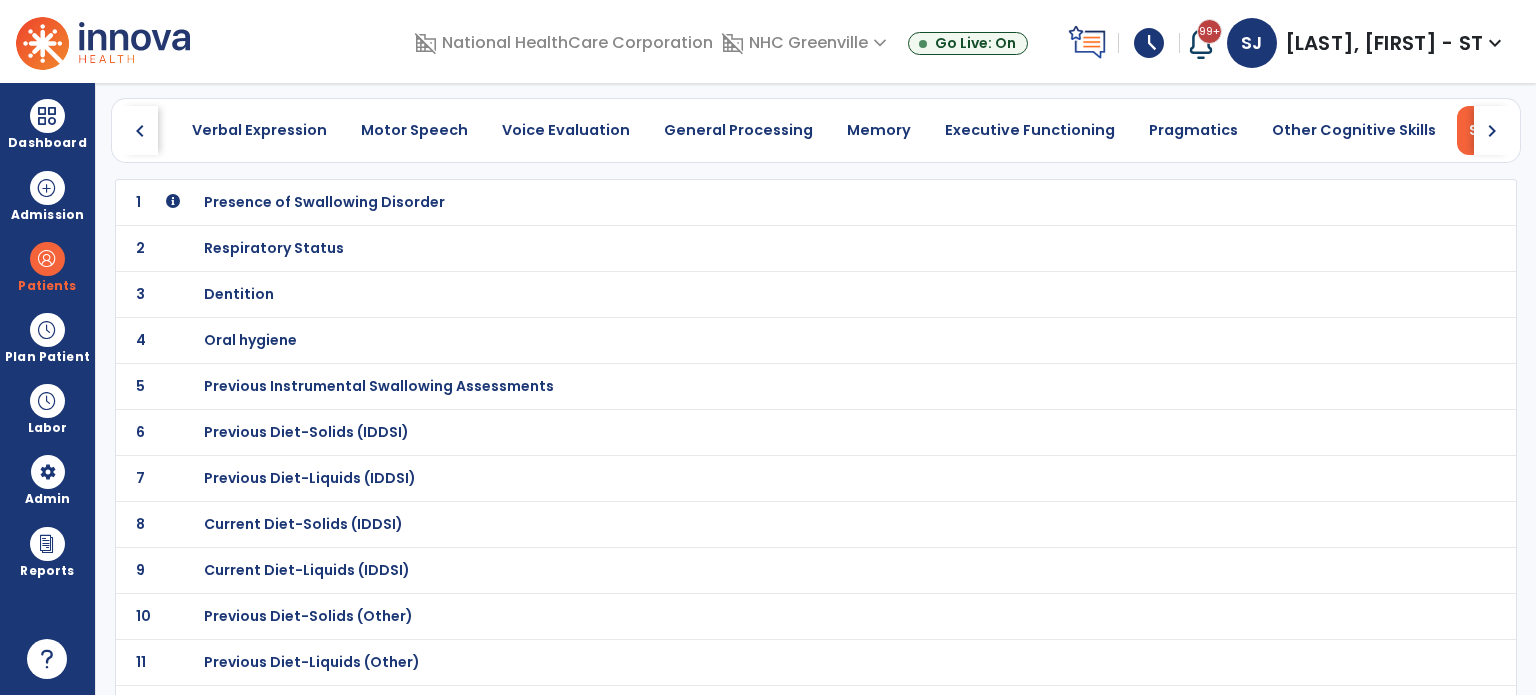 click on "Dentition" at bounding box center (772, 202) 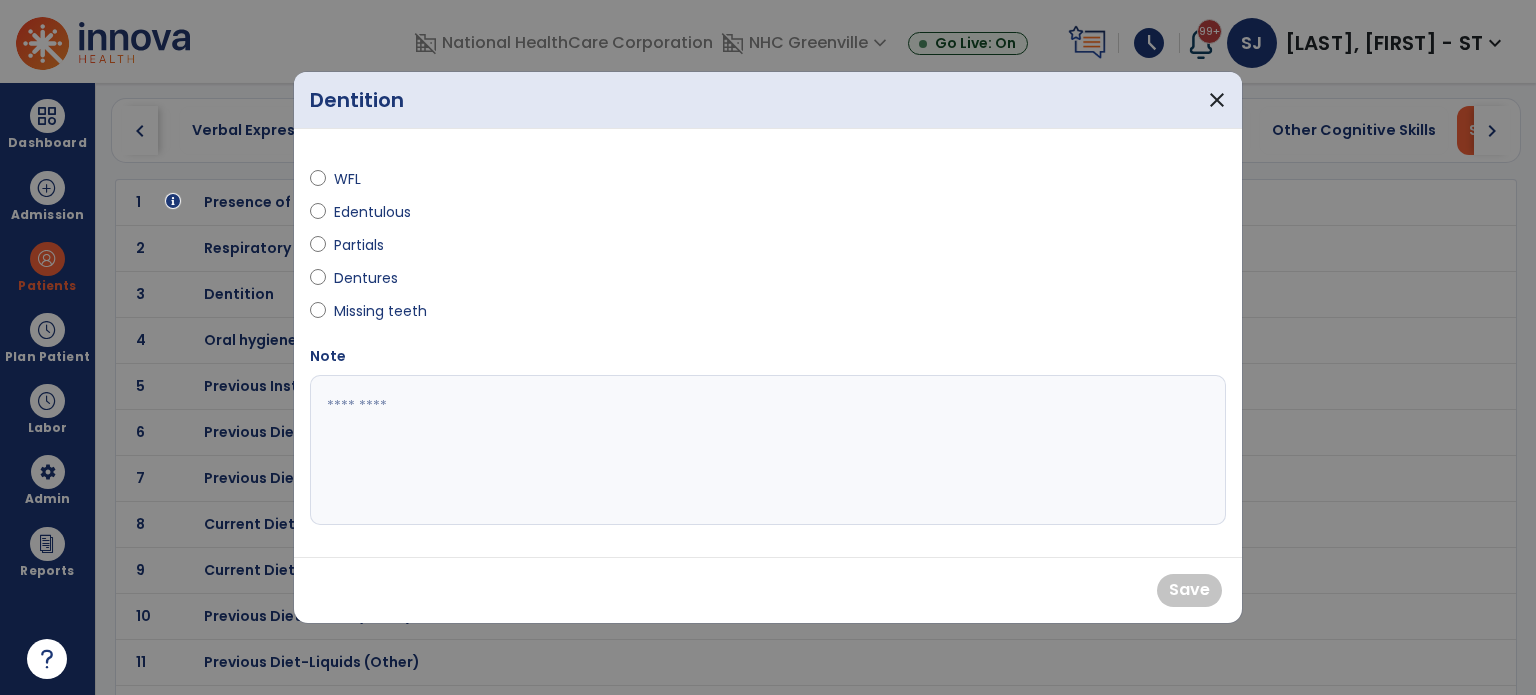 click on "WFL" at bounding box center [369, 179] 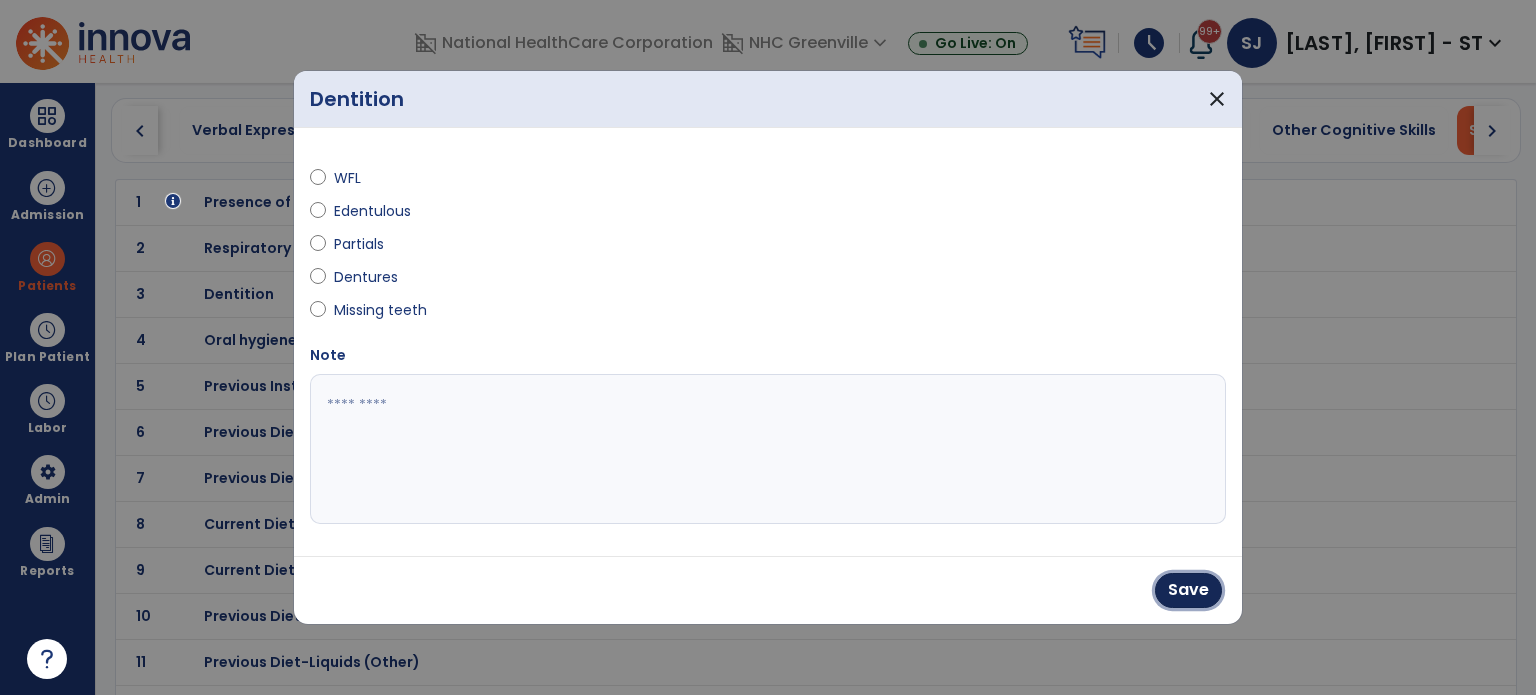 click on "Save" at bounding box center (1188, 590) 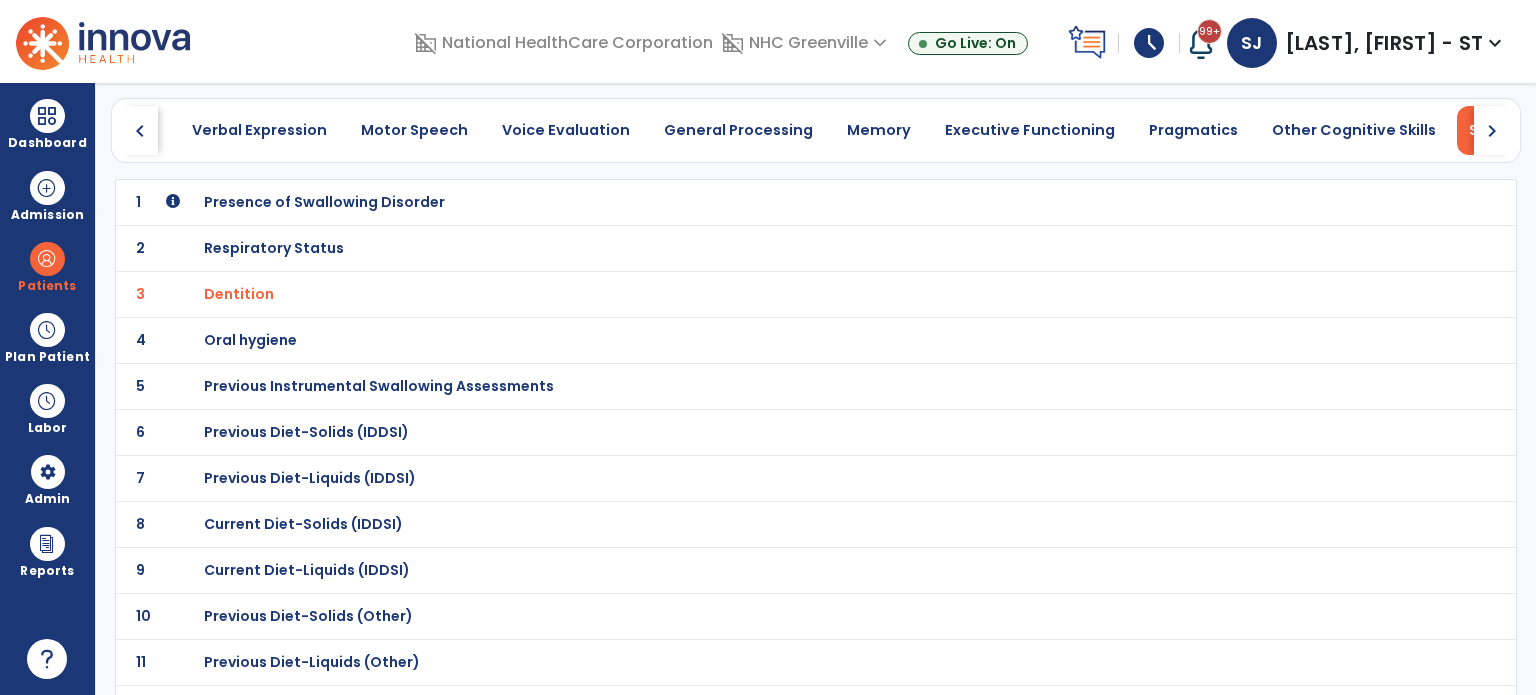 click on "Presence of Swallowing Disorder" at bounding box center [324, 202] 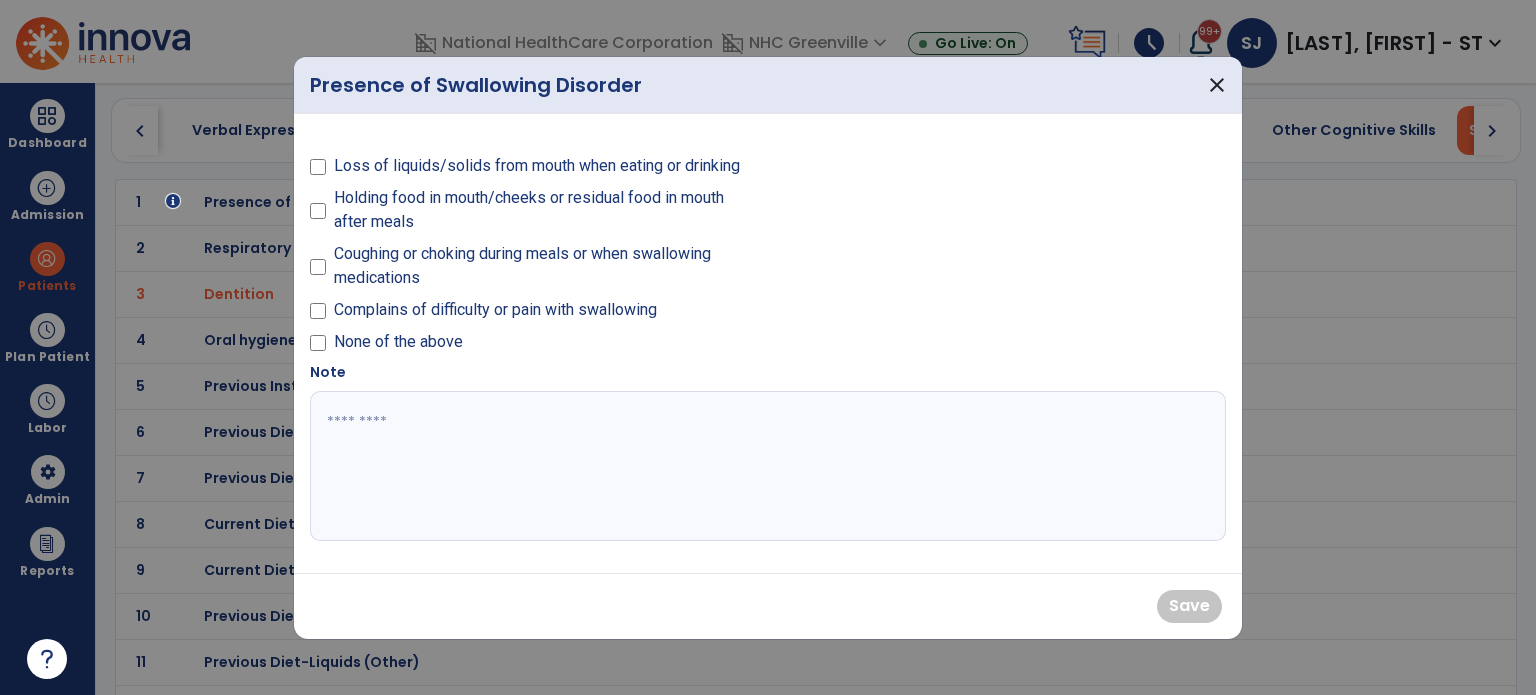 click on "Coughing or choking during meals or when swallowing medications" at bounding box center (545, 266) 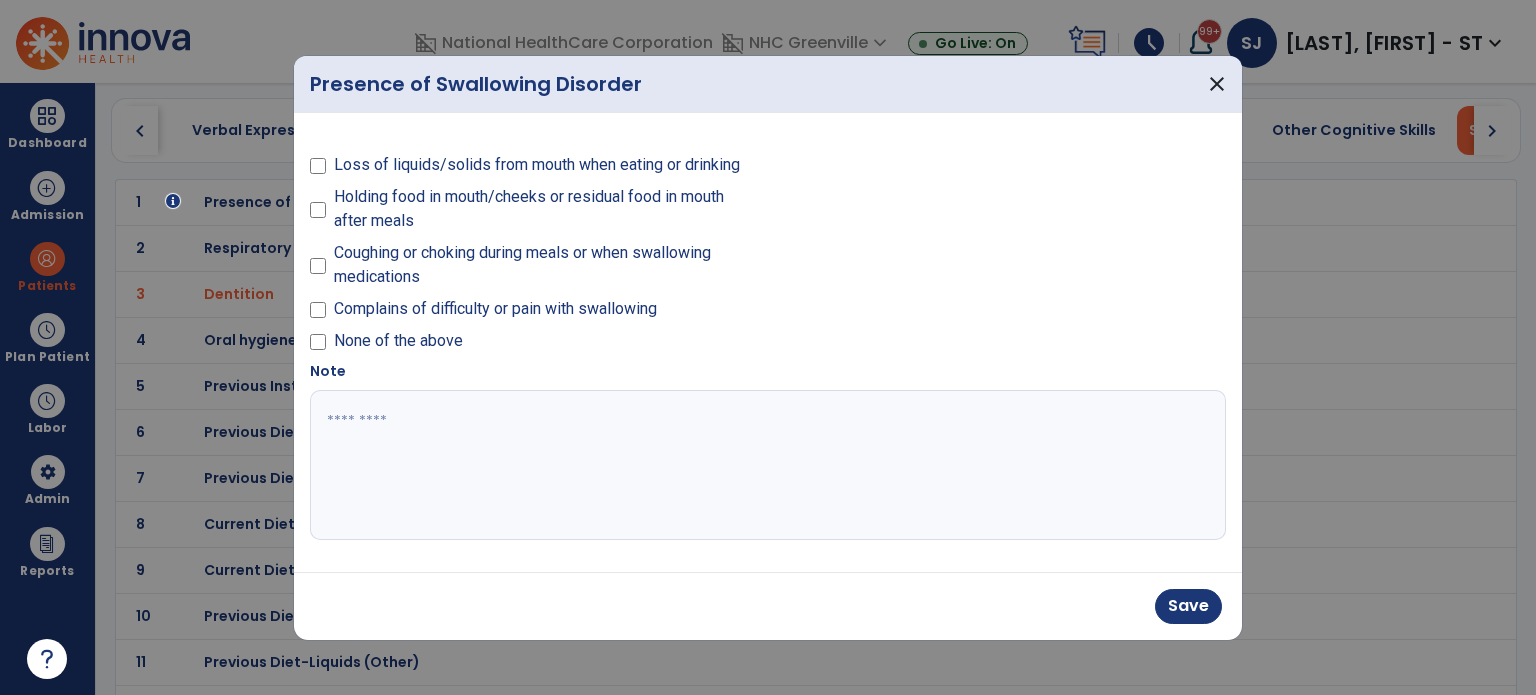 click on "Holding food in mouth/cheeks or residual food in mouth after meals" at bounding box center (545, 209) 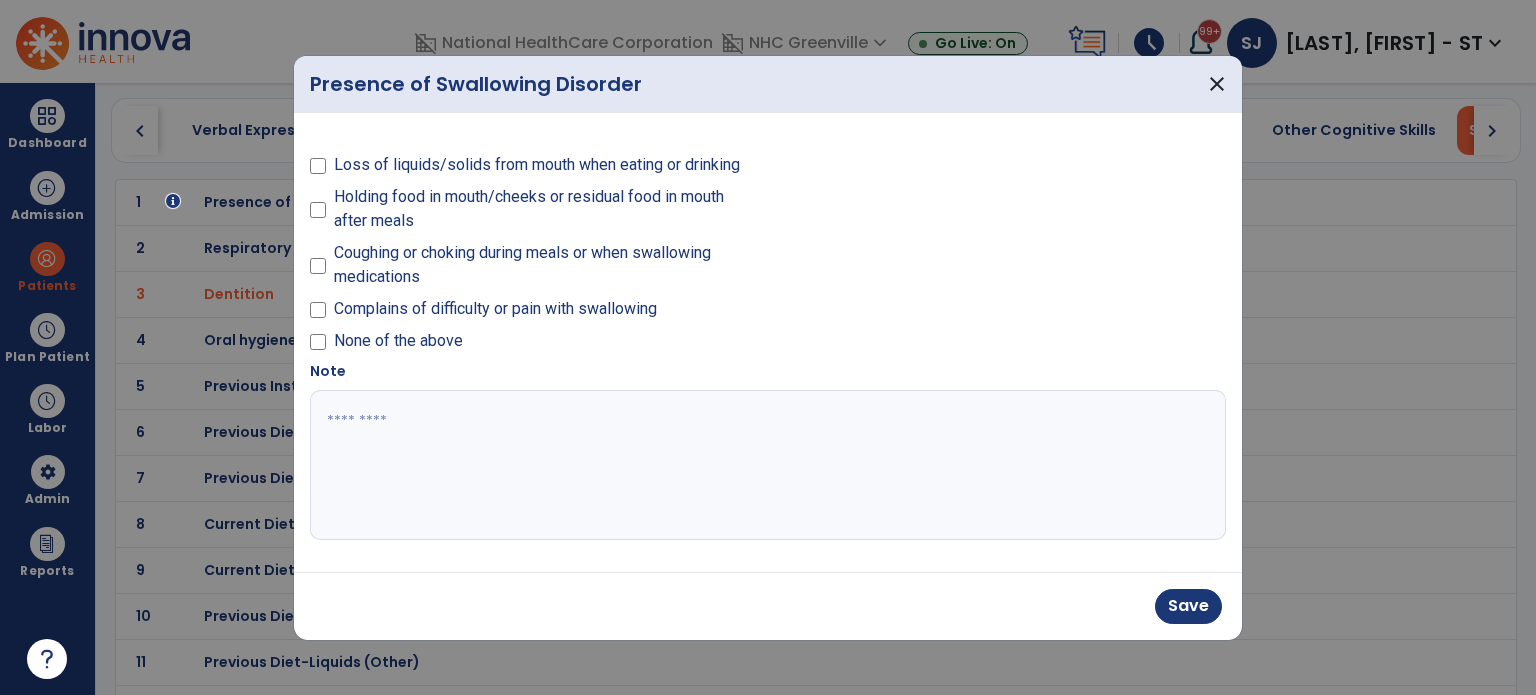 click on "Loss of liquids/solids from mouth when eating or drinking" at bounding box center (537, 165) 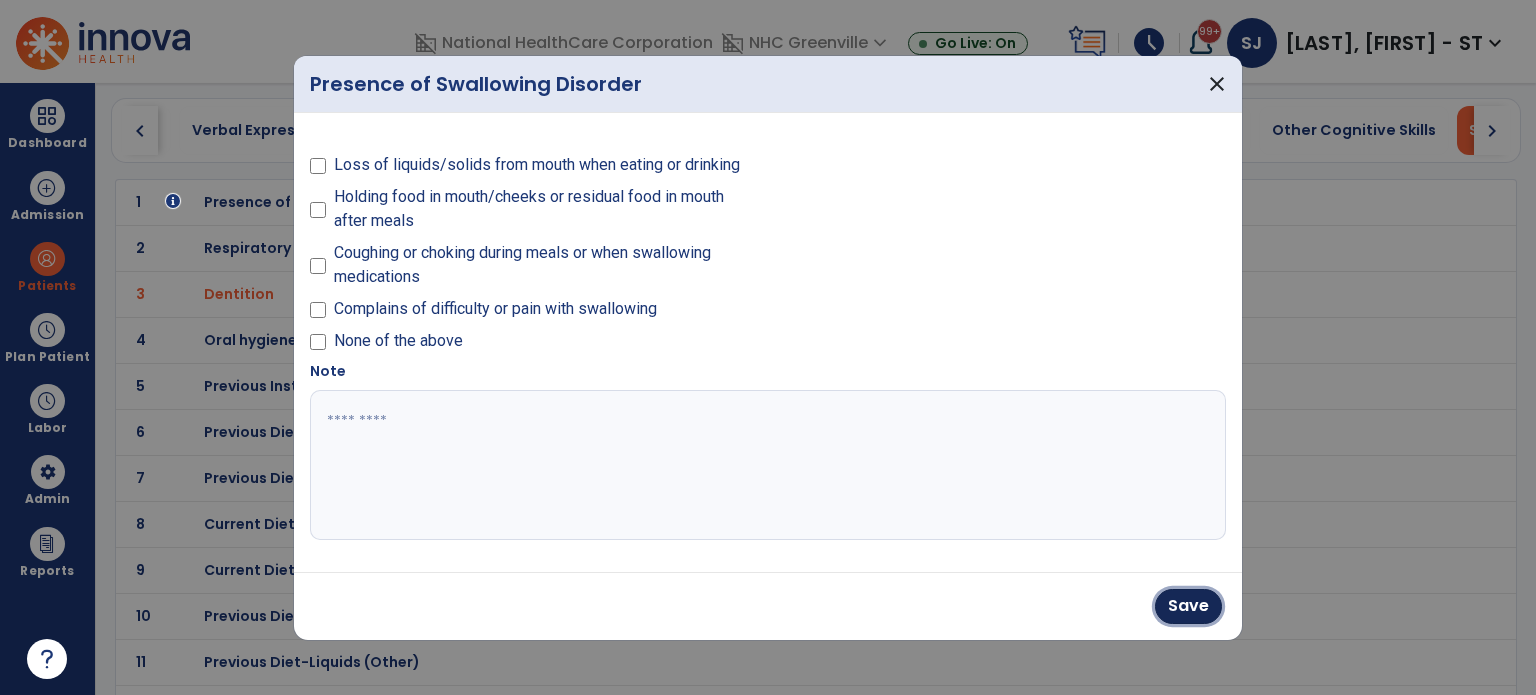 click on "Save" at bounding box center [1188, 606] 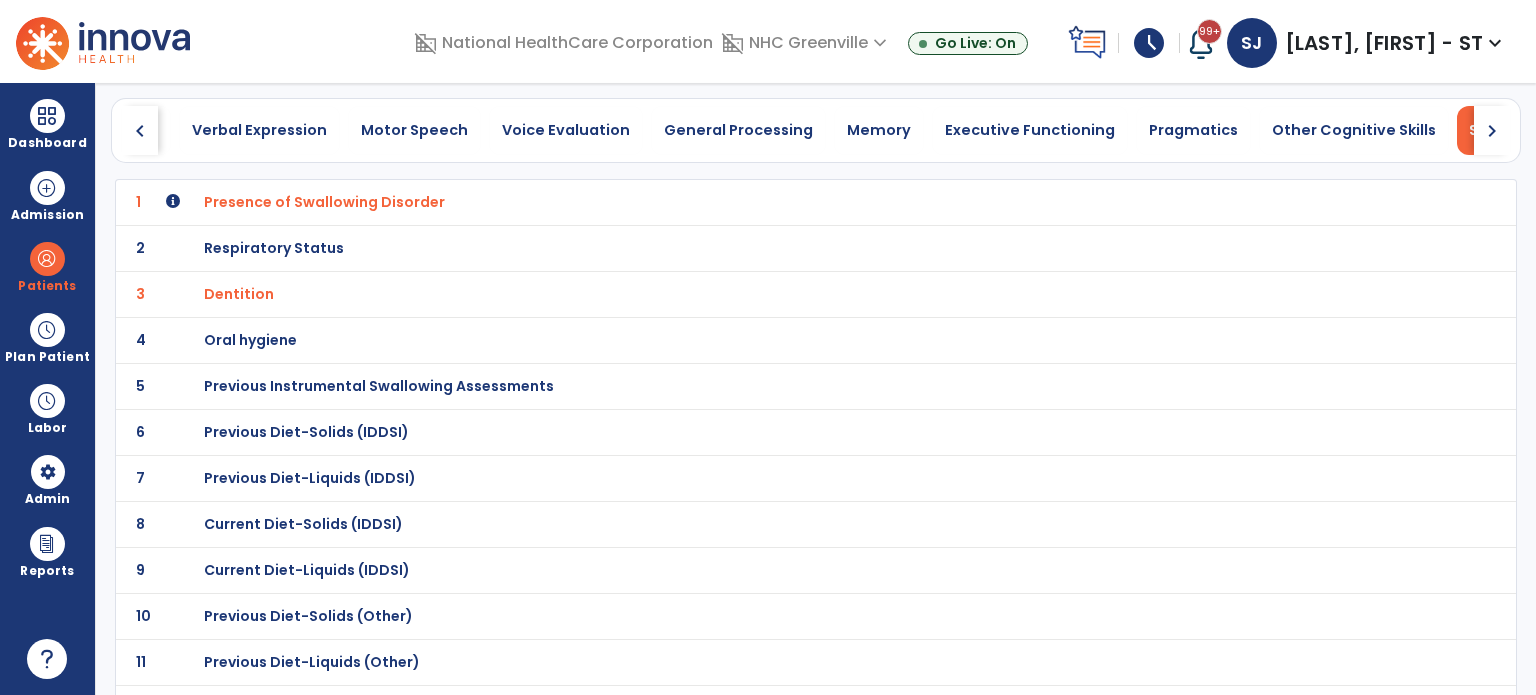 click on "Previous Instrumental Swallowing Assessments" at bounding box center (772, 202) 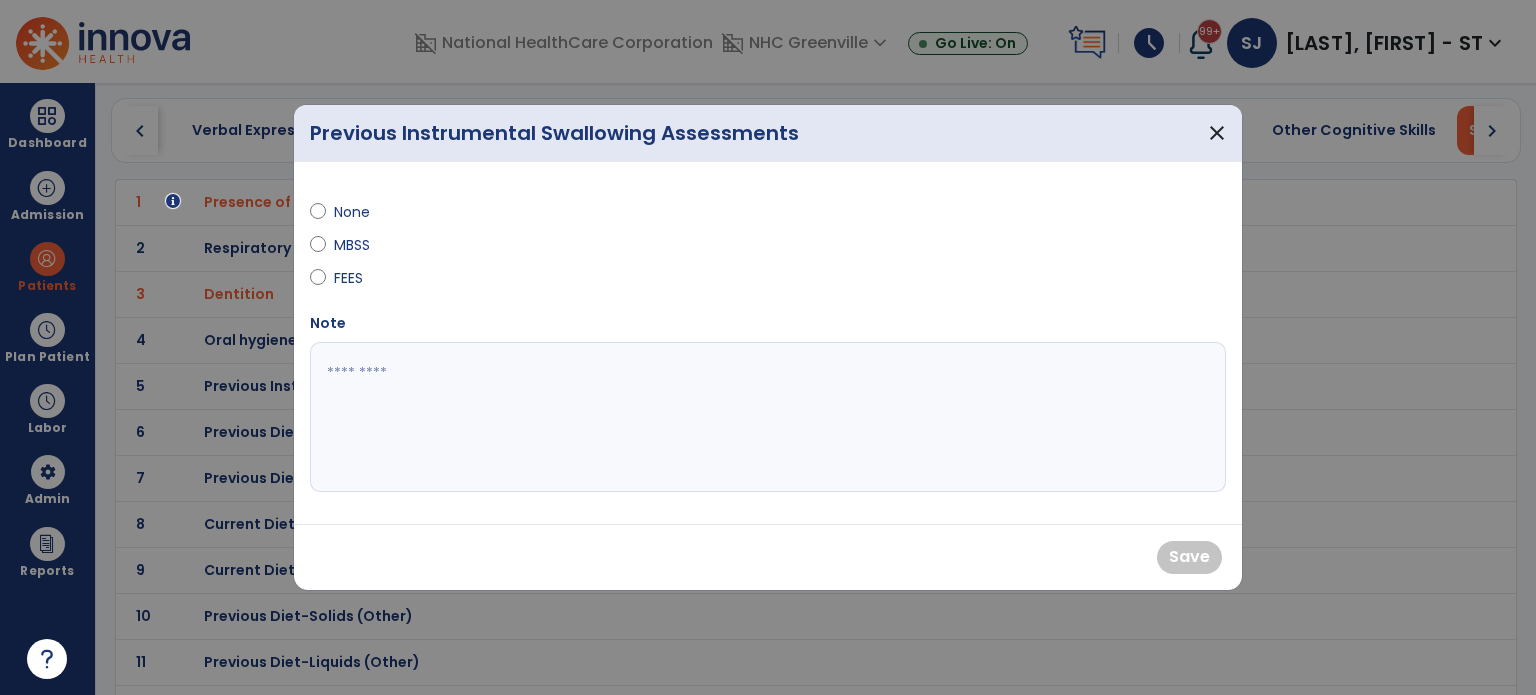 click on "MBSS" at bounding box center (369, 245) 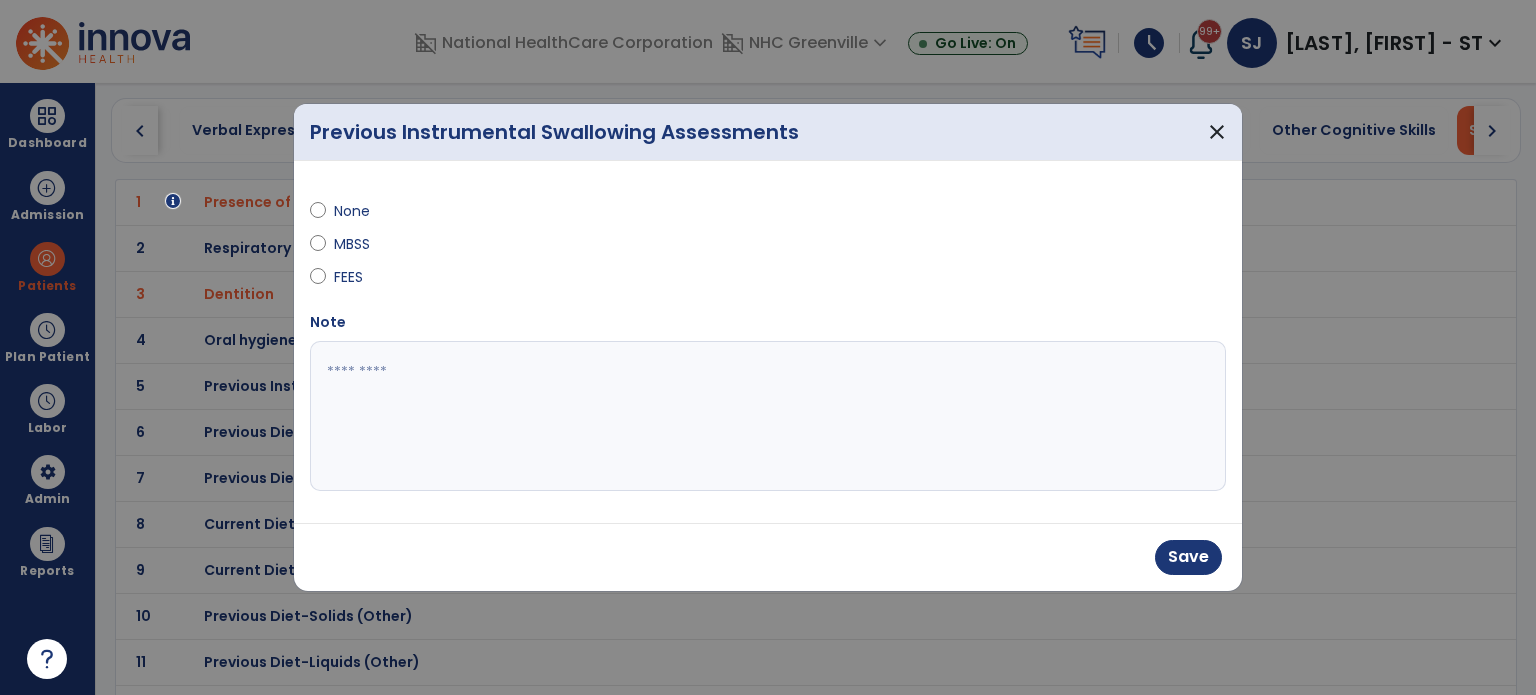 click at bounding box center [768, 416] 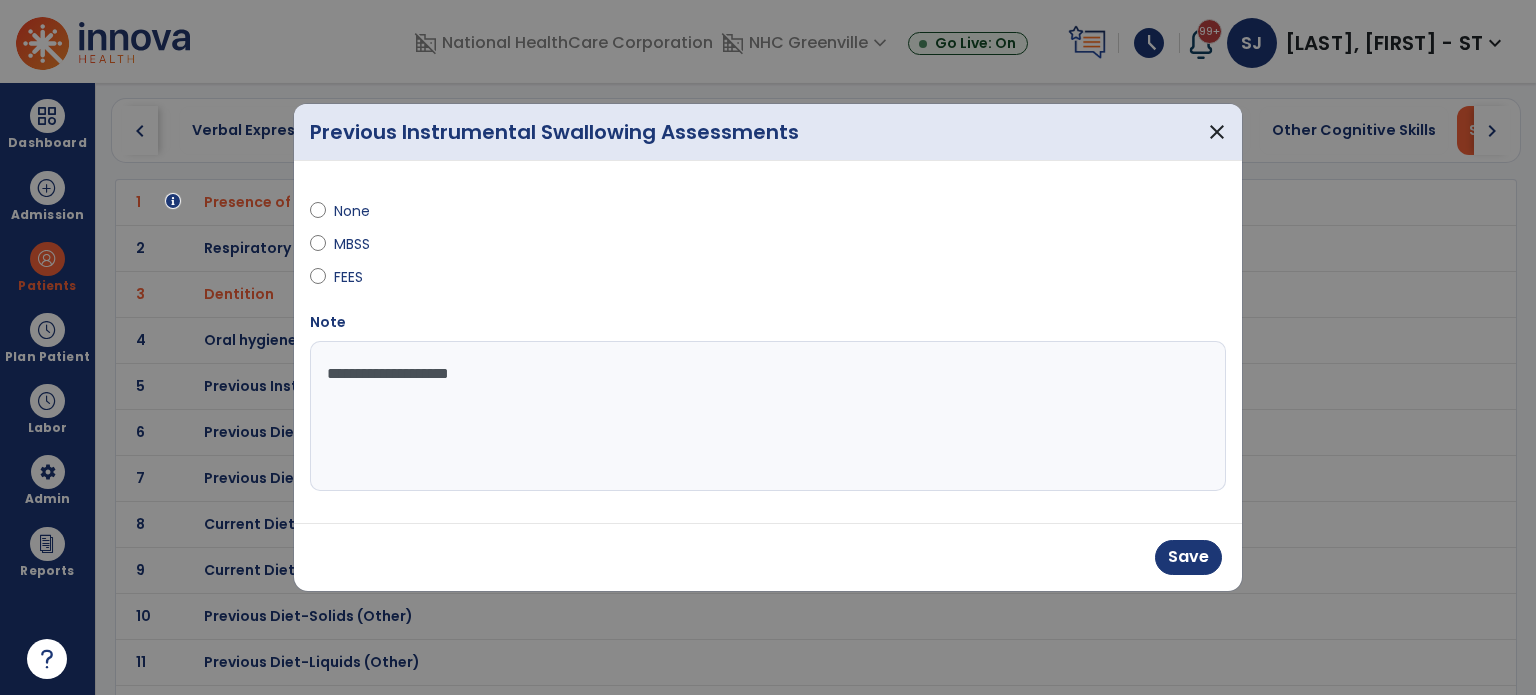 click on "**********" at bounding box center [768, 416] 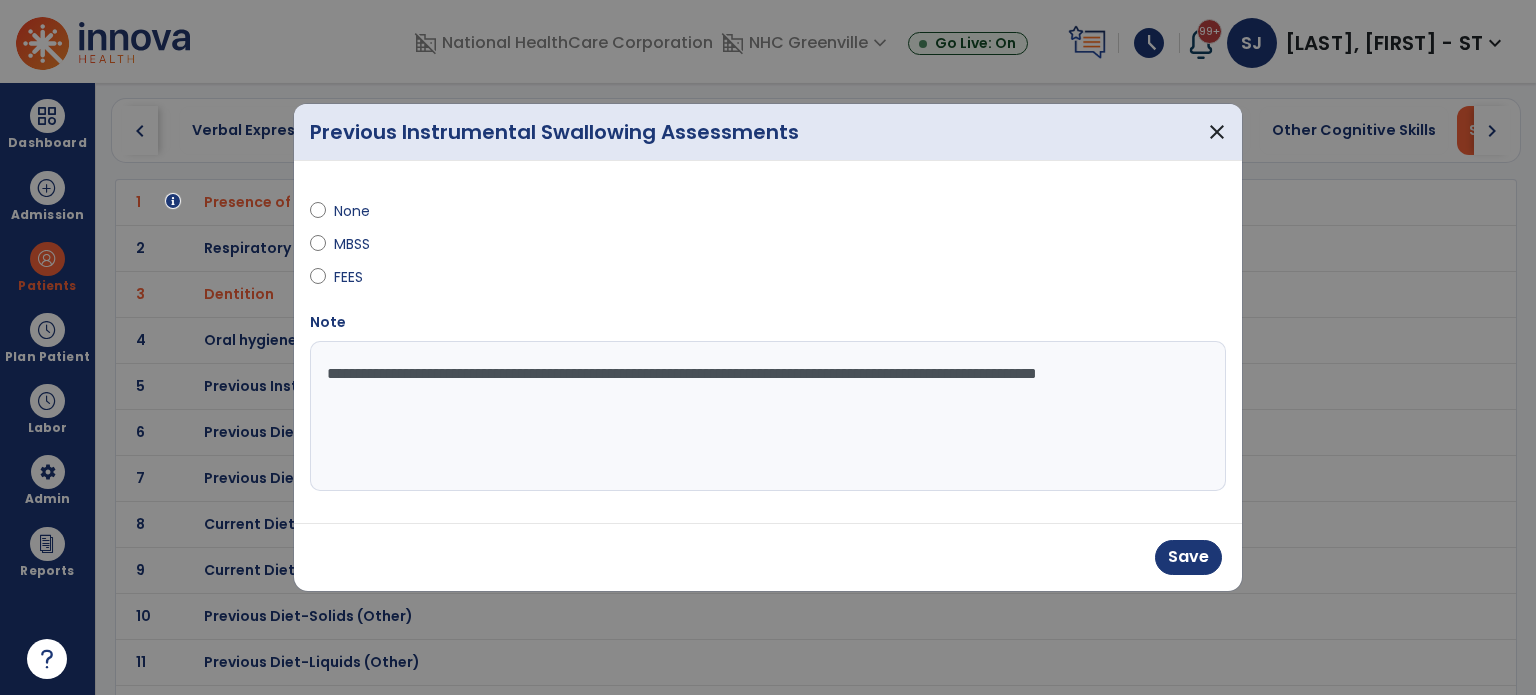 click on "**********" at bounding box center [768, 416] 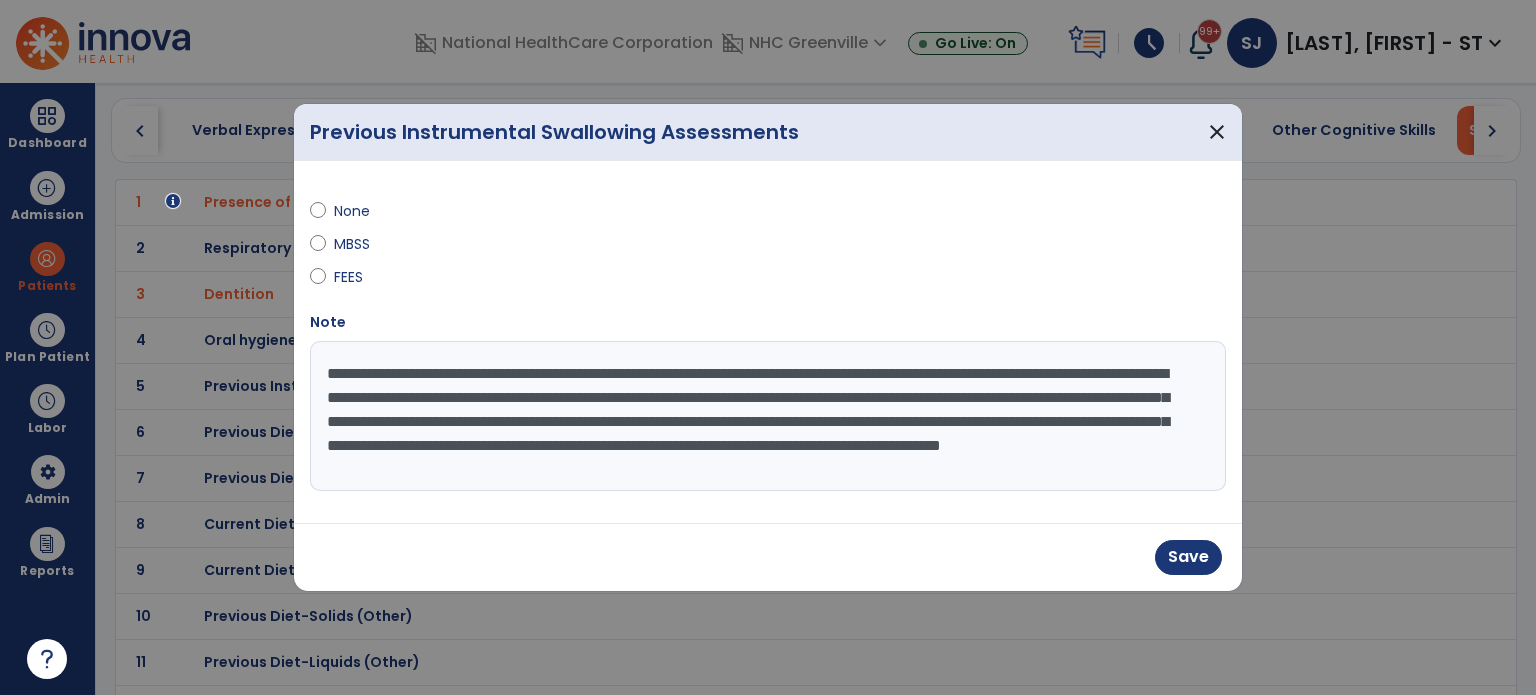 scroll, scrollTop: 16, scrollLeft: 0, axis: vertical 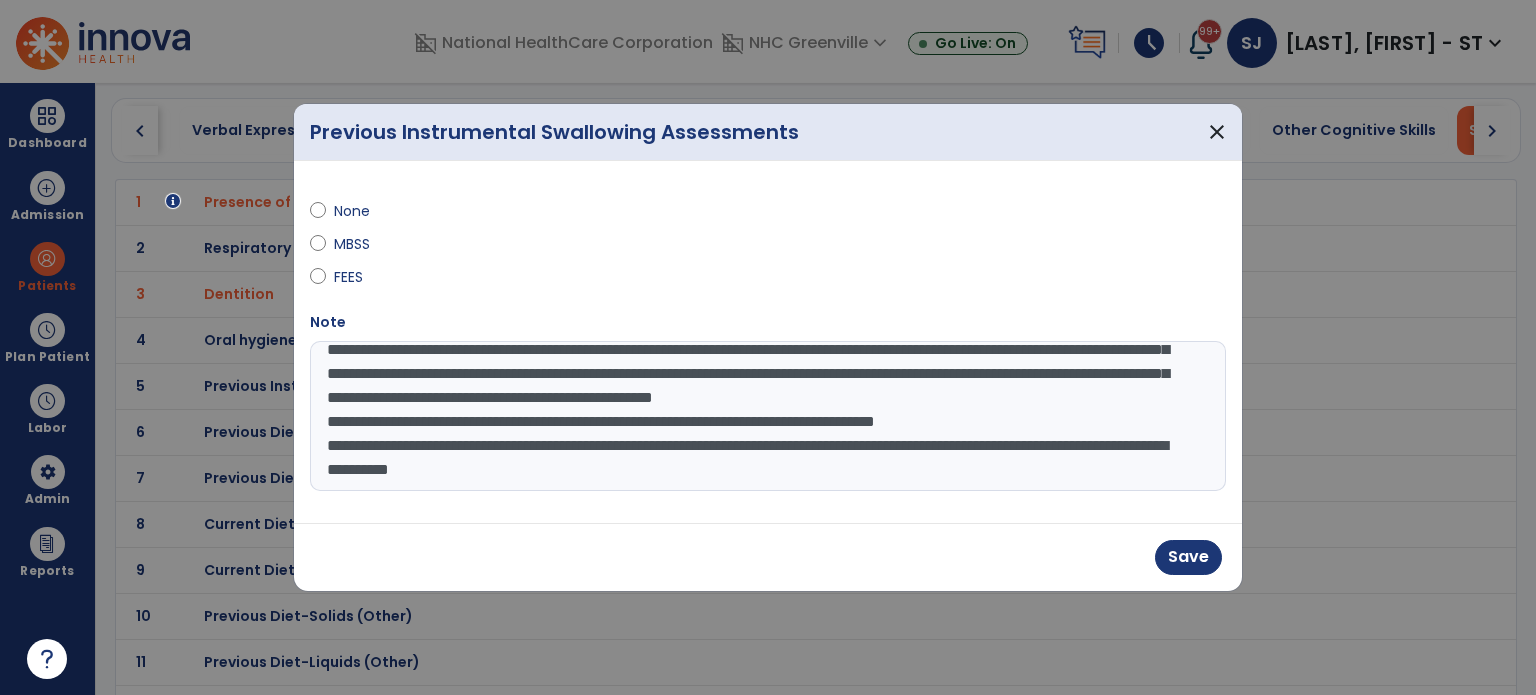 click on "**********" at bounding box center [768, 416] 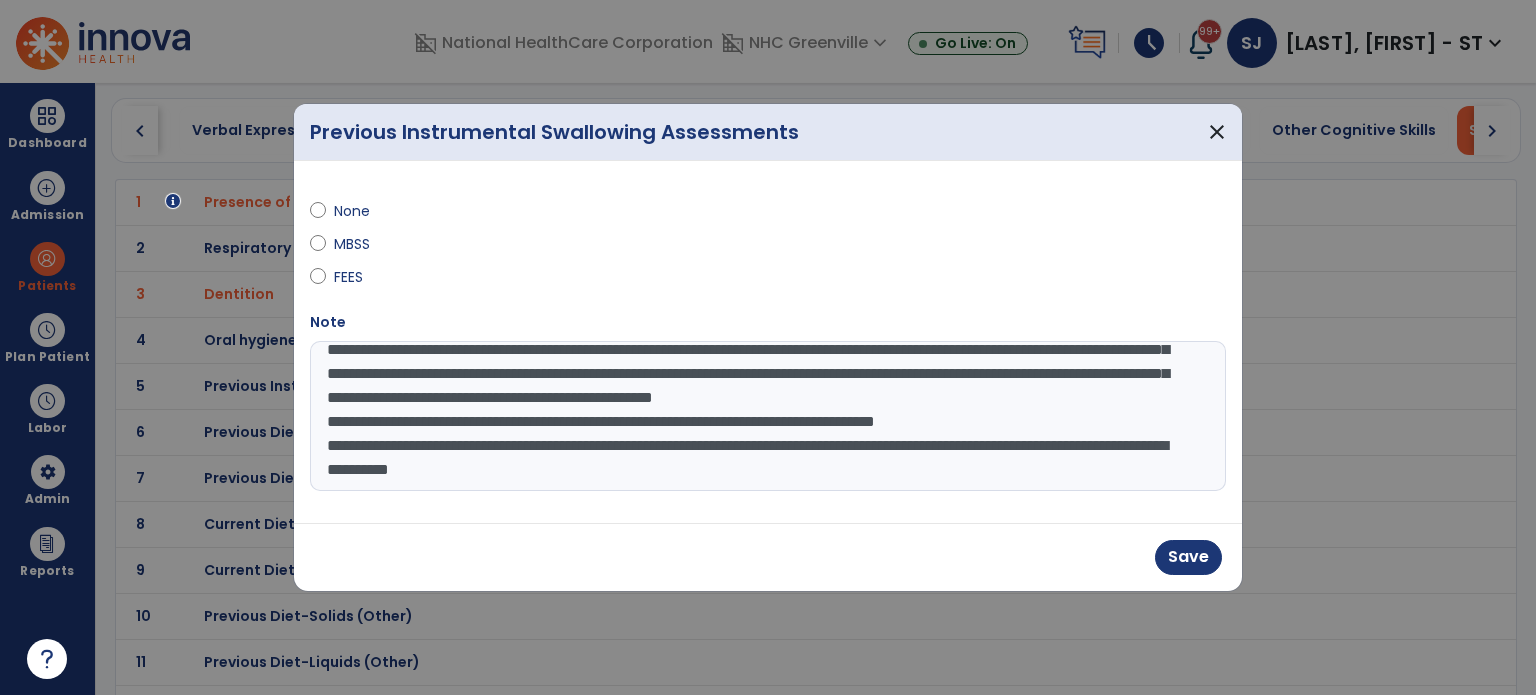 type on "**********" 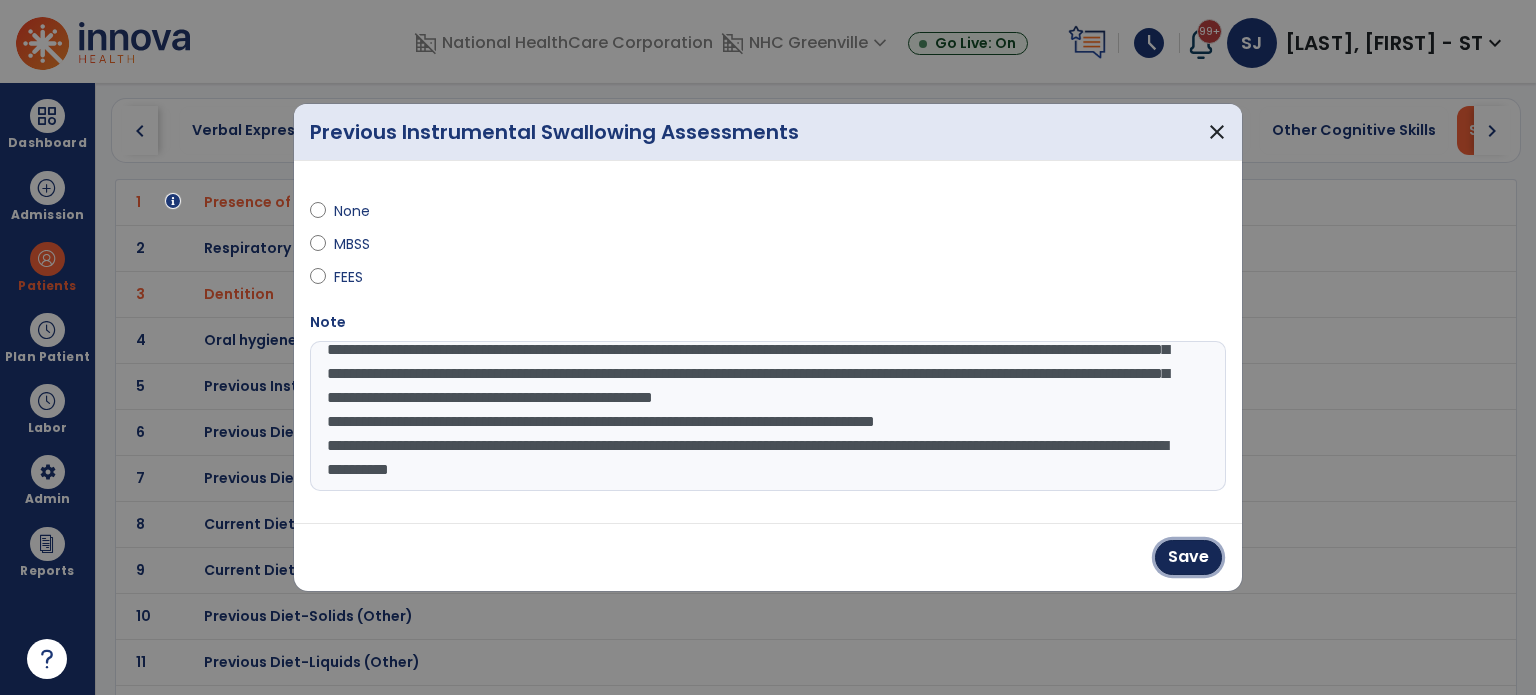 click on "Save" at bounding box center (1188, 557) 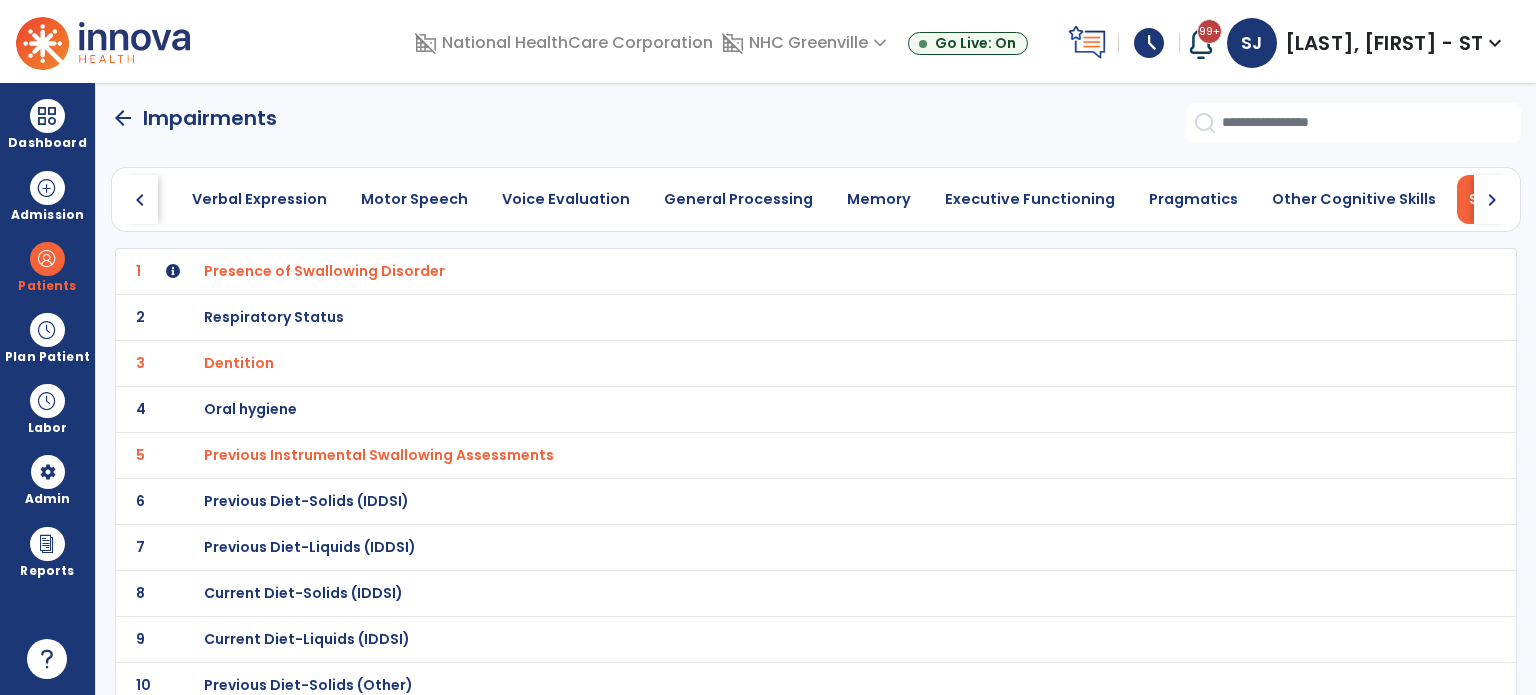 scroll, scrollTop: 0, scrollLeft: 0, axis: both 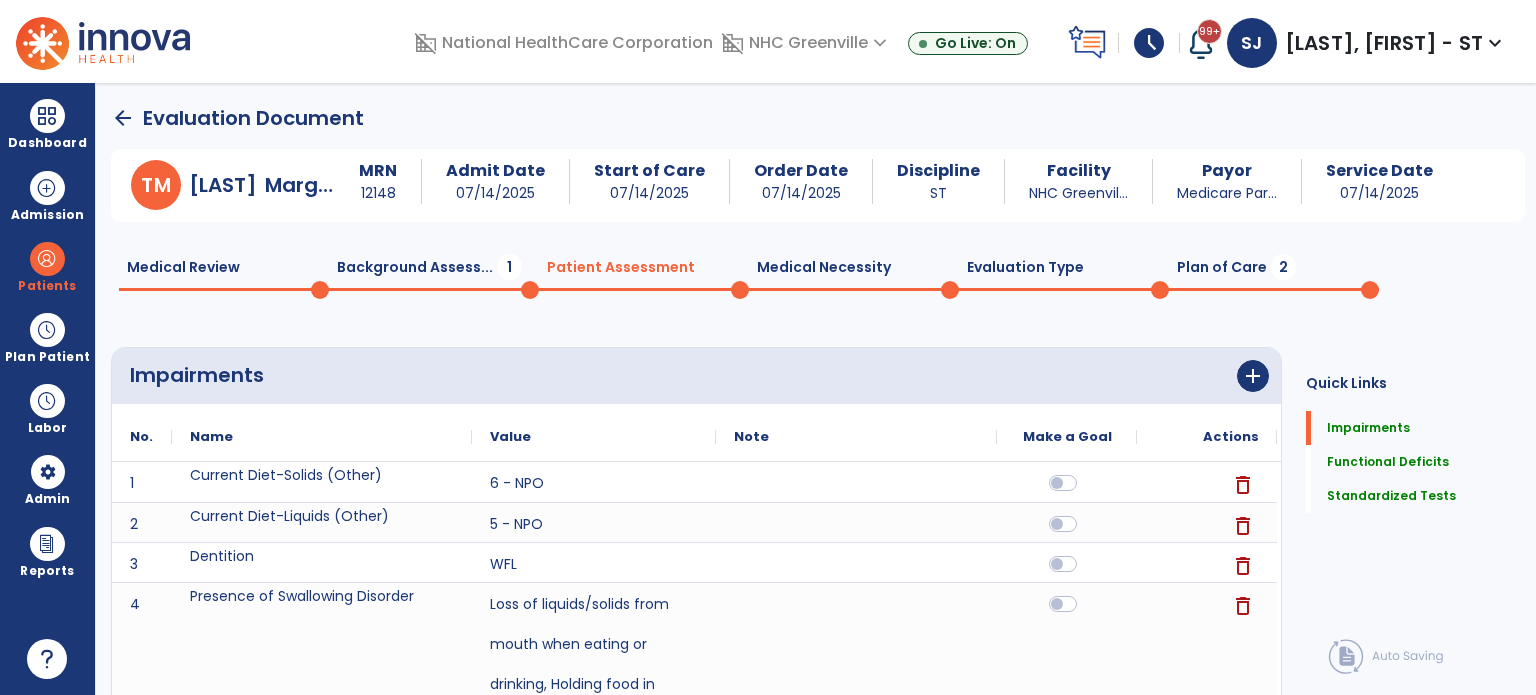 click on "Plan of Care  2" 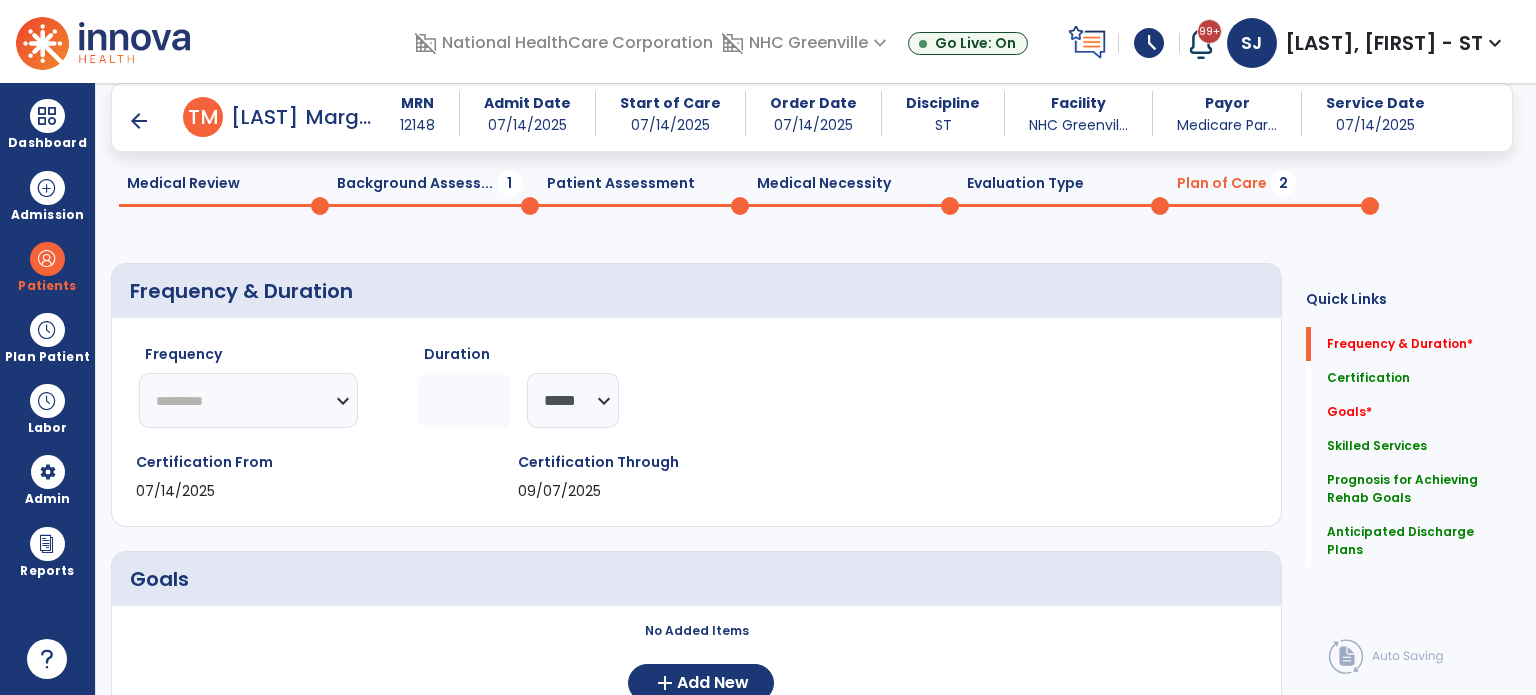 scroll, scrollTop: 100, scrollLeft: 0, axis: vertical 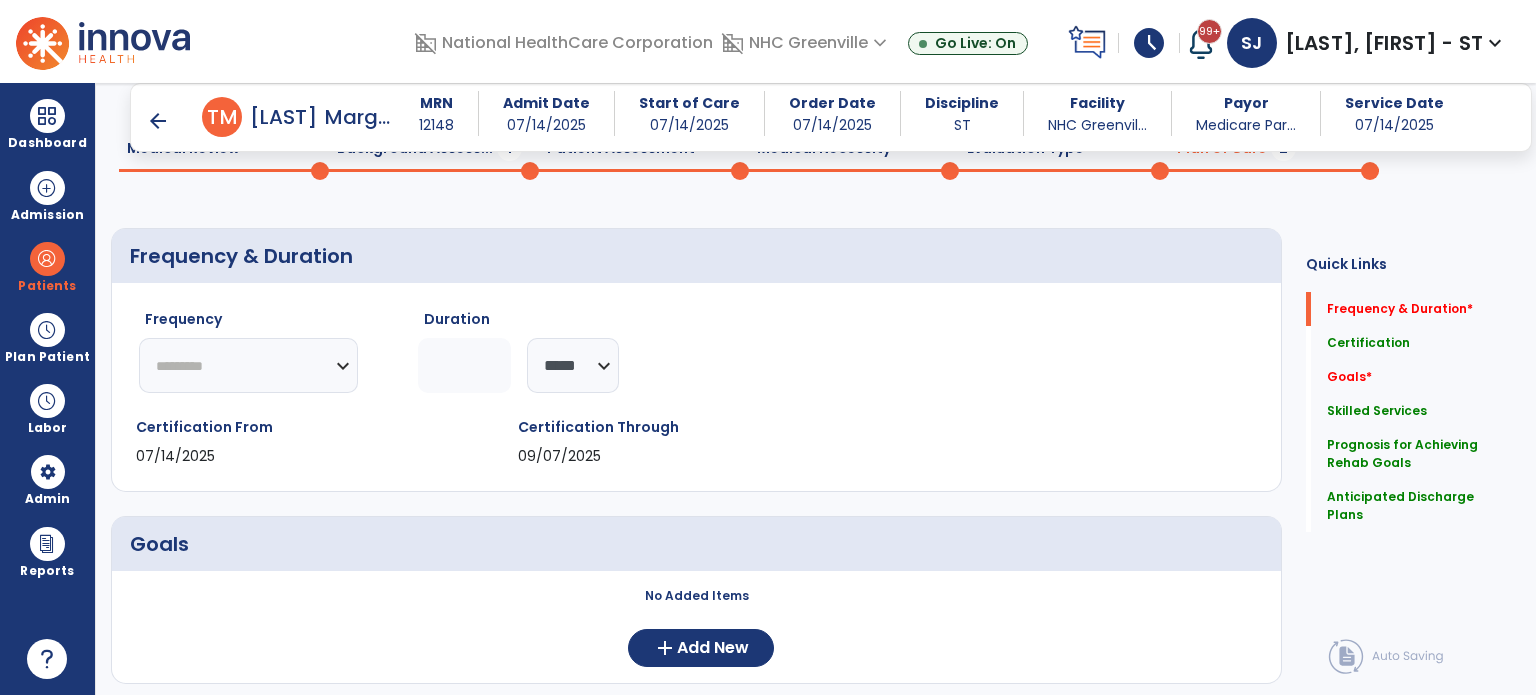 click on "********* ** ** ** ** ** ** **" 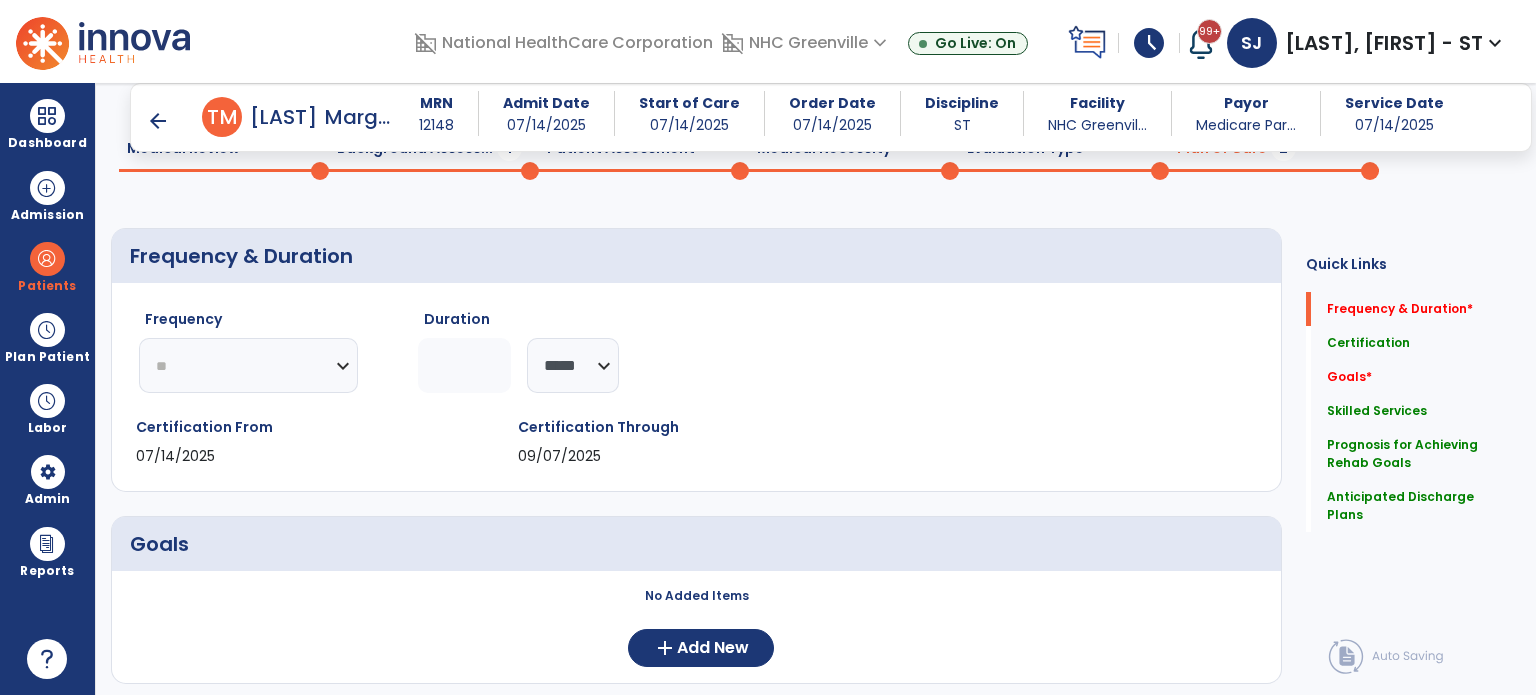 click on "********* ** ** ** ** ** ** **" 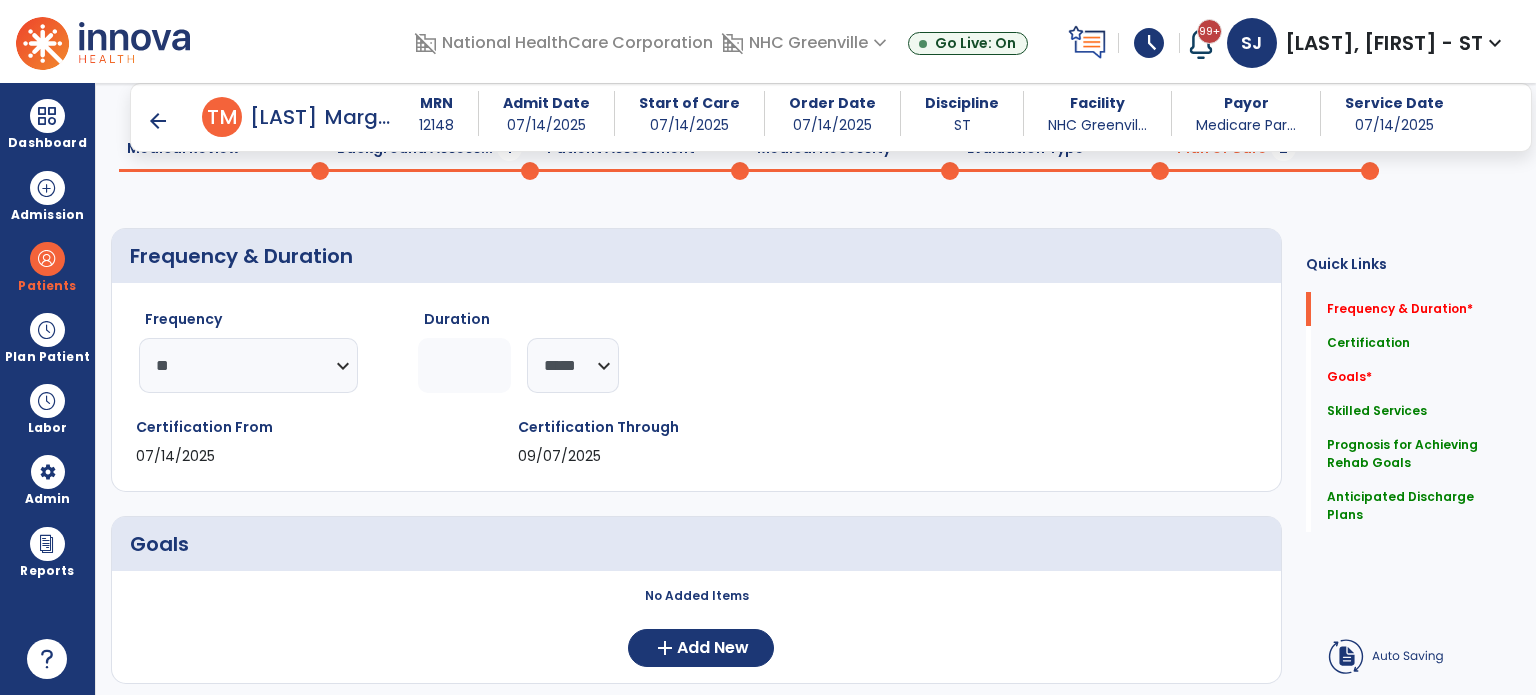 click on "Frequency  ********* ** ** ** ** ** ** **  Duration  * ******** ***** Certification From 07/14/2025 Certification Through 09/07/2025" 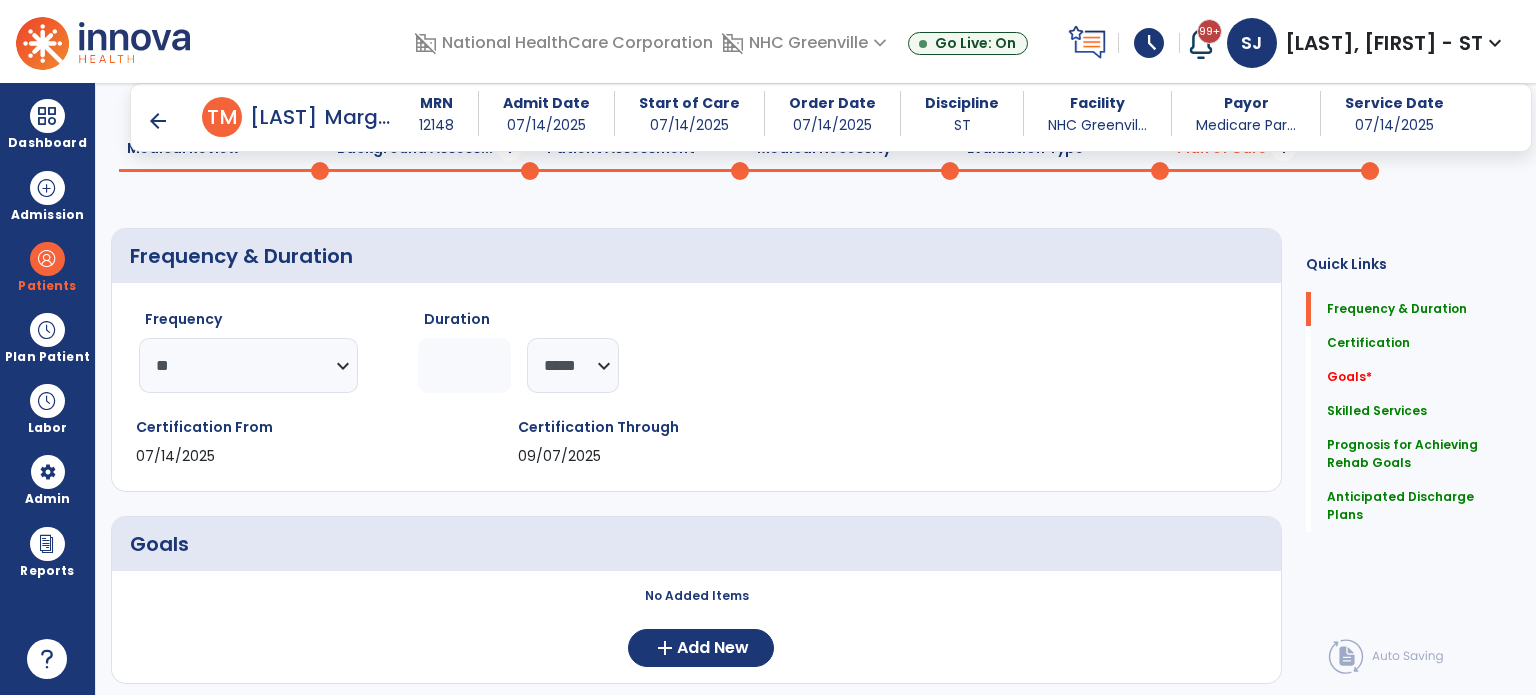 scroll, scrollTop: 0, scrollLeft: 0, axis: both 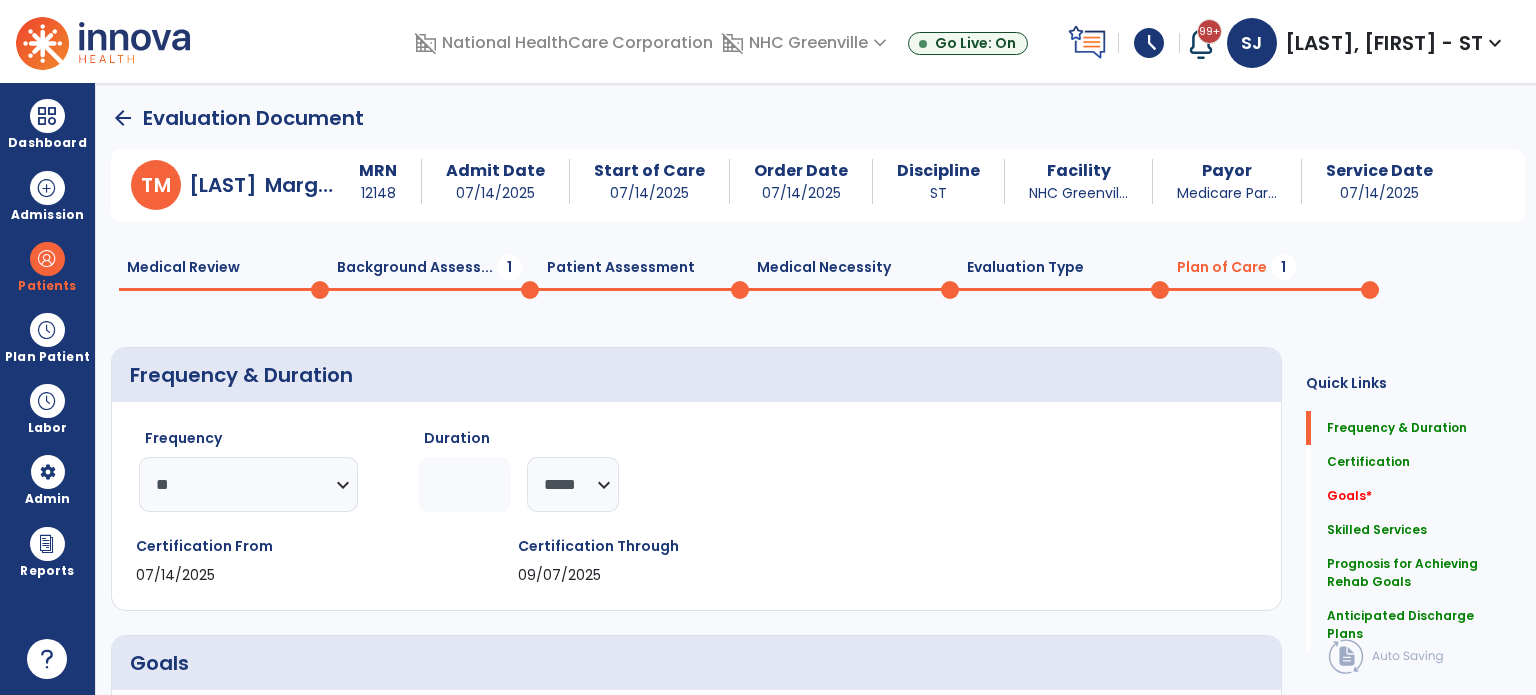 click on "Background Assess...  1" 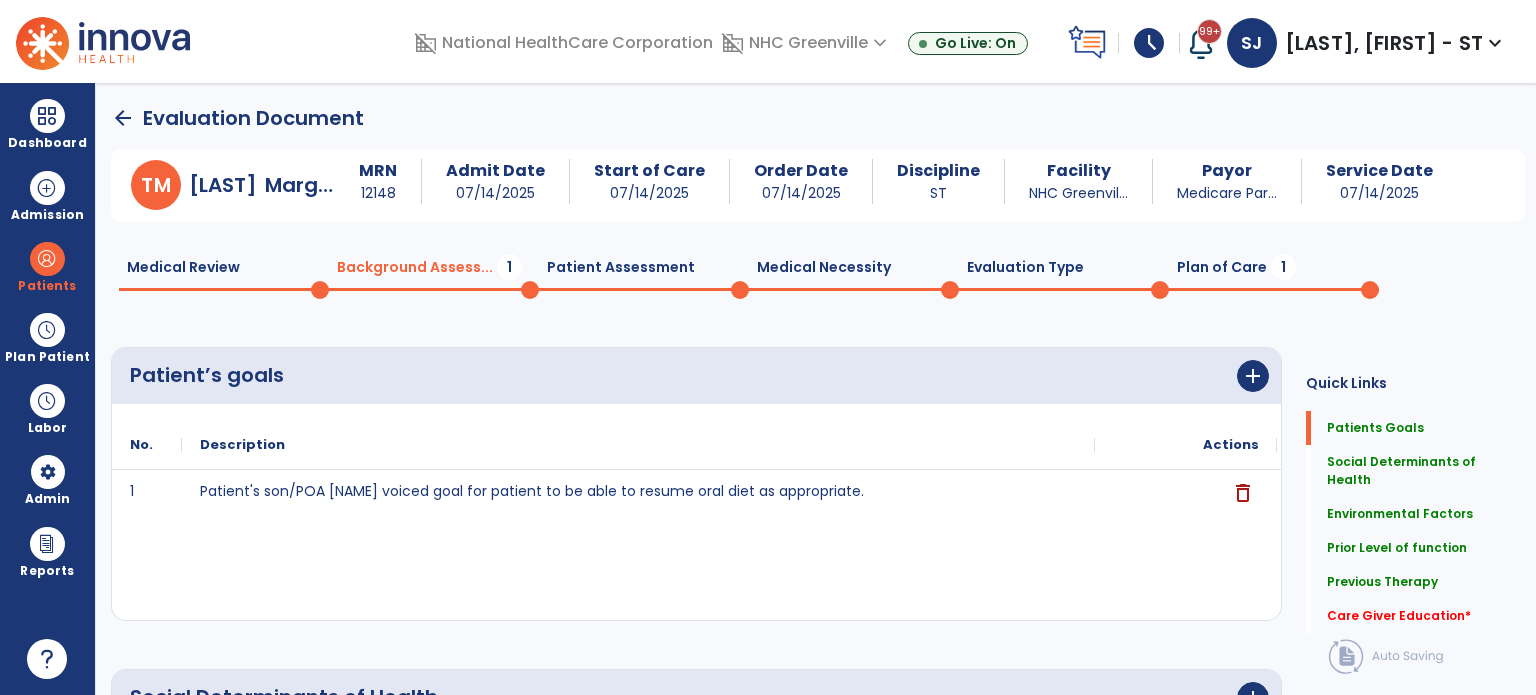 click on "*" 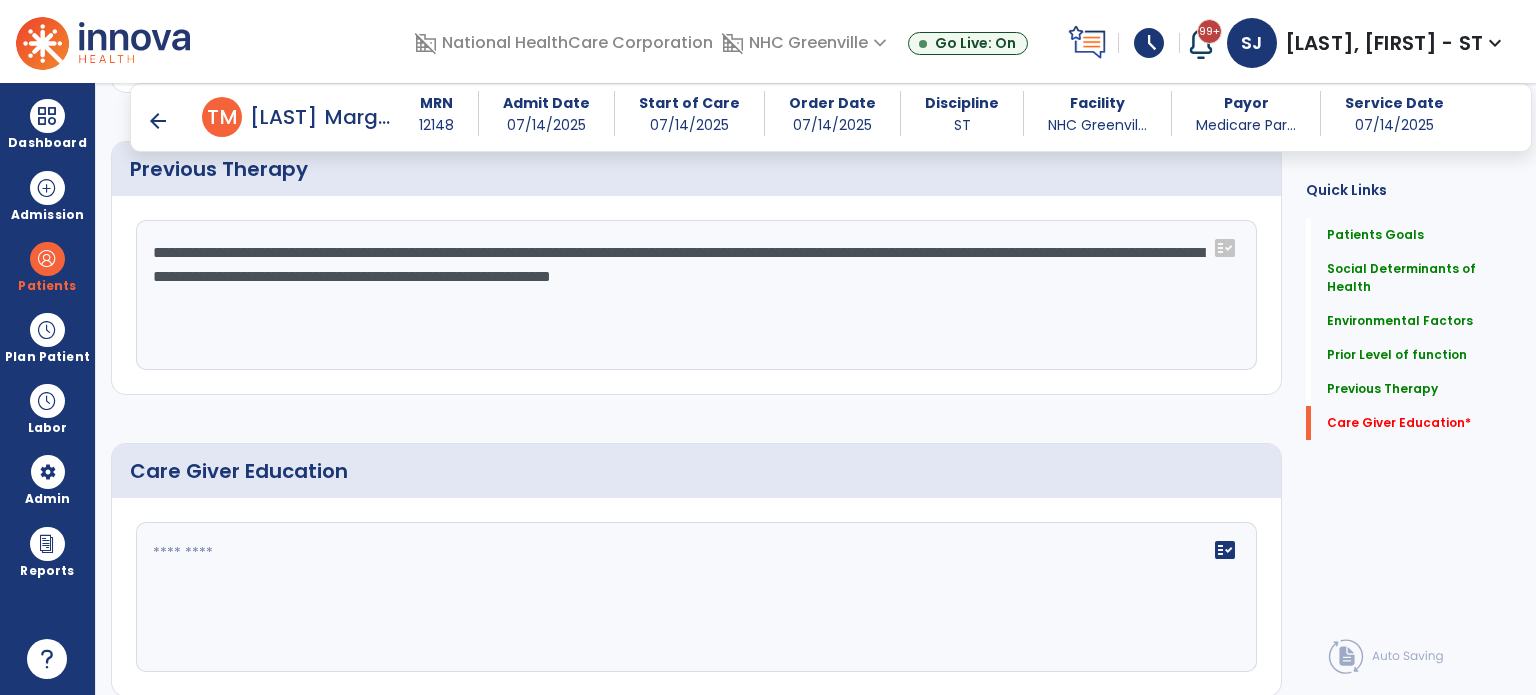 scroll, scrollTop: 1523, scrollLeft: 0, axis: vertical 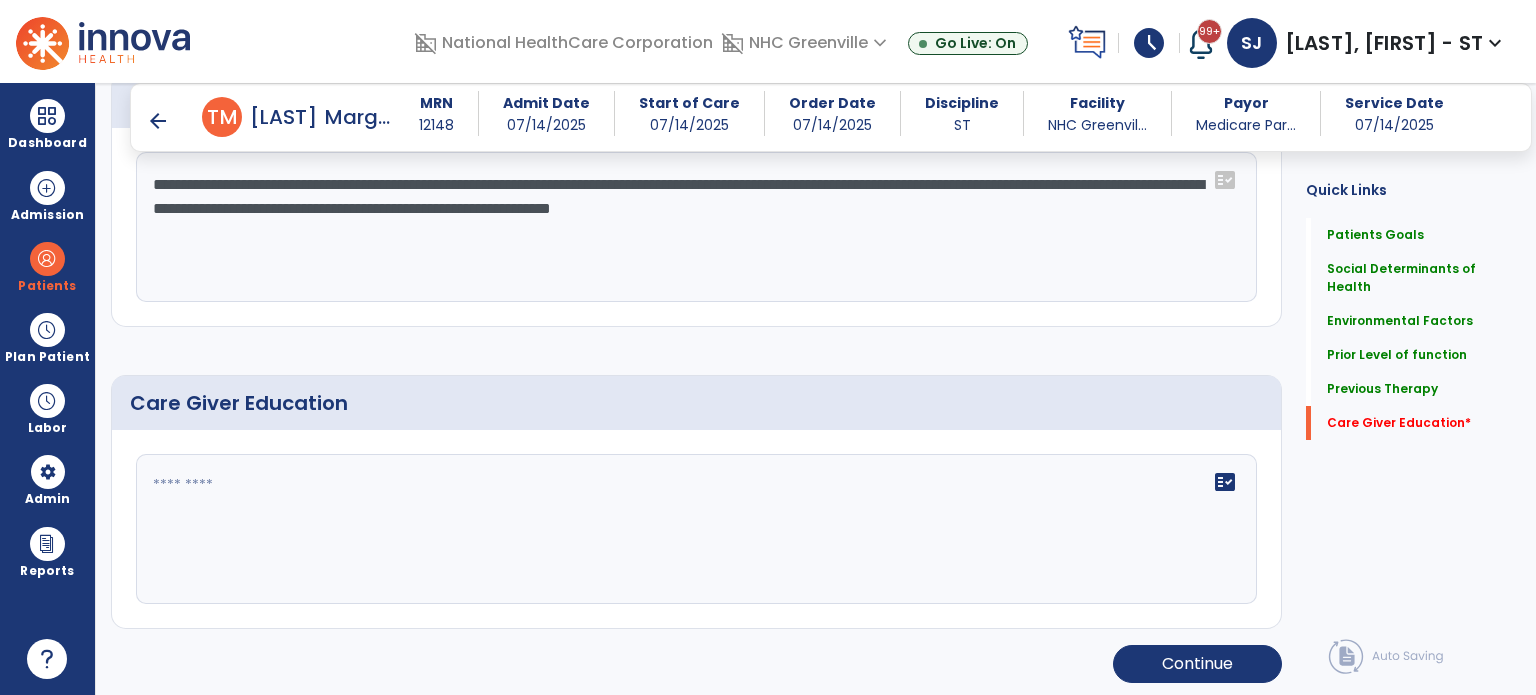 click on "fact_check" 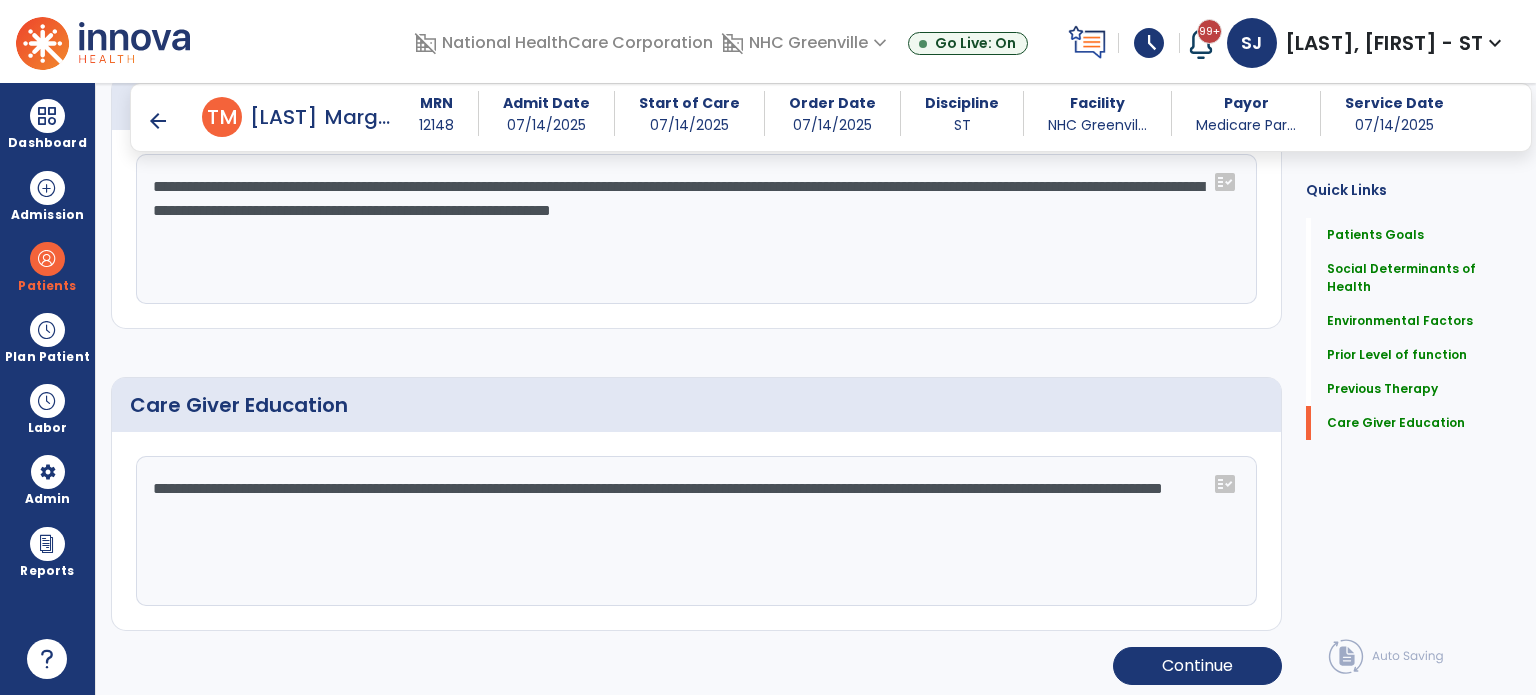 scroll, scrollTop: 1523, scrollLeft: 0, axis: vertical 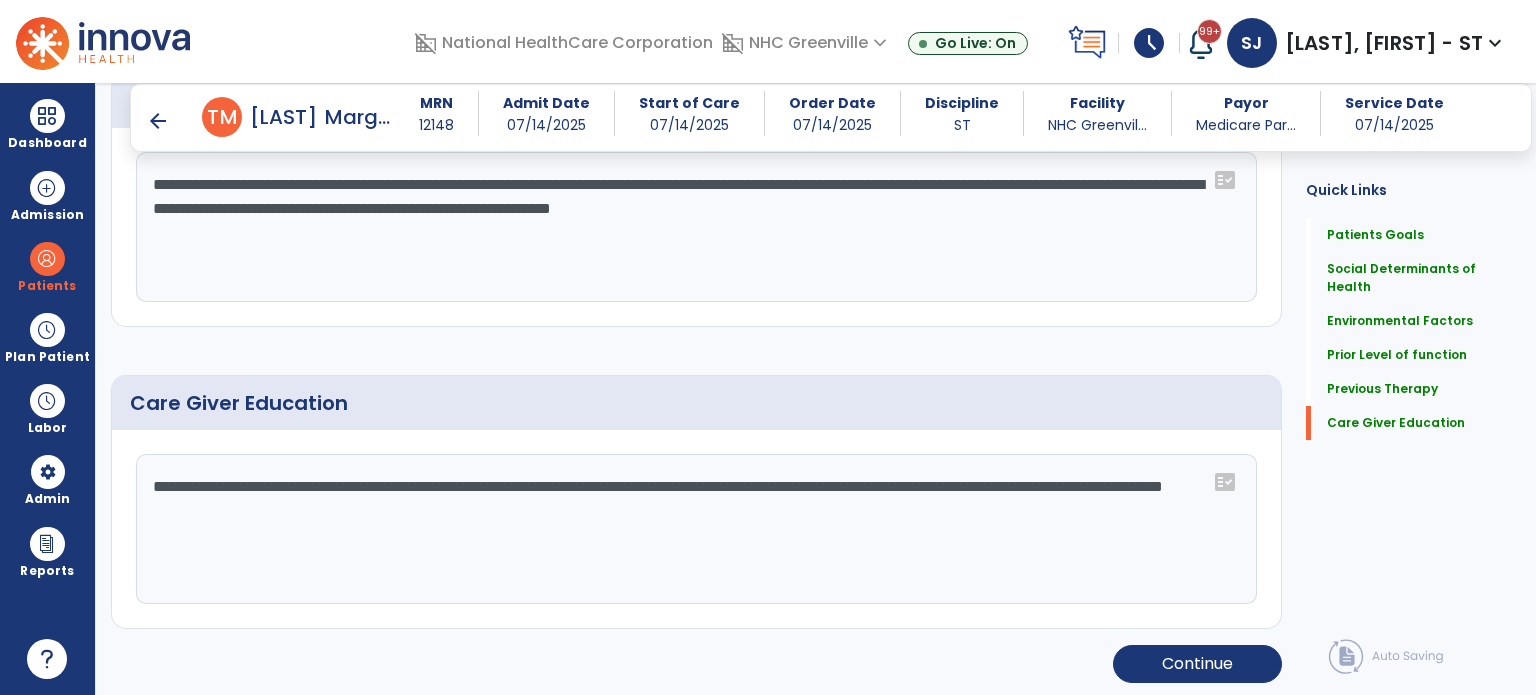 click on "**********" 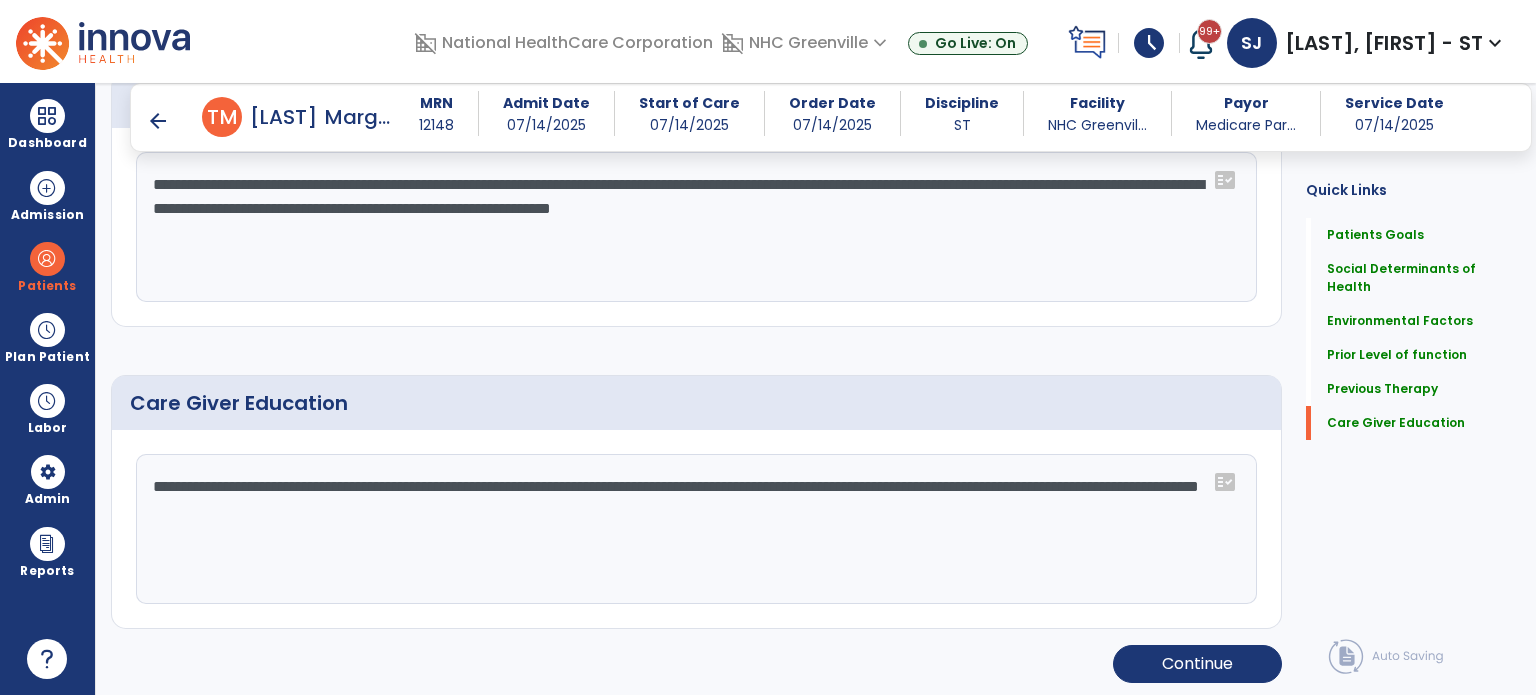 type on "**********" 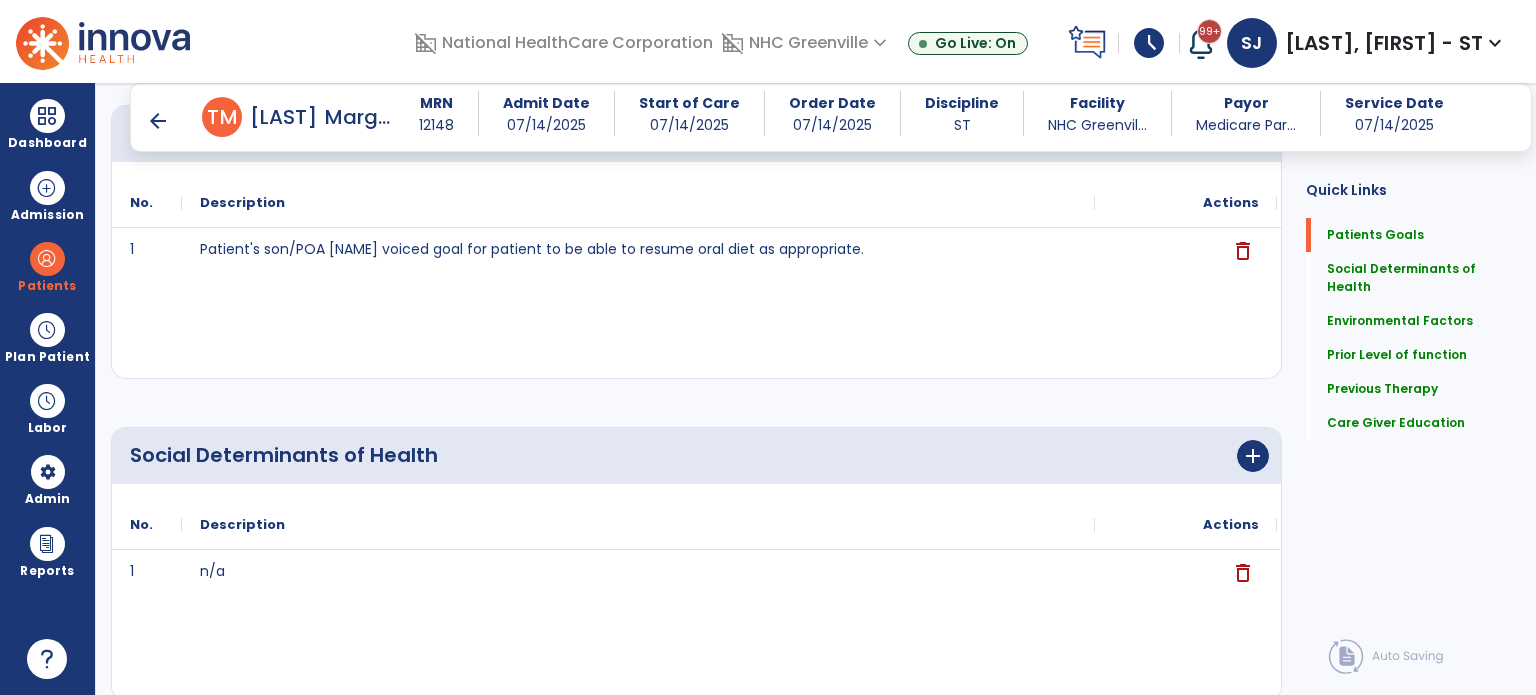scroll, scrollTop: 0, scrollLeft: 0, axis: both 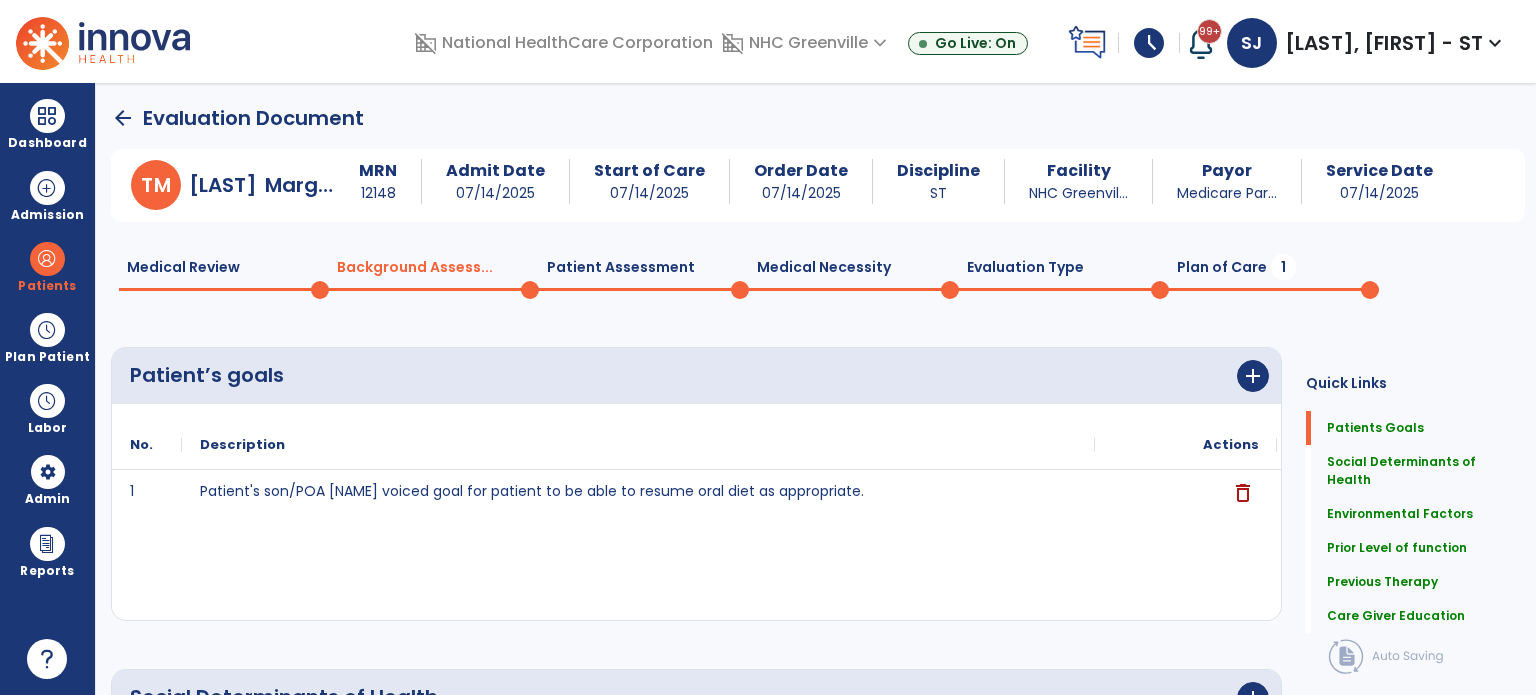 click on "Plan of Care  1" 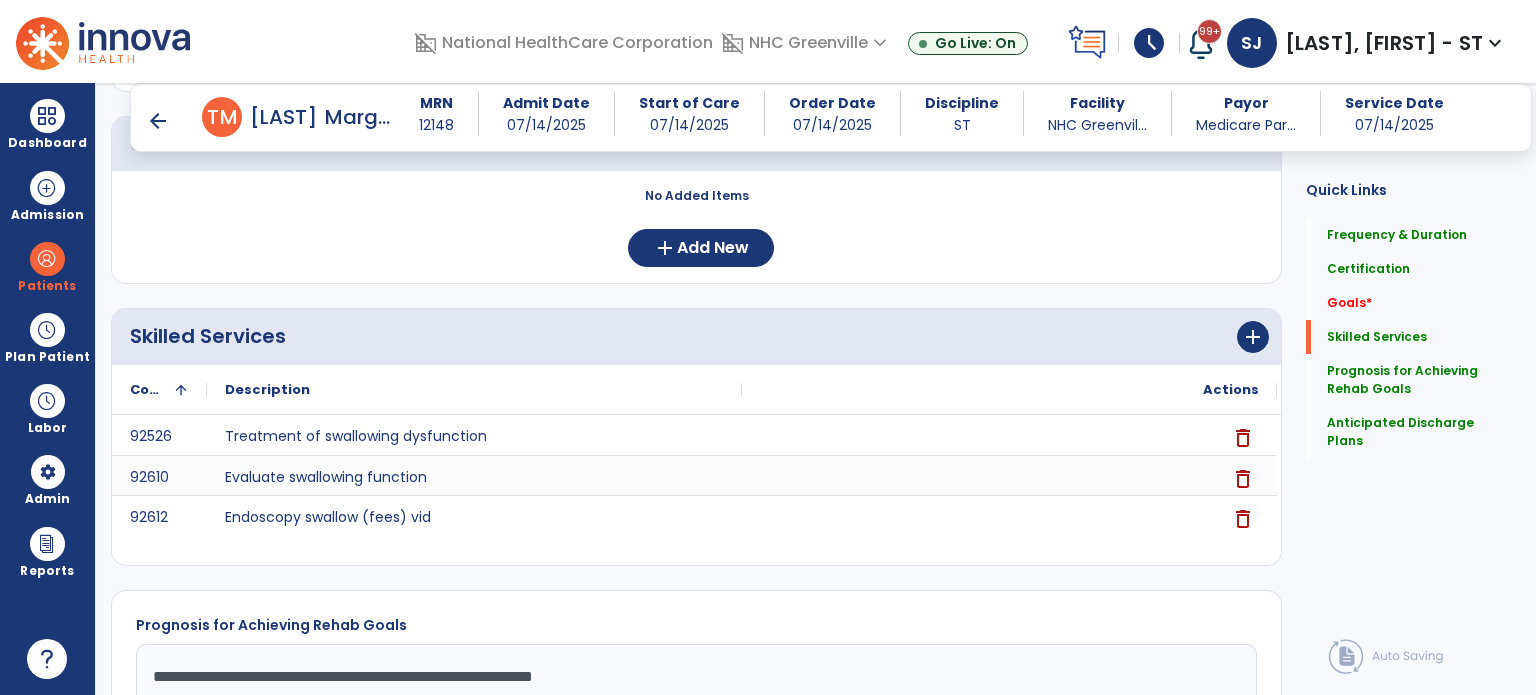 scroll, scrollTop: 300, scrollLeft: 0, axis: vertical 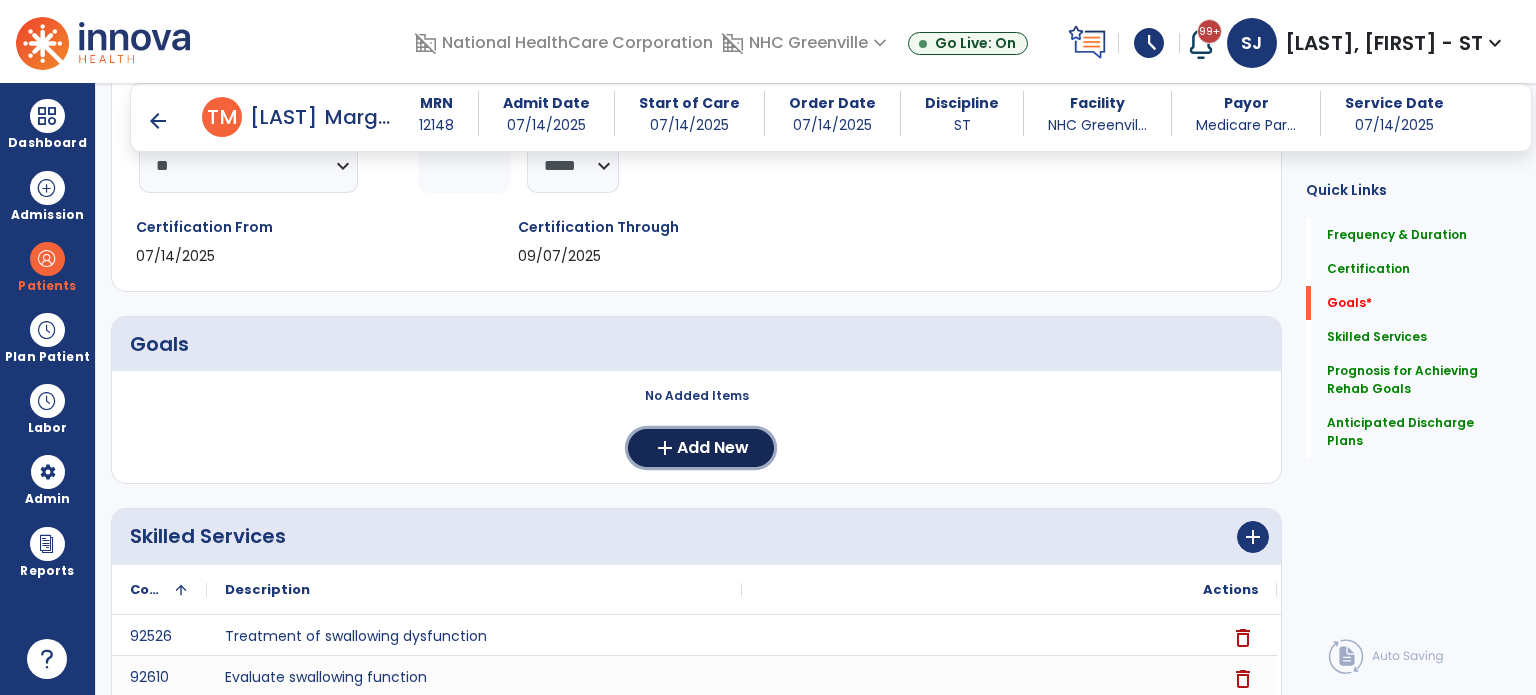 click on "Add New" at bounding box center (713, 448) 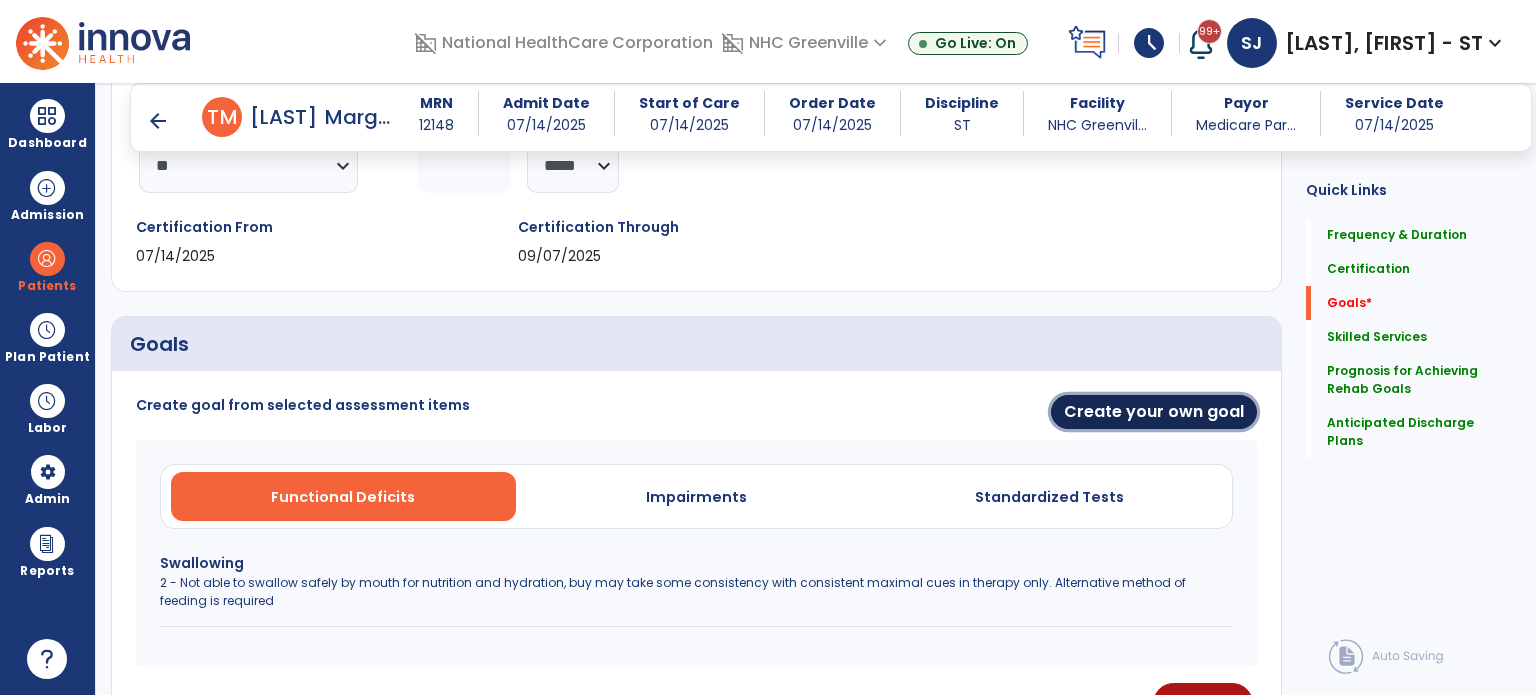 click on "Create your own goal" at bounding box center [1154, 412] 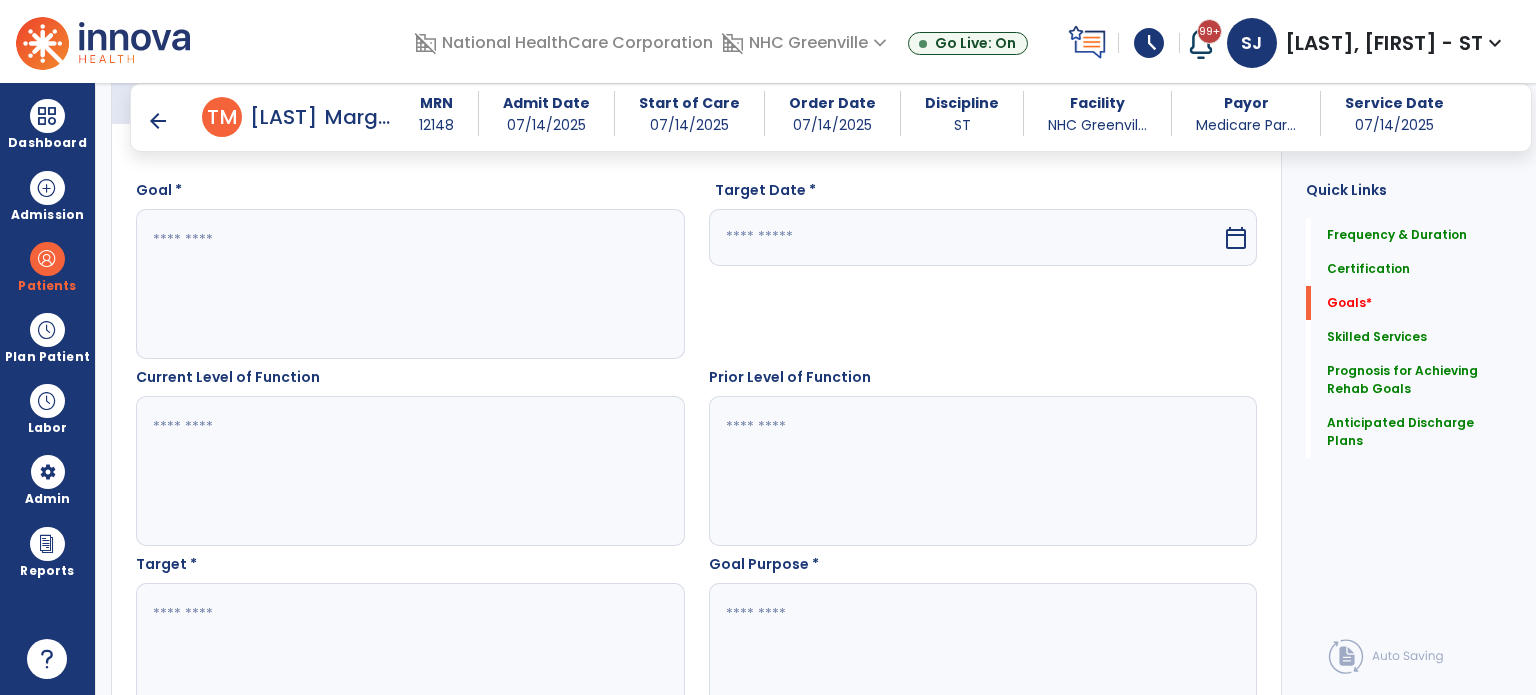 scroll, scrollTop: 600, scrollLeft: 0, axis: vertical 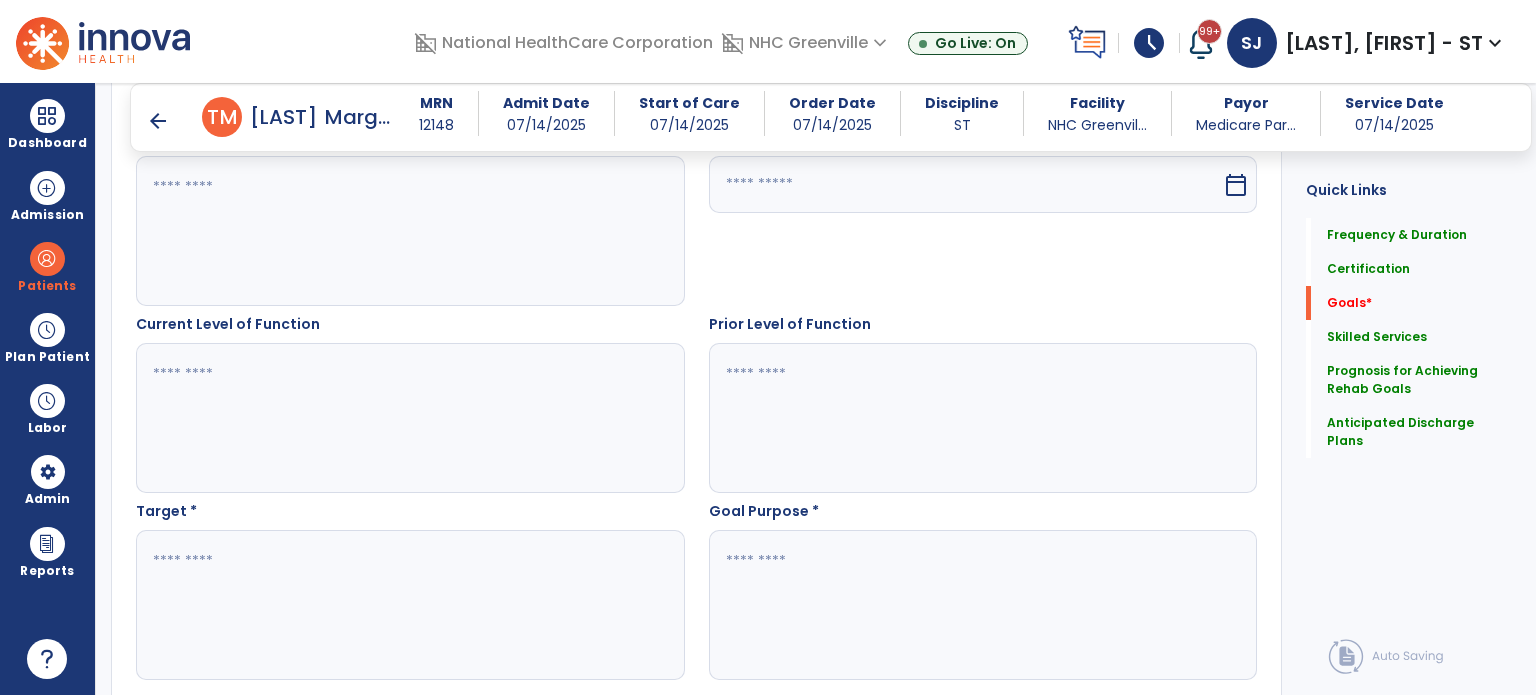 click at bounding box center (409, 231) 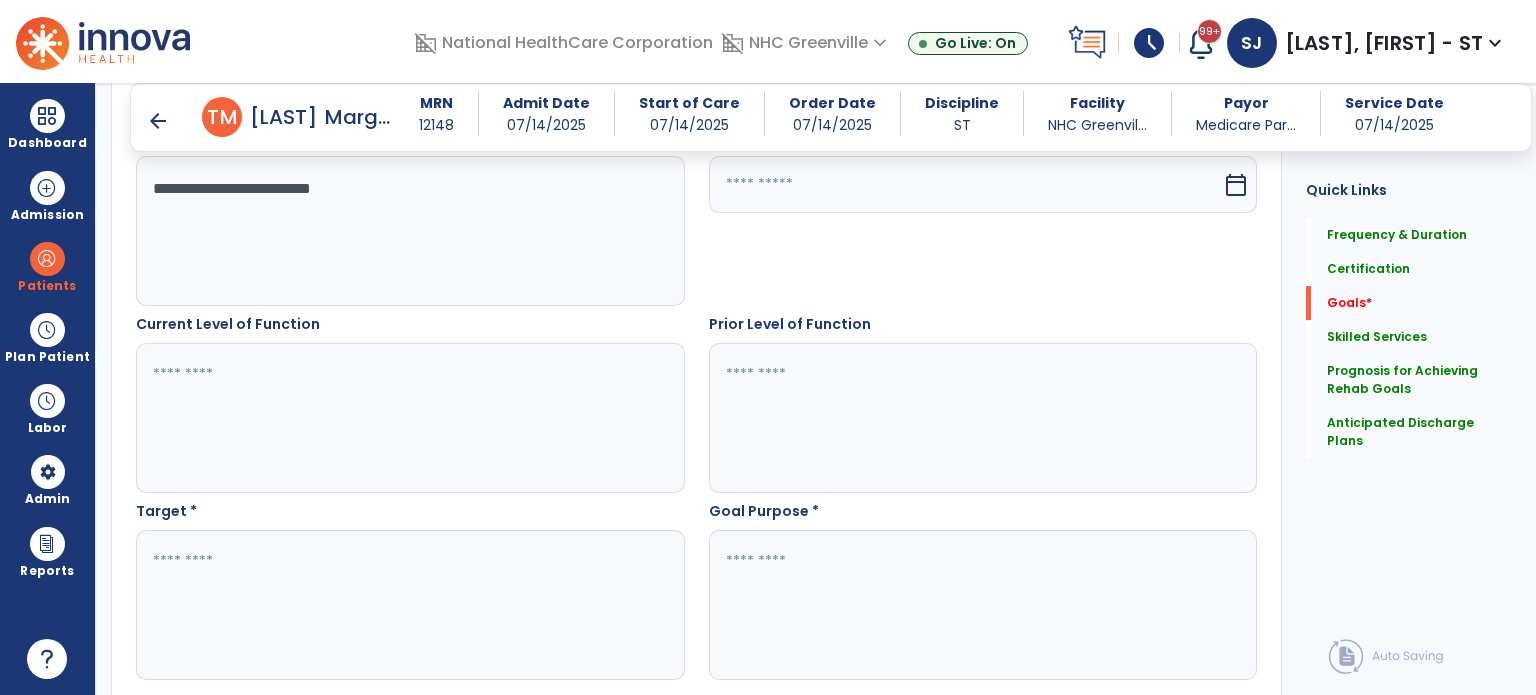 type on "**********" 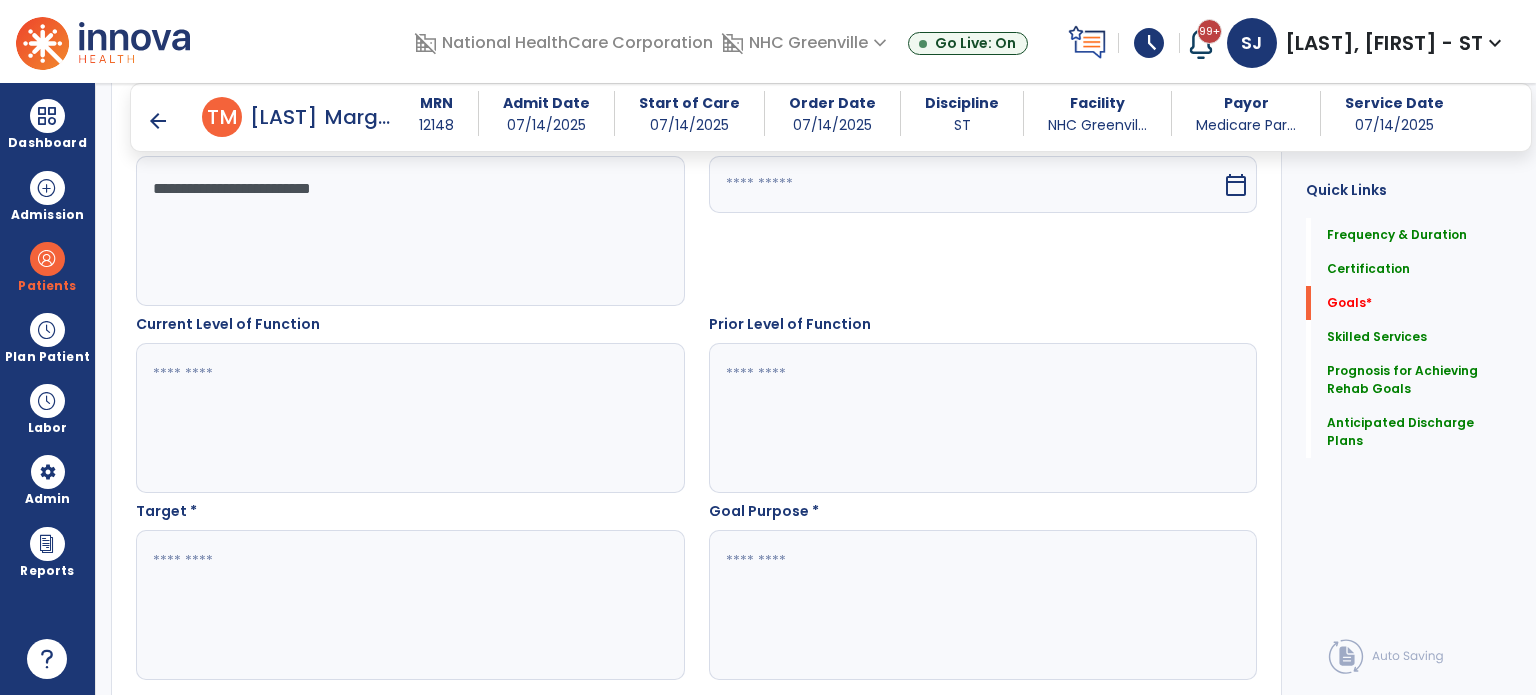 click at bounding box center (966, 184) 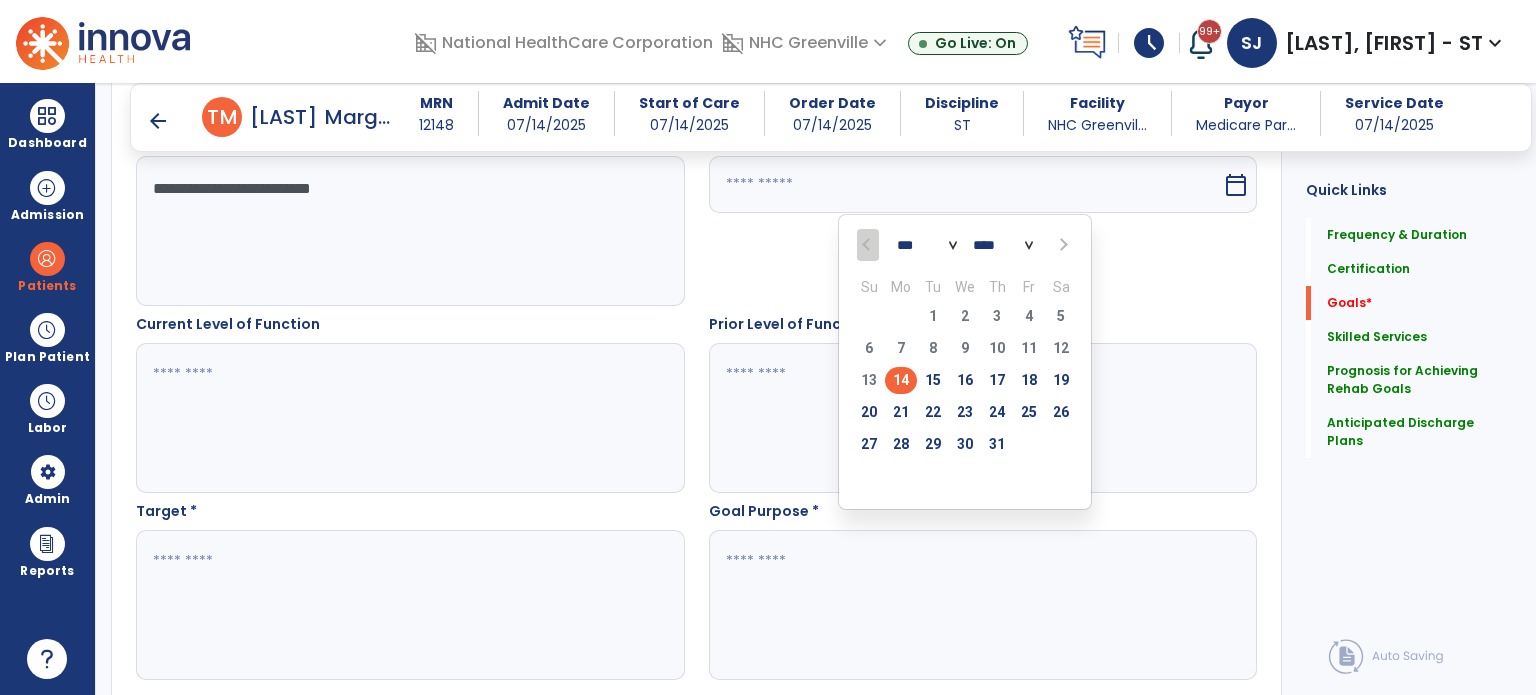 click on "*** *** ***" at bounding box center [927, 246] 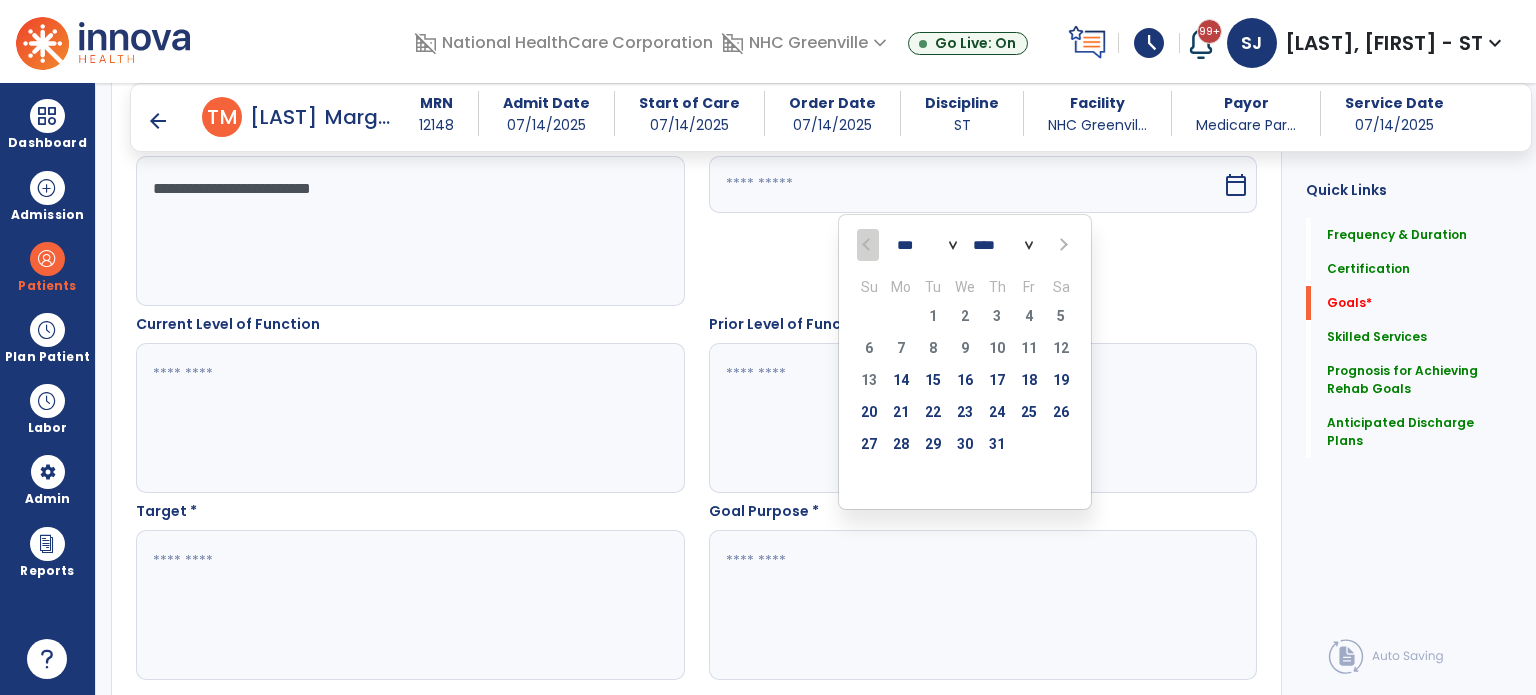 select on "*" 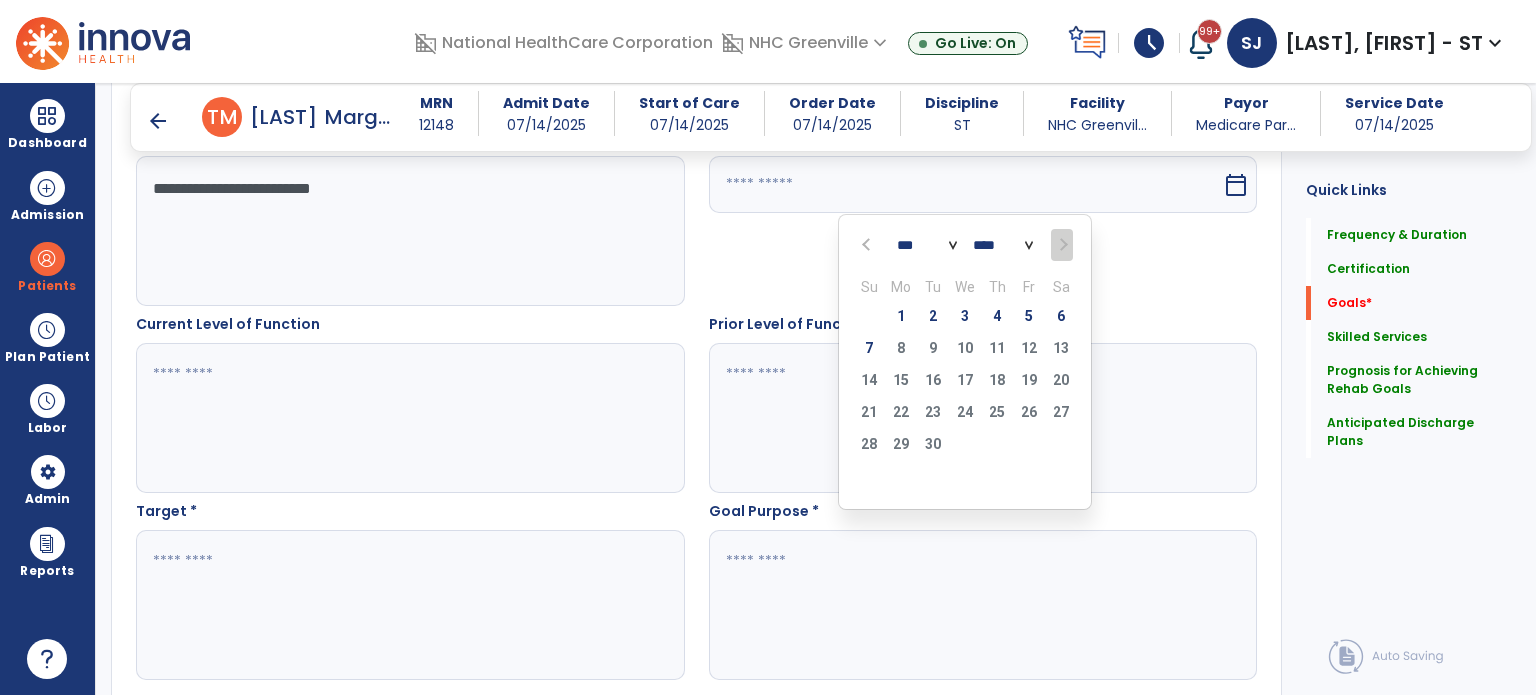 click on "5" at bounding box center [1029, 316] 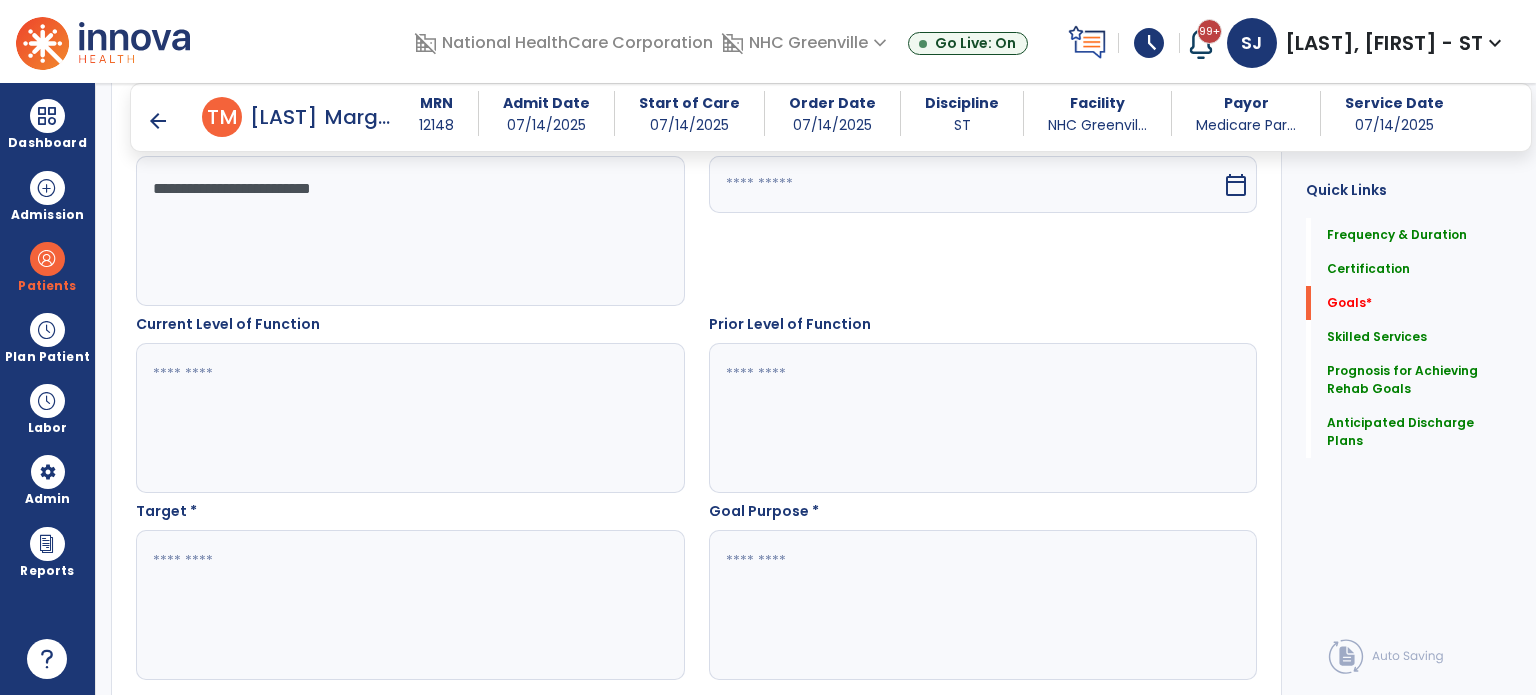 type on "********" 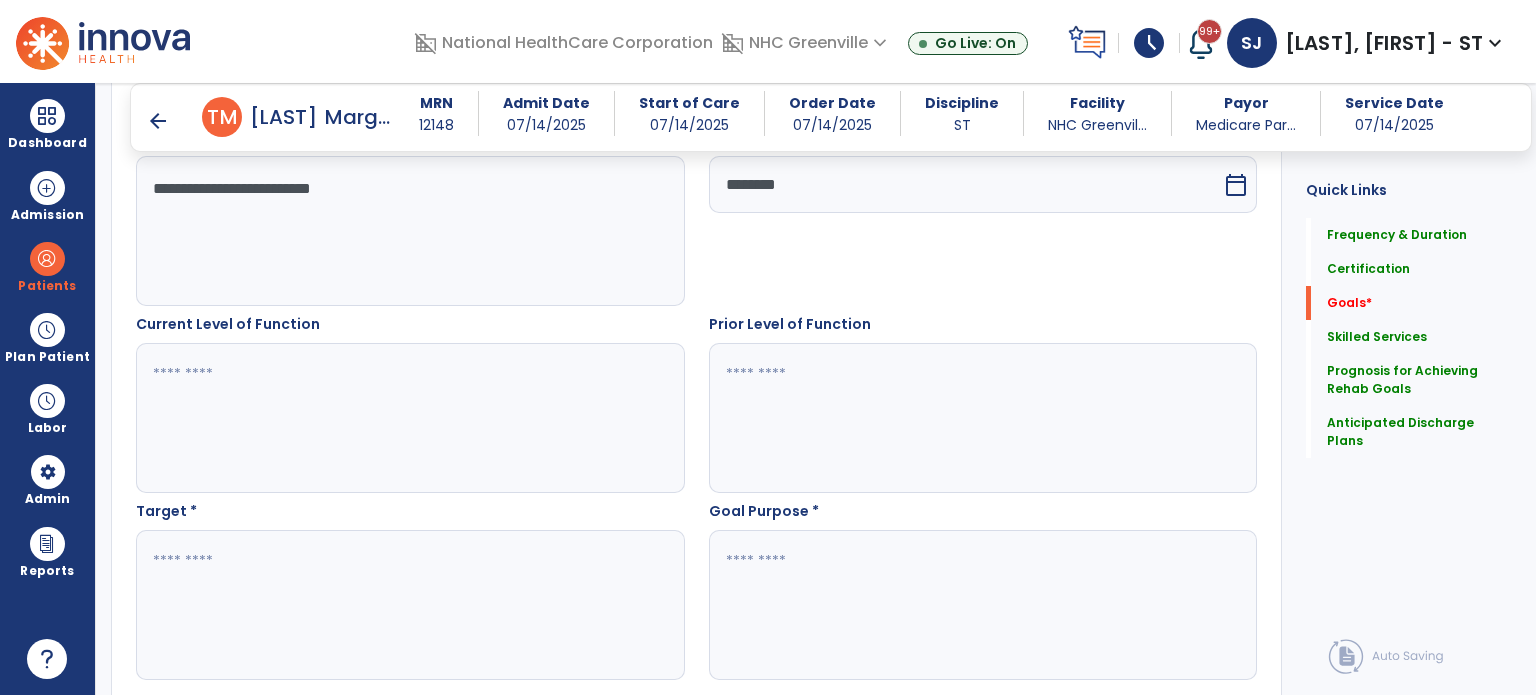 click at bounding box center (409, 605) 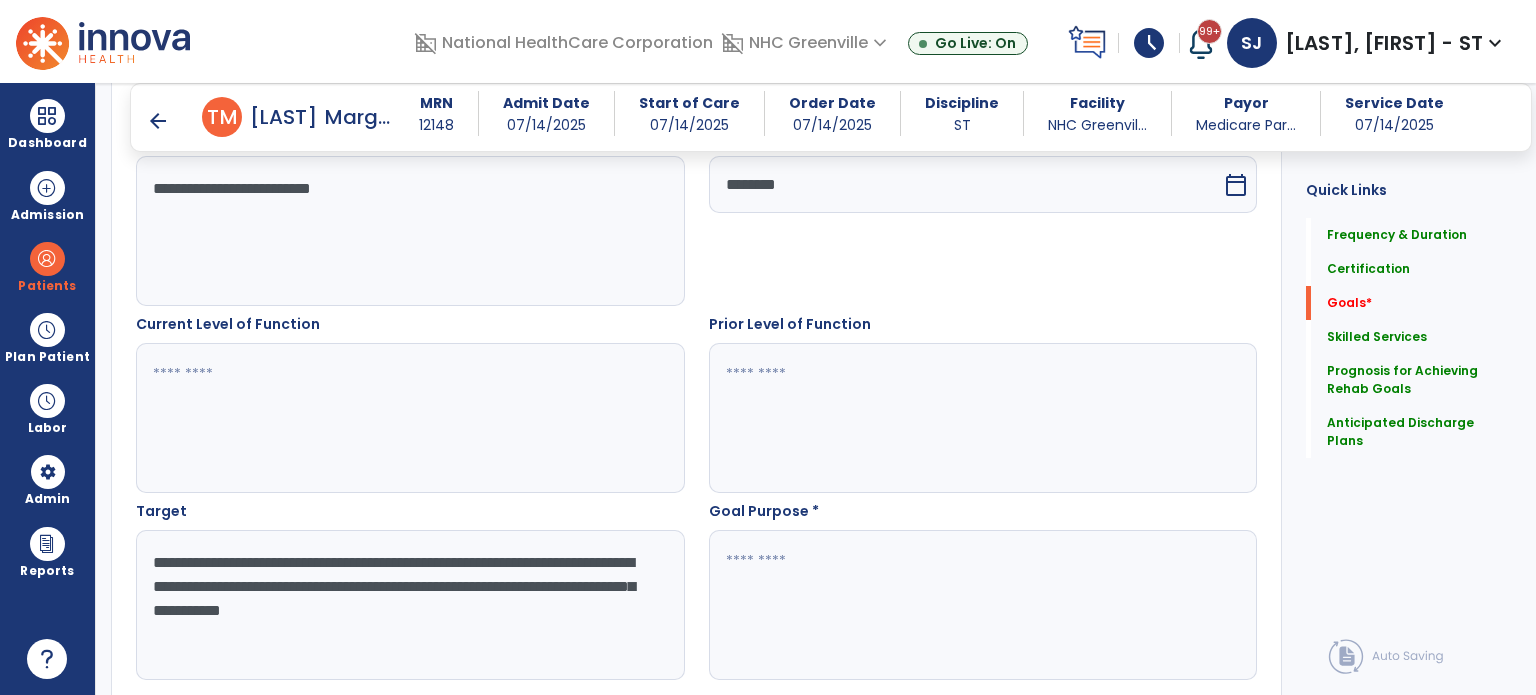 type on "**********" 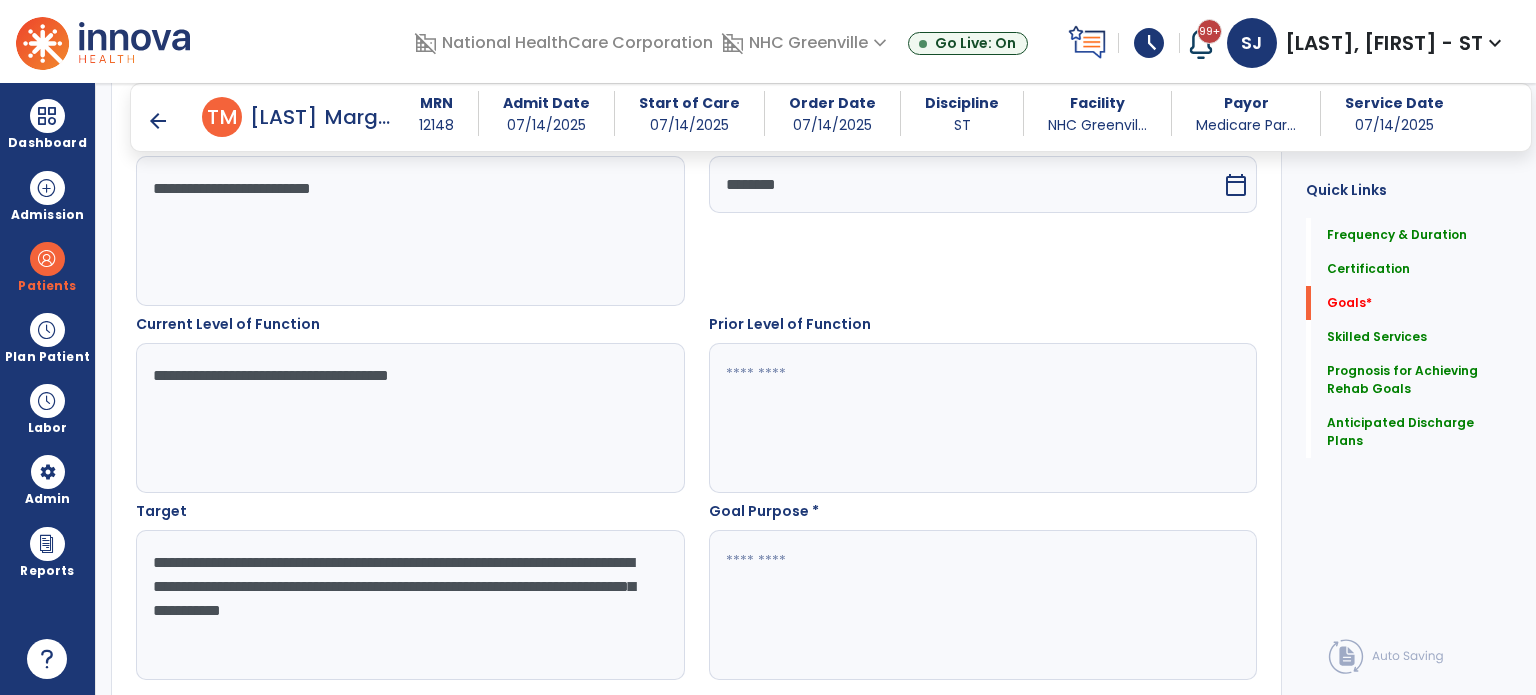 type on "**********" 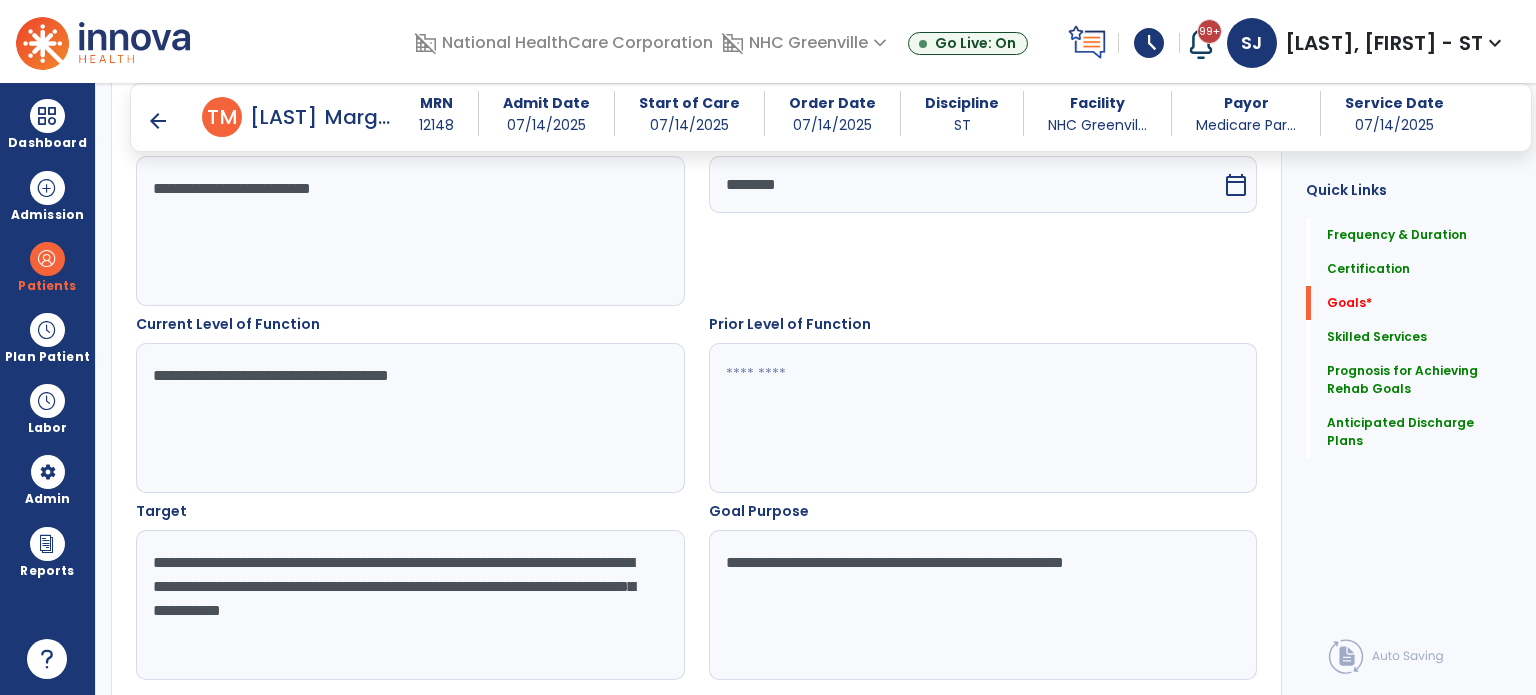 type on "**********" 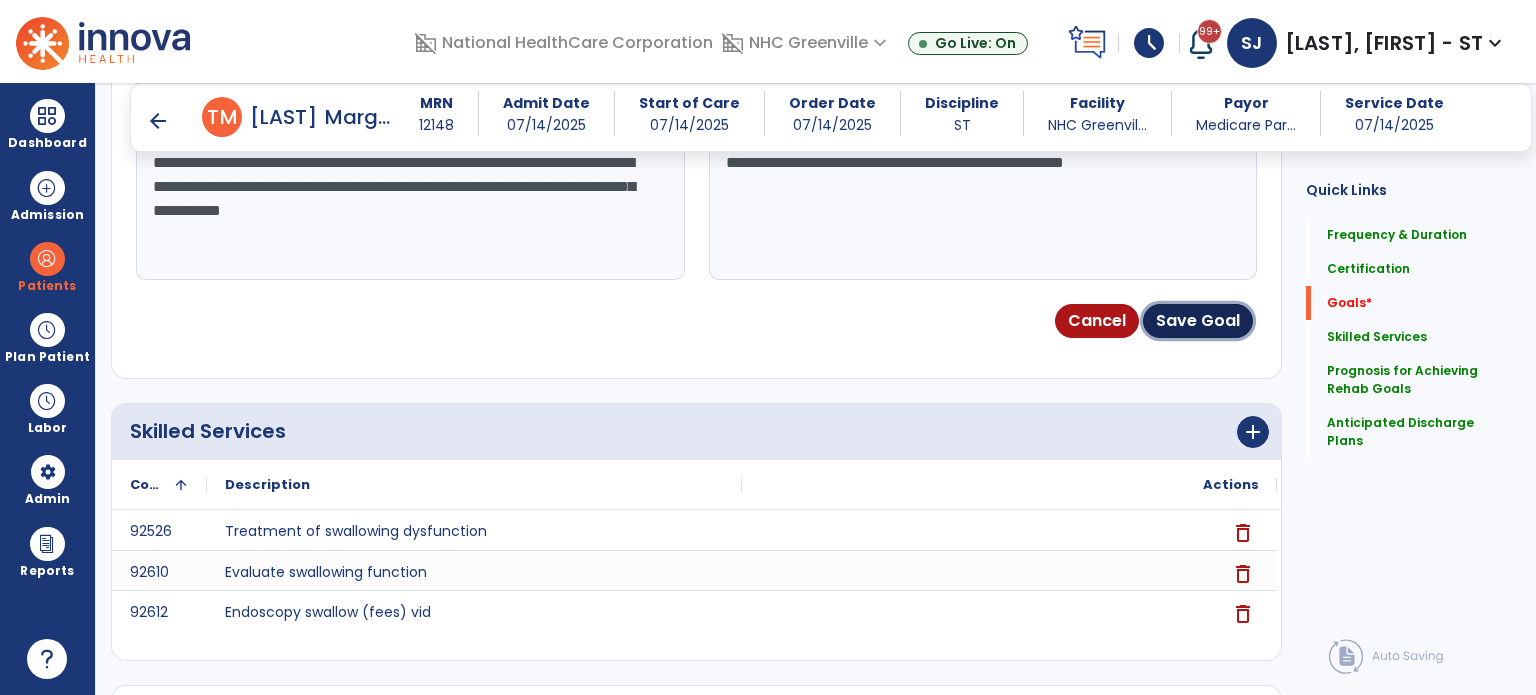 click on "Save Goal" at bounding box center (1198, 321) 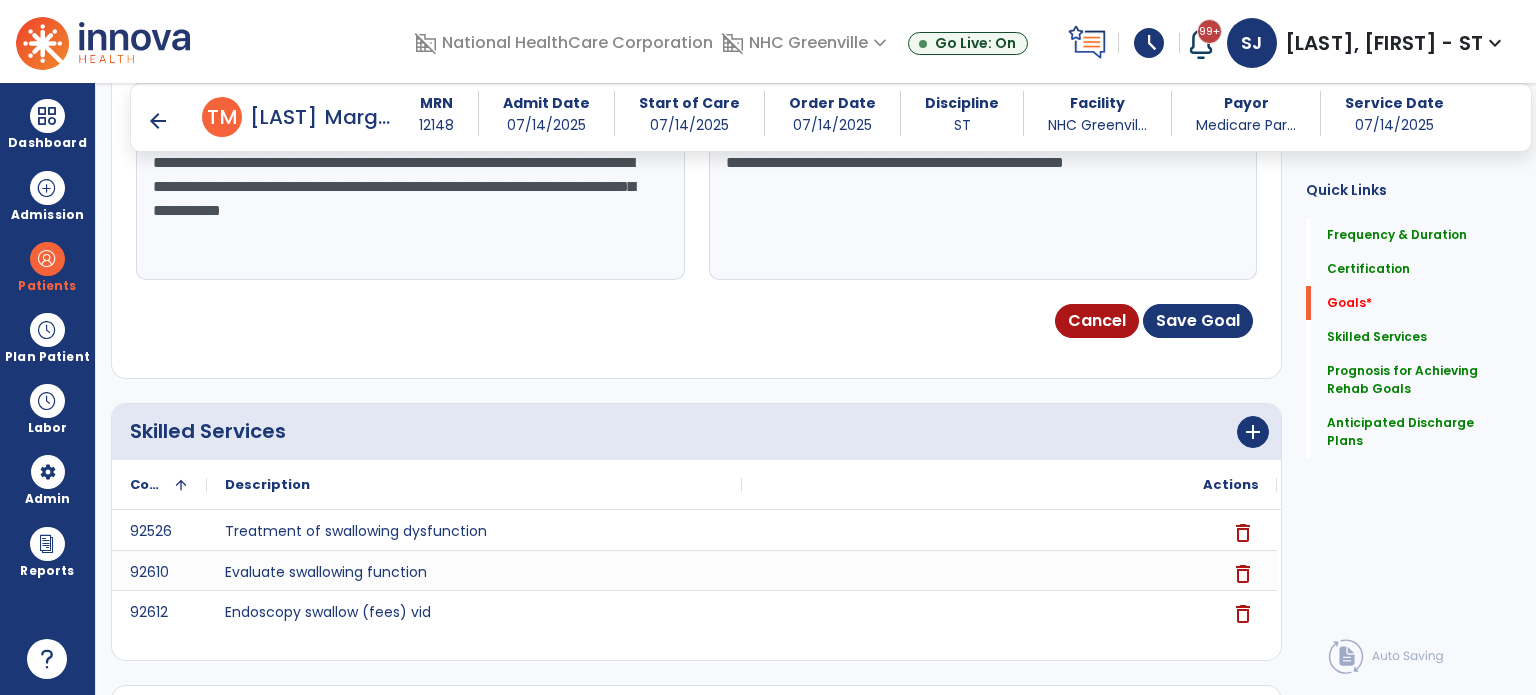 scroll, scrollTop: 296, scrollLeft: 0, axis: vertical 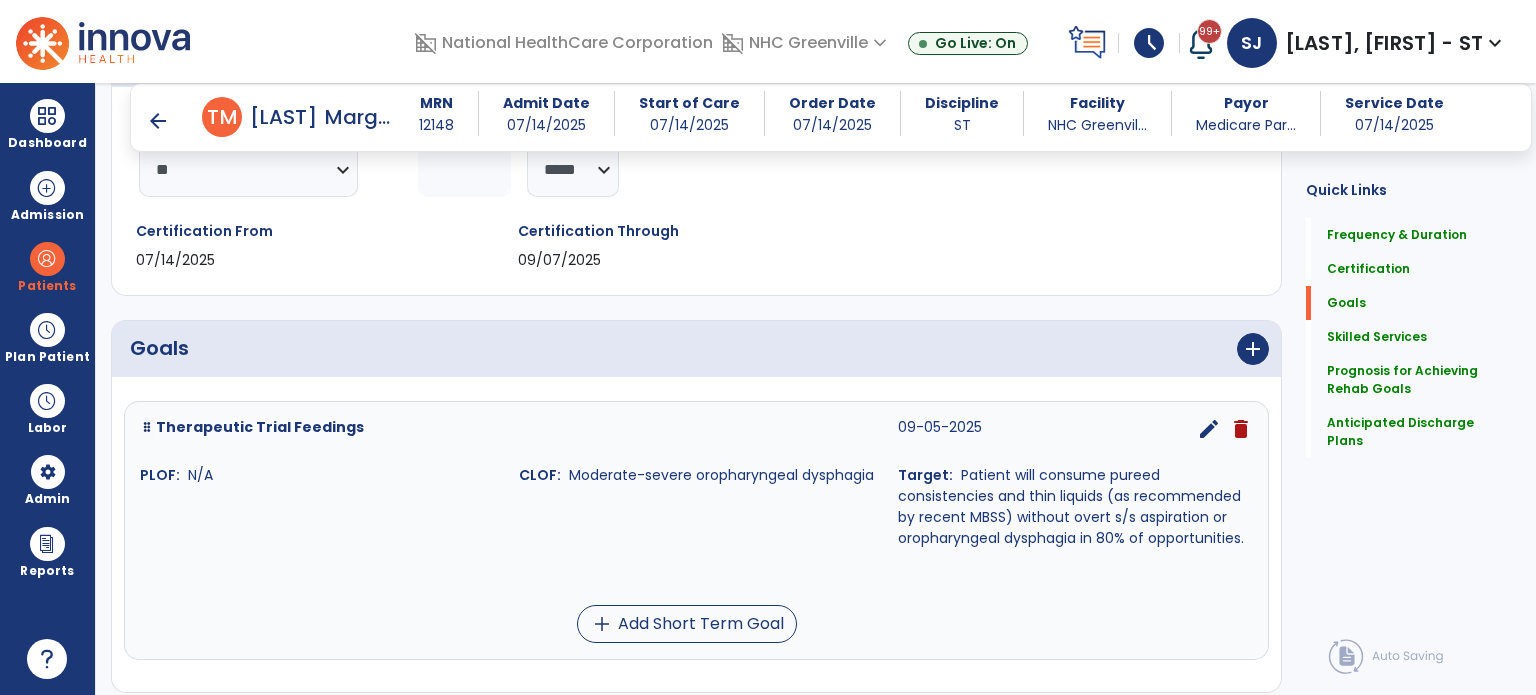 click on "edit" at bounding box center [1209, 429] 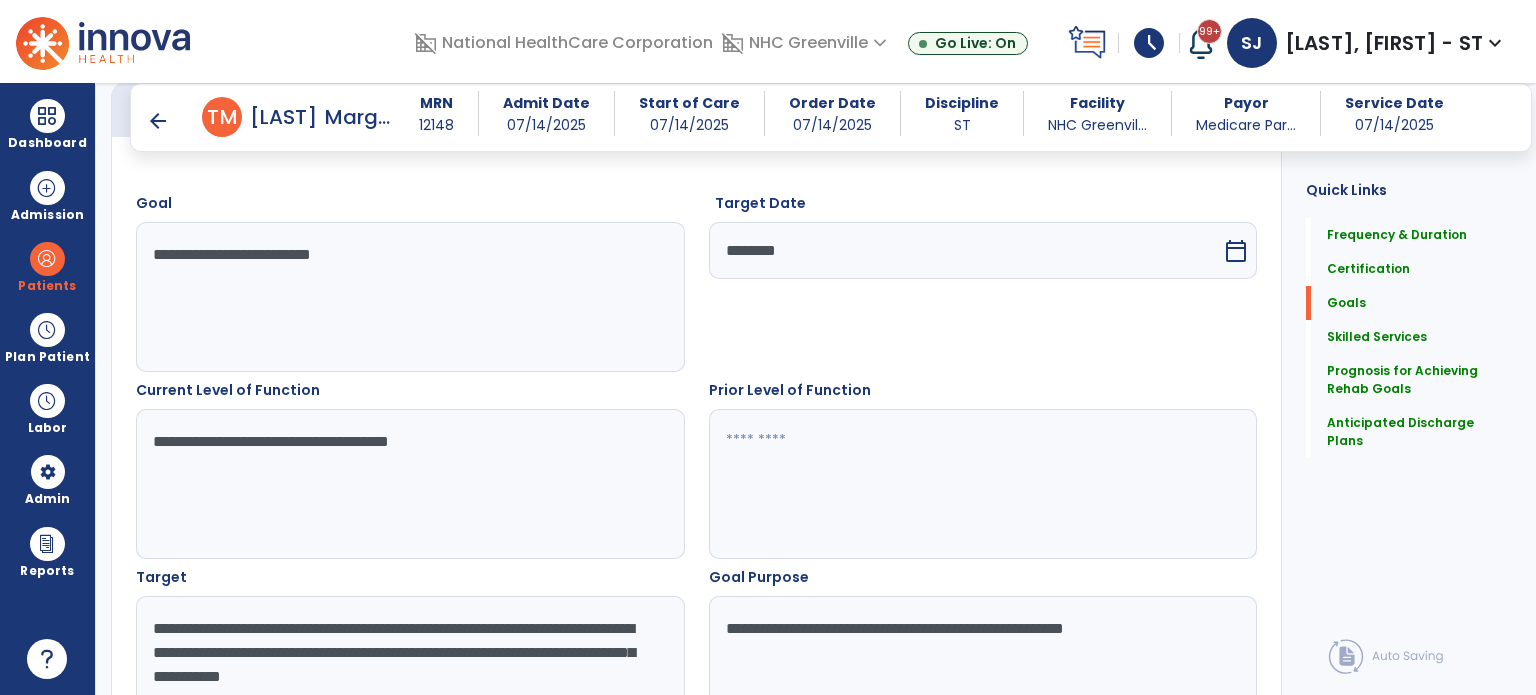 scroll, scrollTop: 634, scrollLeft: 0, axis: vertical 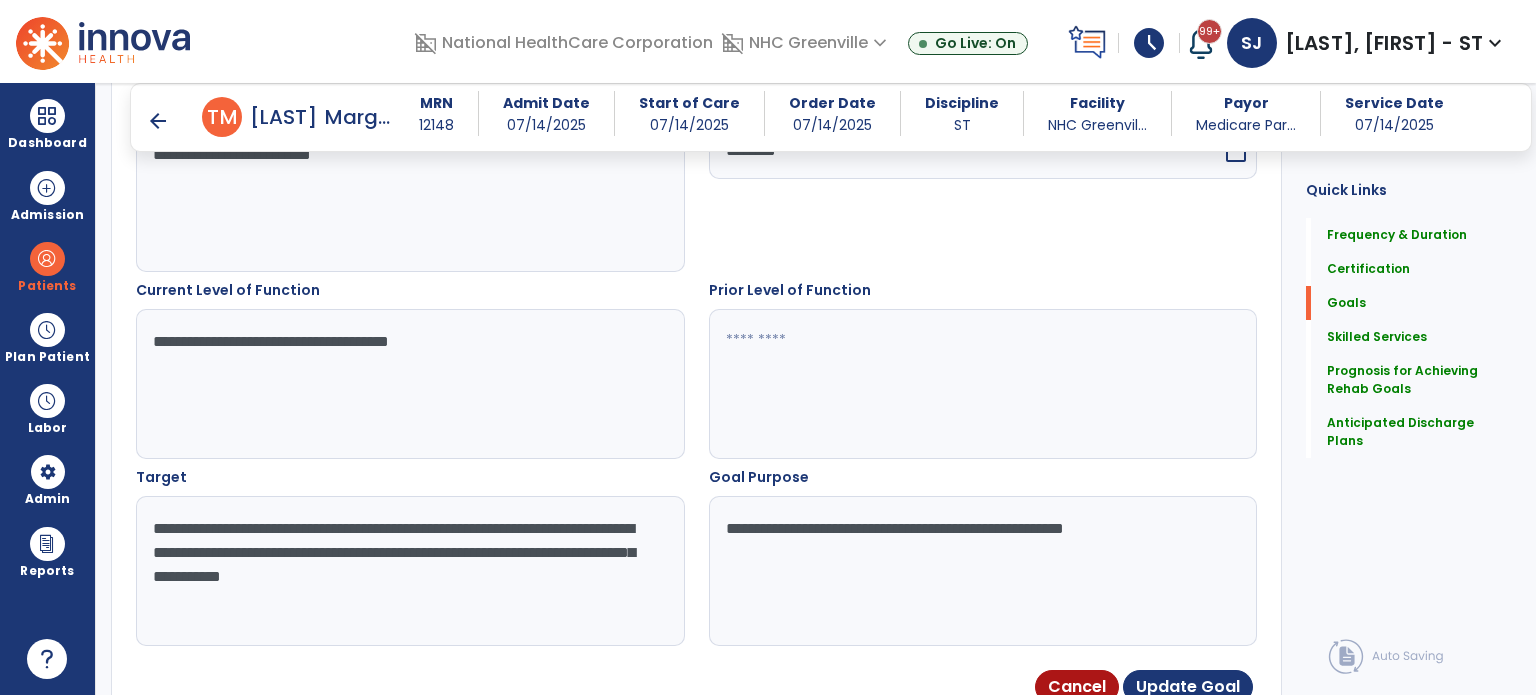 drag, startPoint x: 584, startPoint y: 624, endPoint x: 123, endPoint y: 519, distance: 472.80652 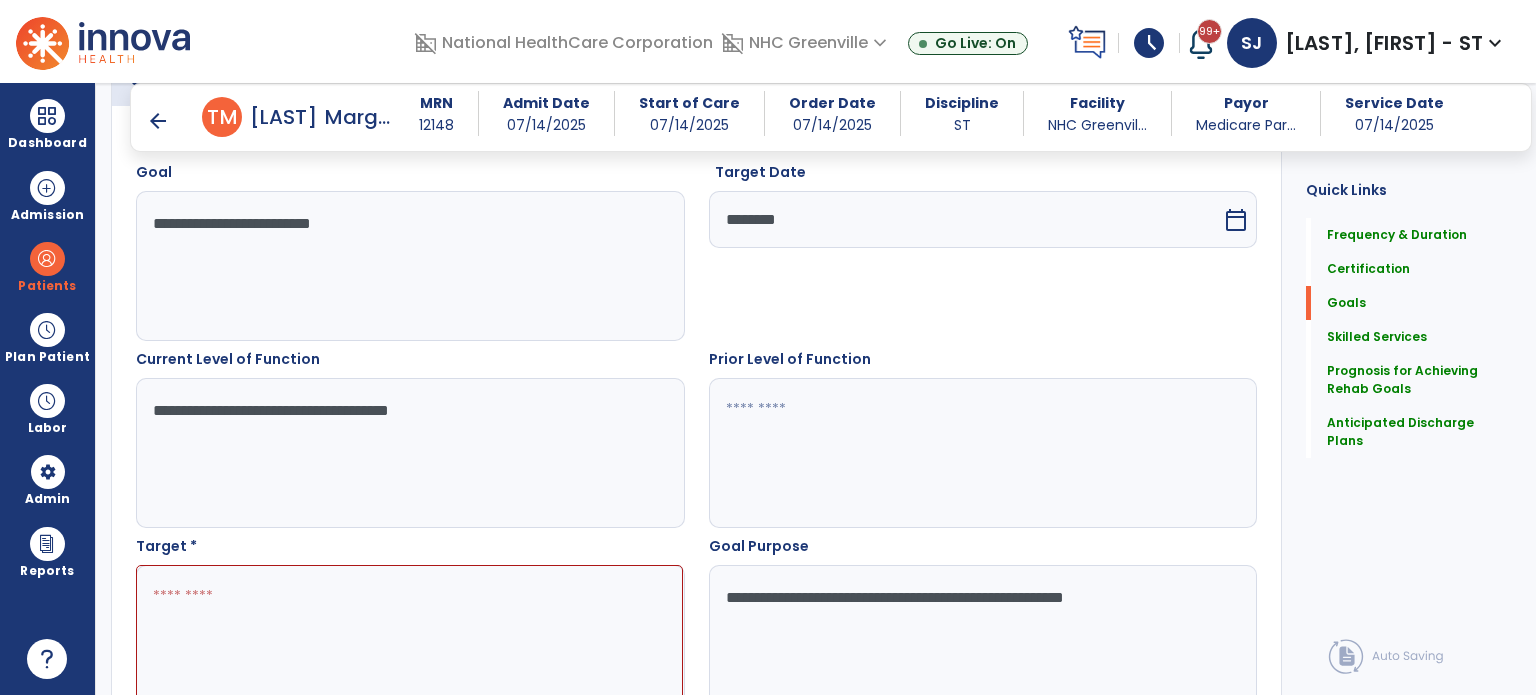 scroll, scrollTop: 534, scrollLeft: 0, axis: vertical 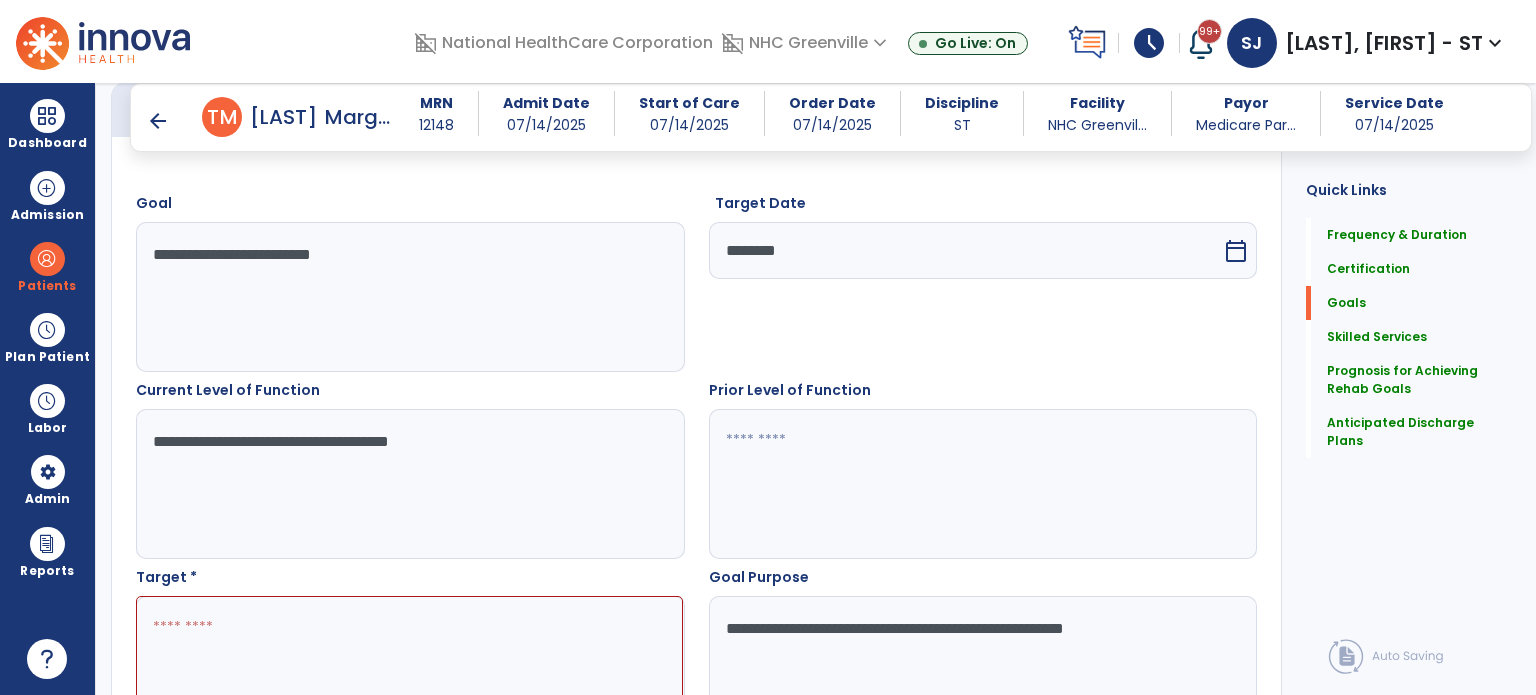 type 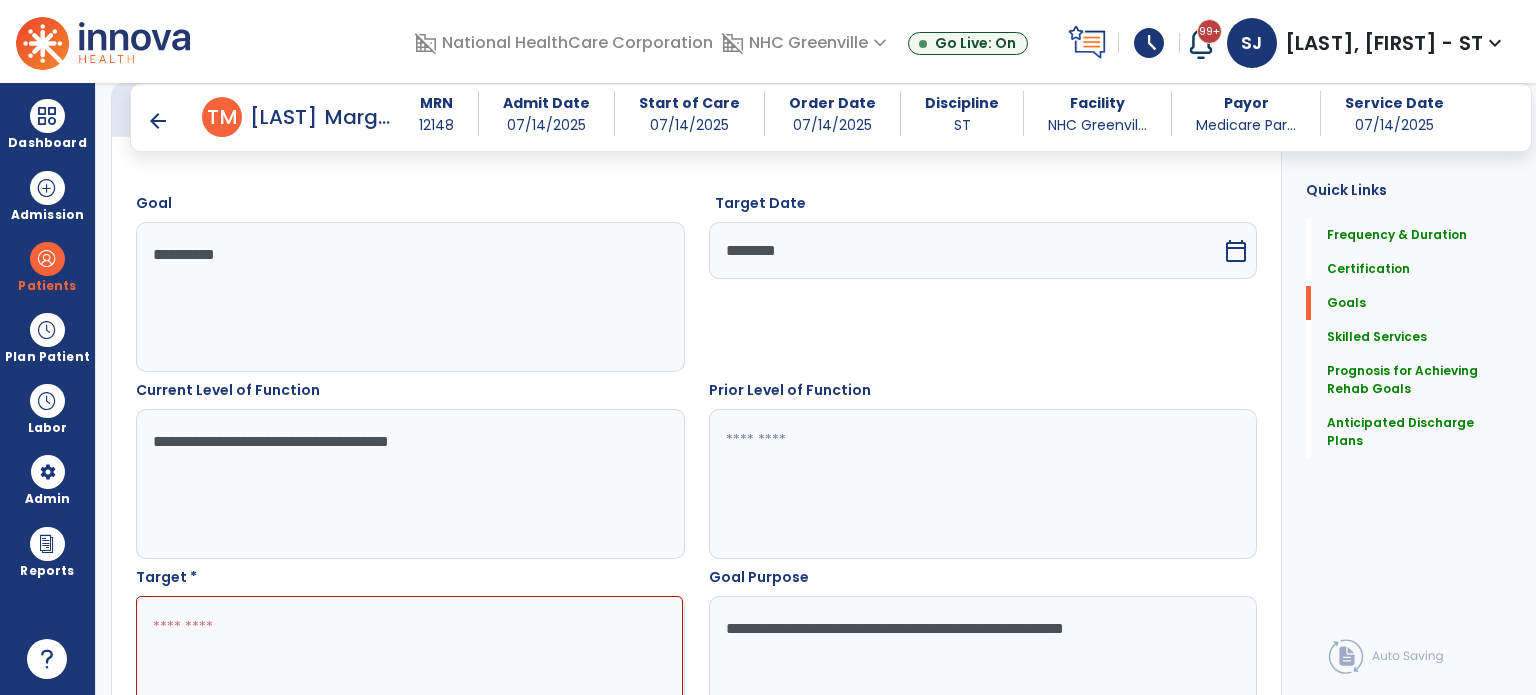 type on "**********" 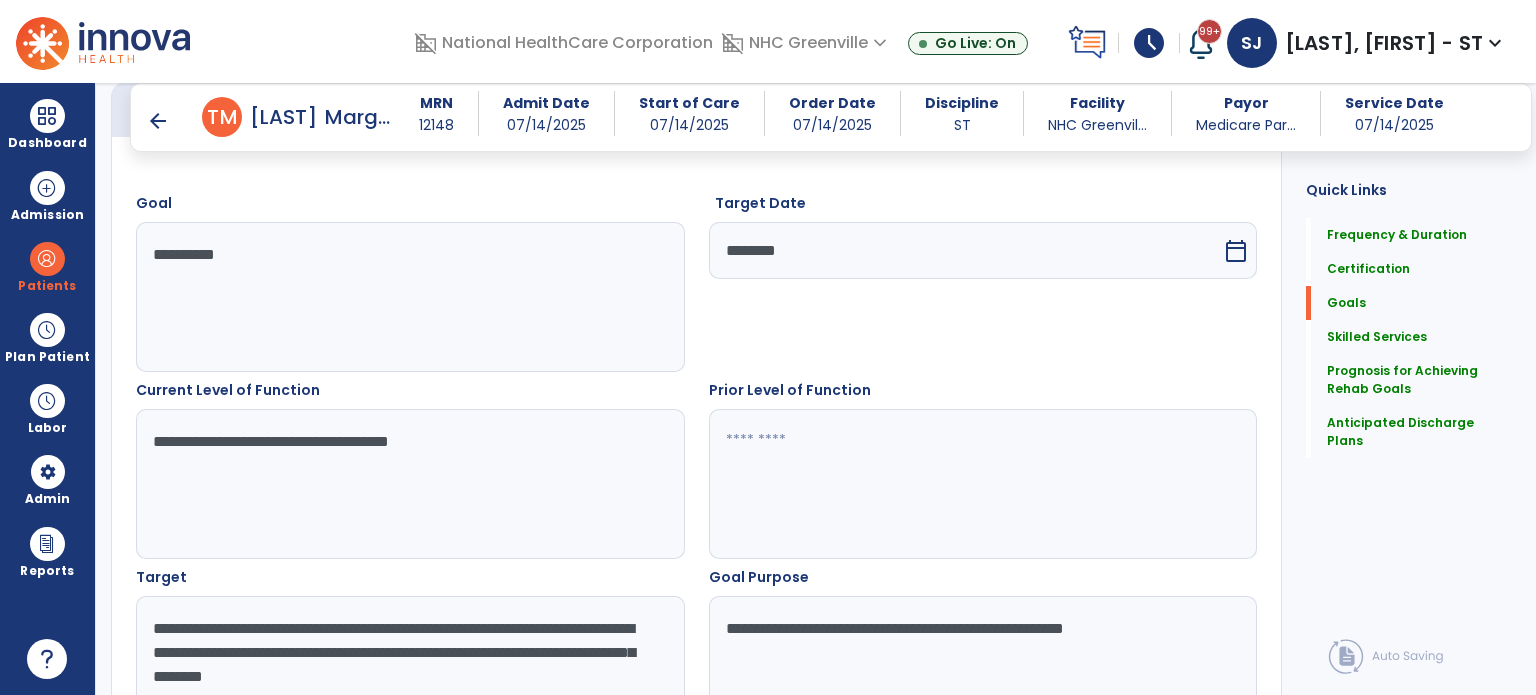 scroll, scrollTop: 551, scrollLeft: 0, axis: vertical 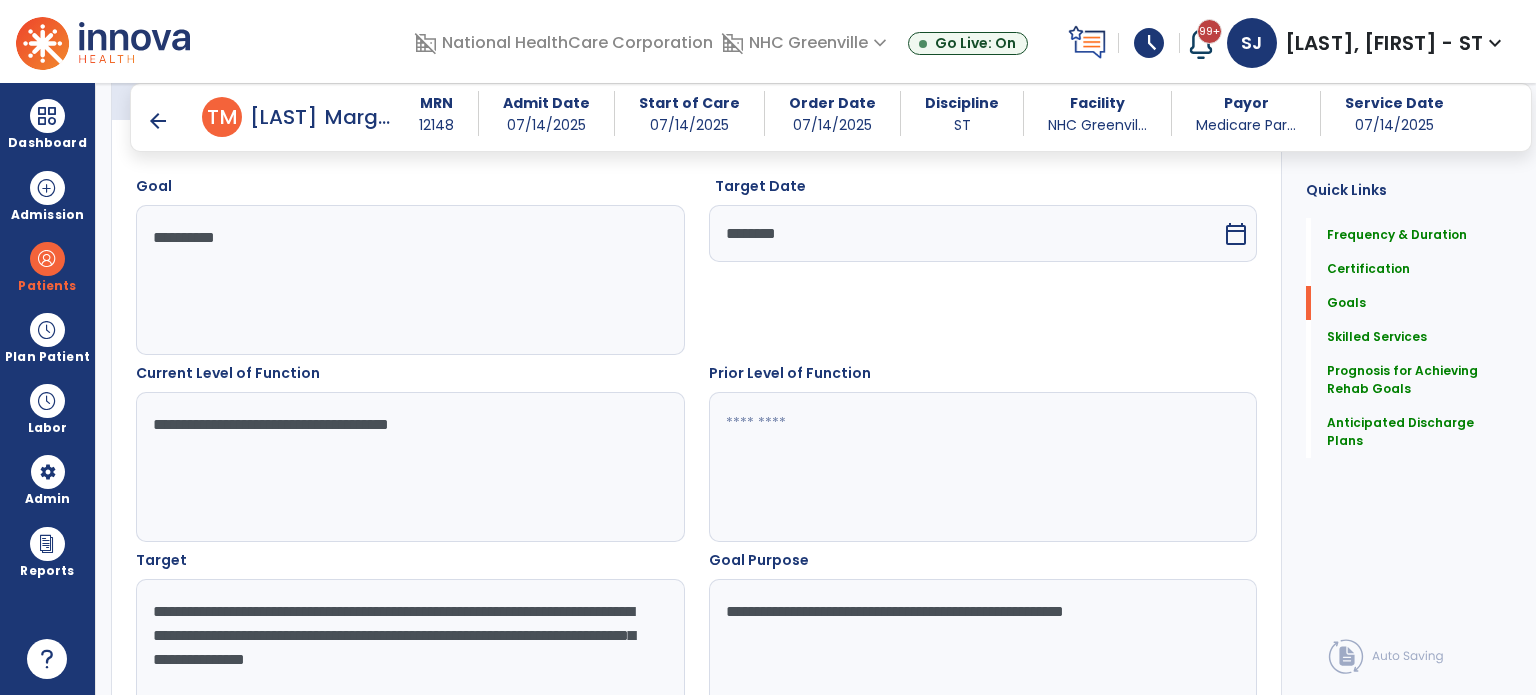 type on "**********" 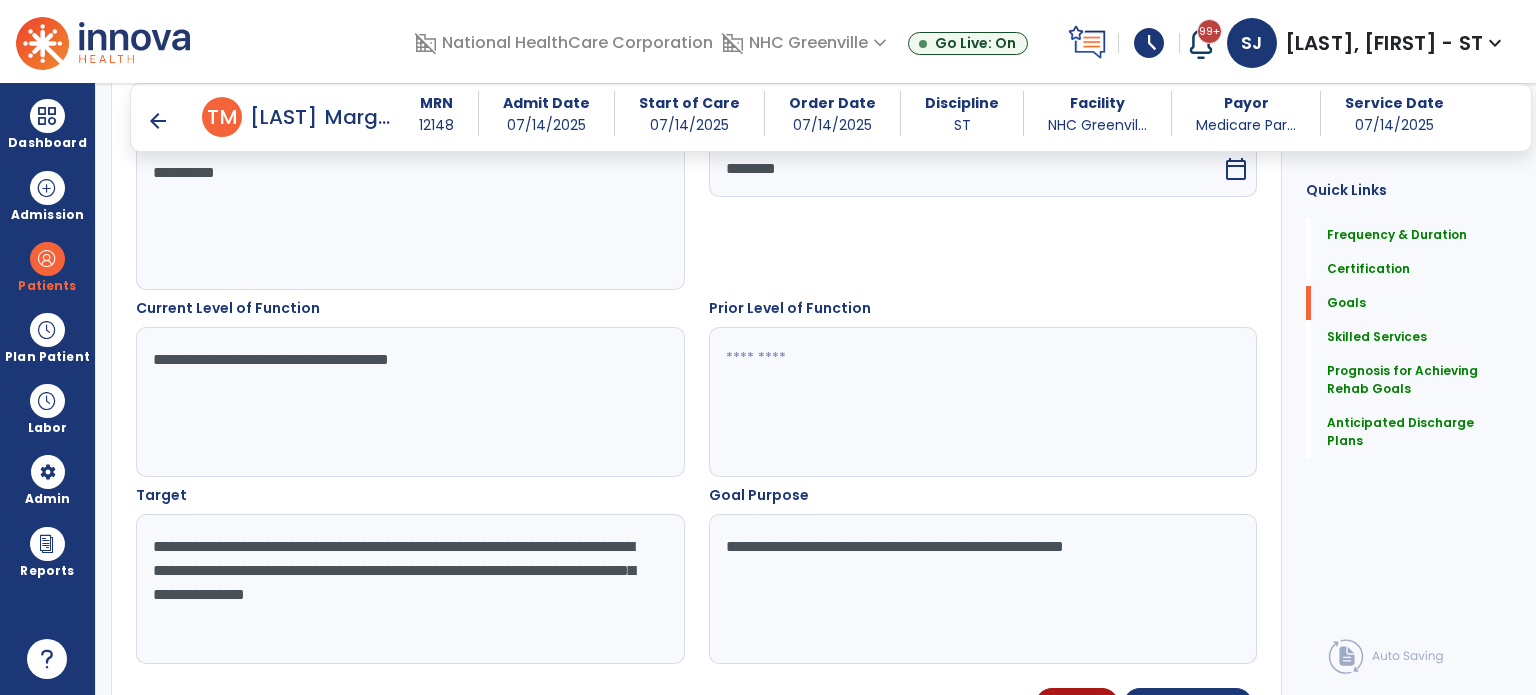 scroll, scrollTop: 651, scrollLeft: 0, axis: vertical 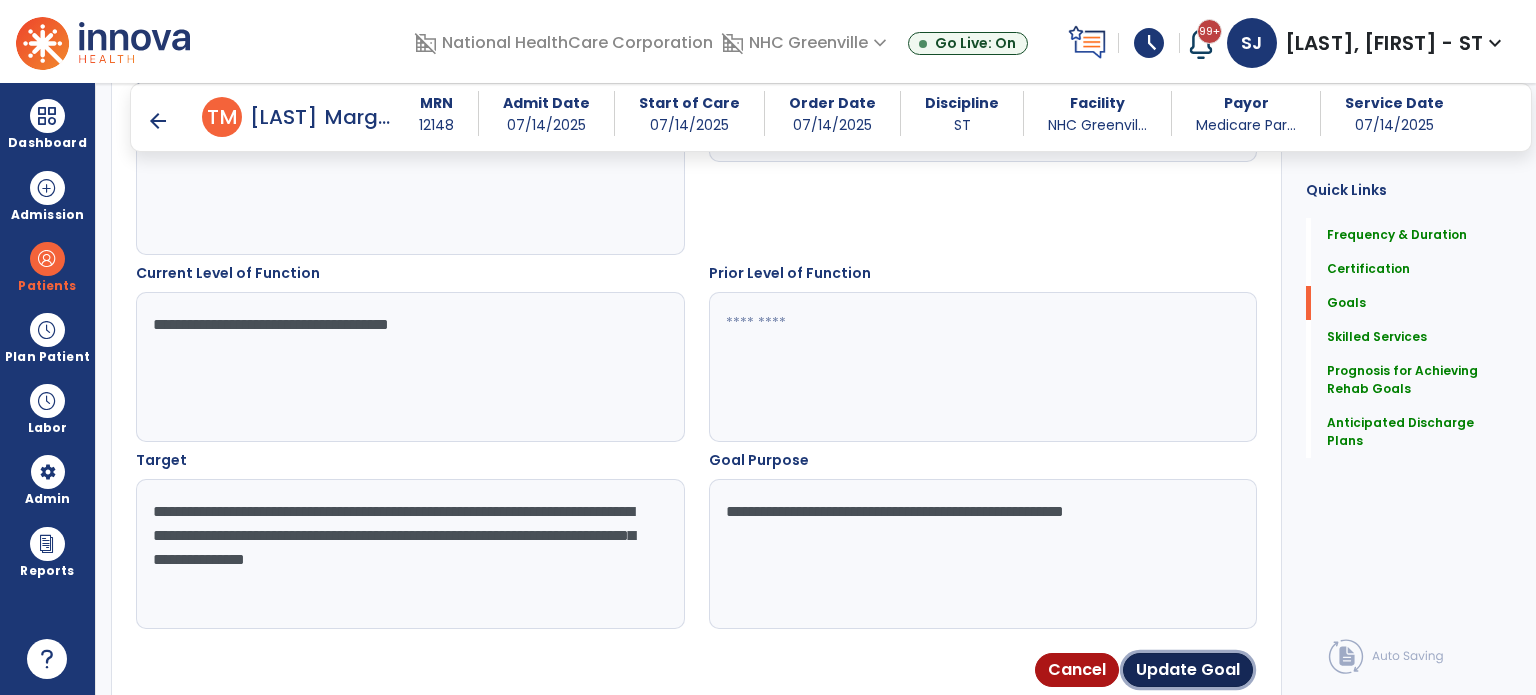 click on "Update Goal" at bounding box center (1188, 670) 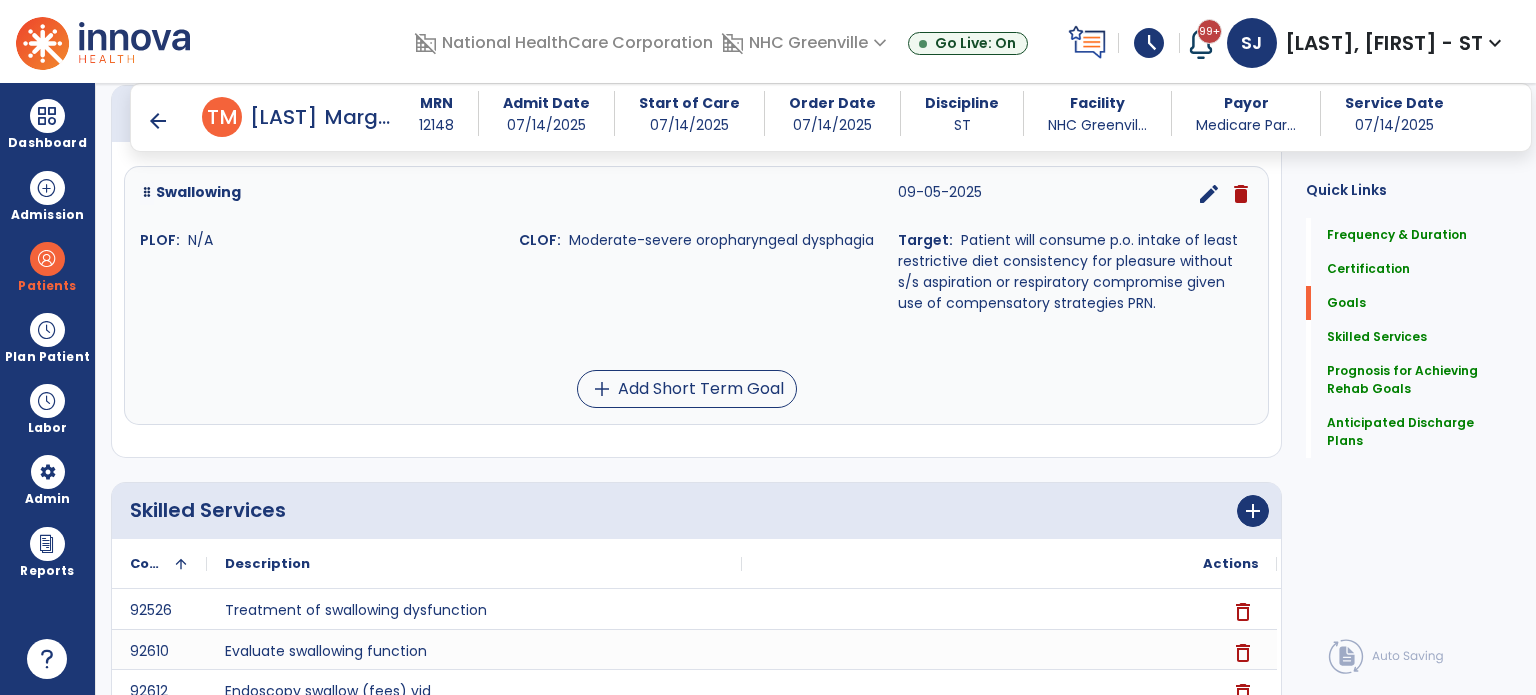 scroll, scrollTop: 352, scrollLeft: 0, axis: vertical 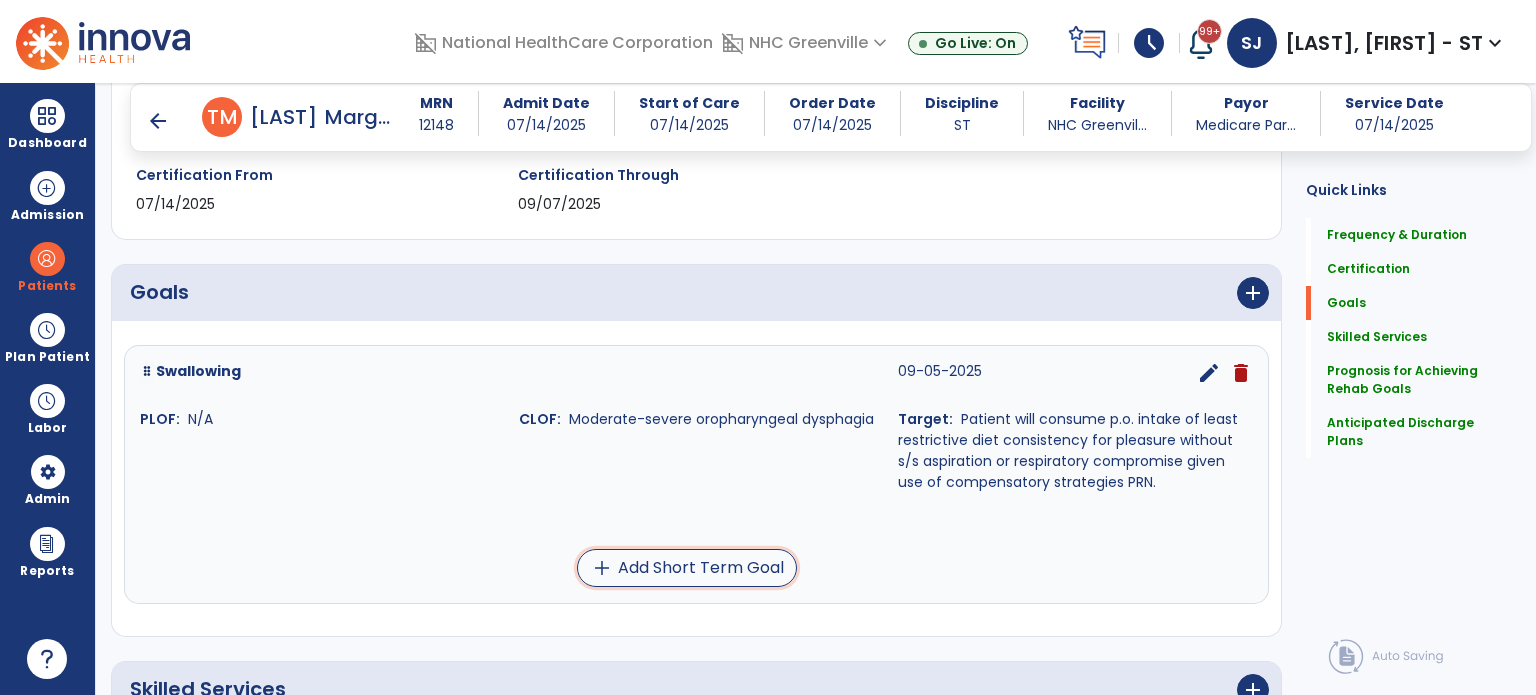 click on "add  Add Short Term Goal" at bounding box center (687, 568) 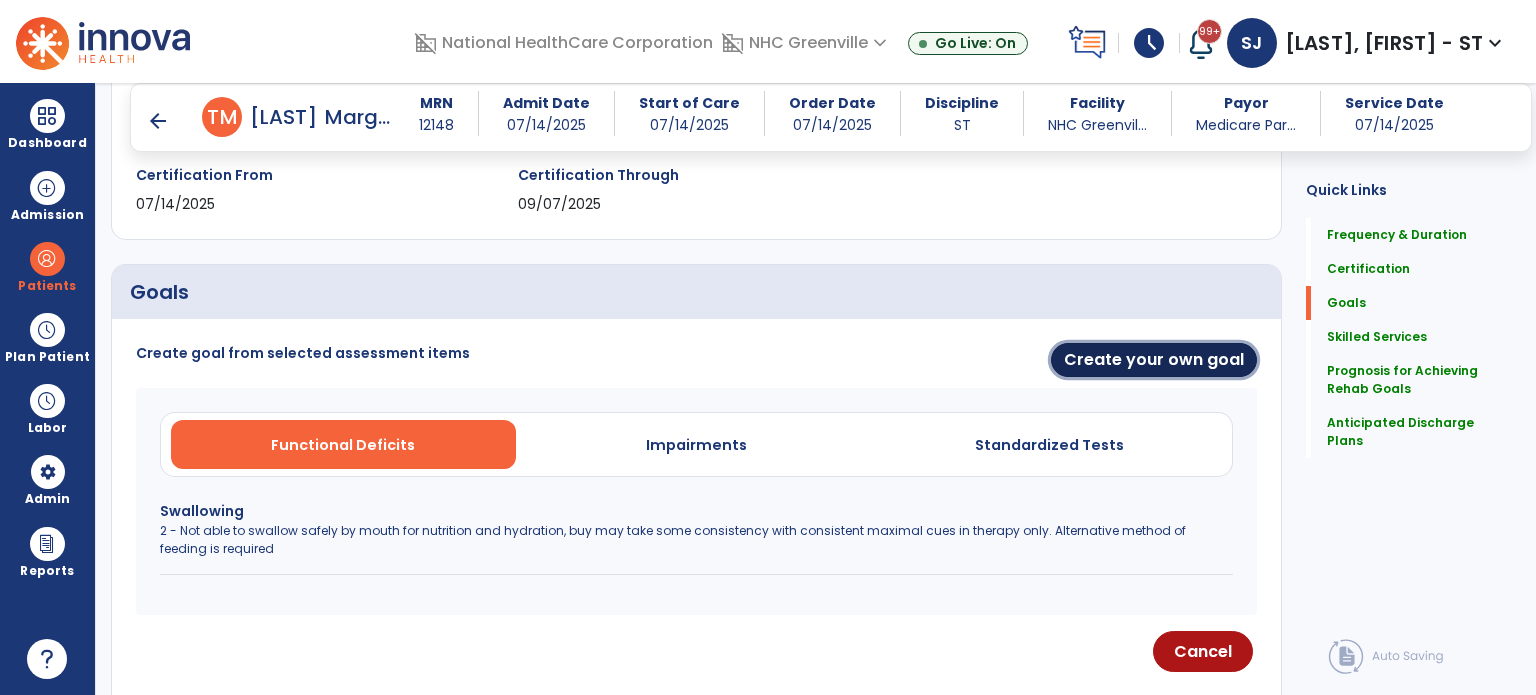 click on "Create your own goal" at bounding box center (1154, 360) 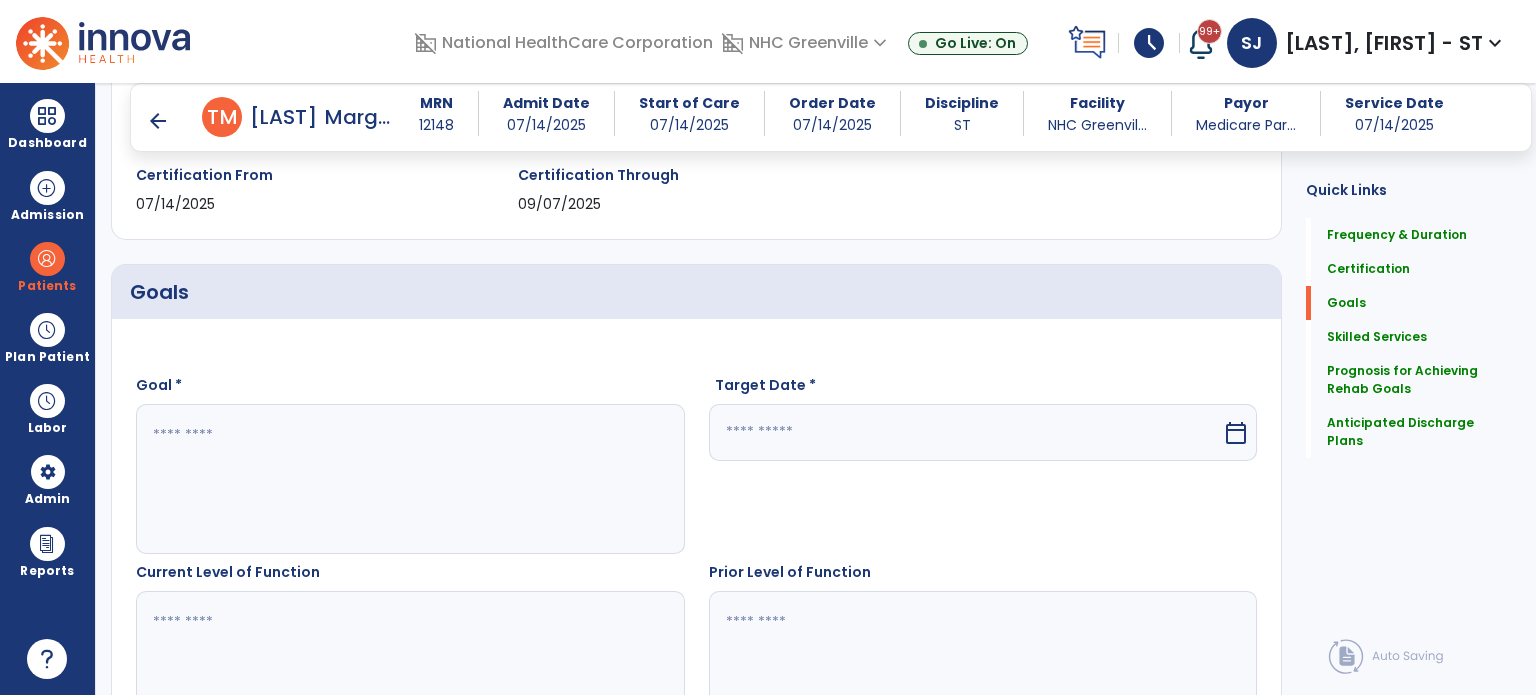 click at bounding box center [966, 432] 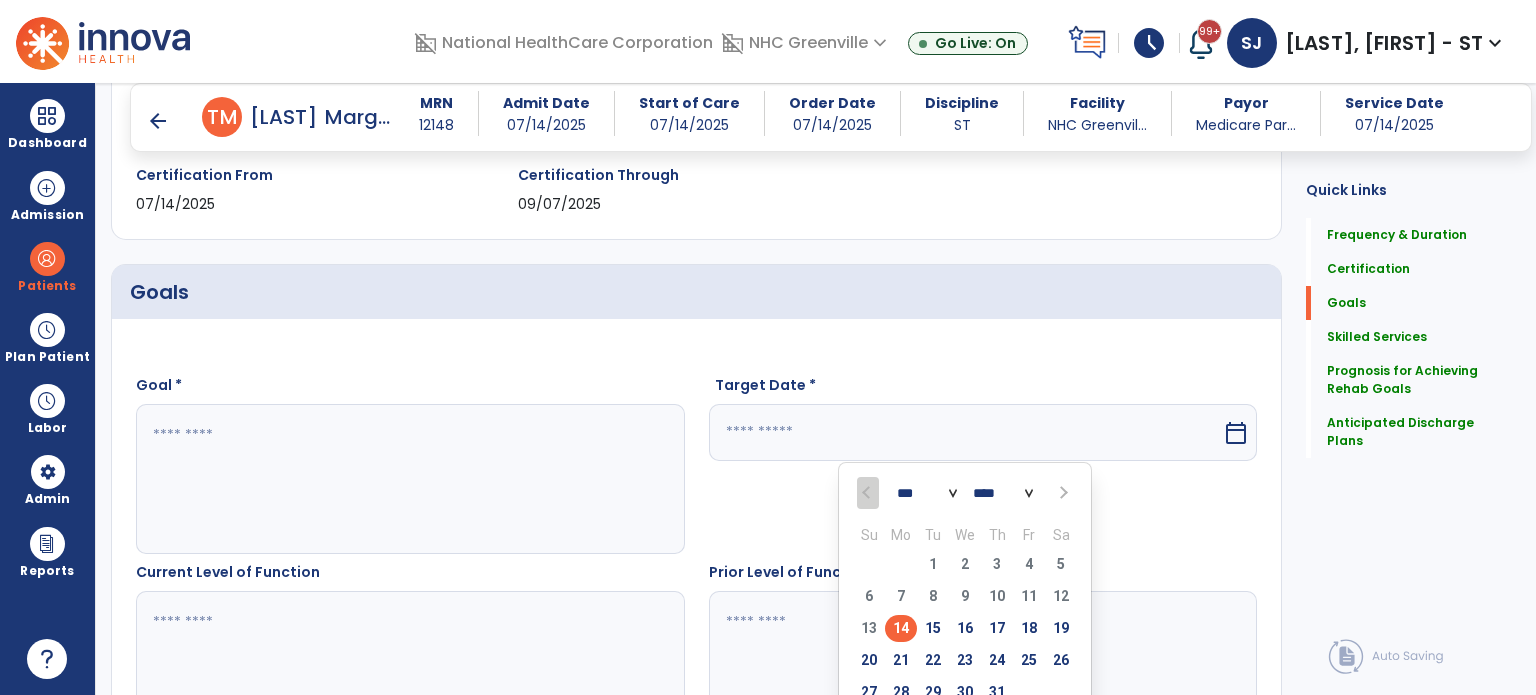 click at bounding box center (409, 479) 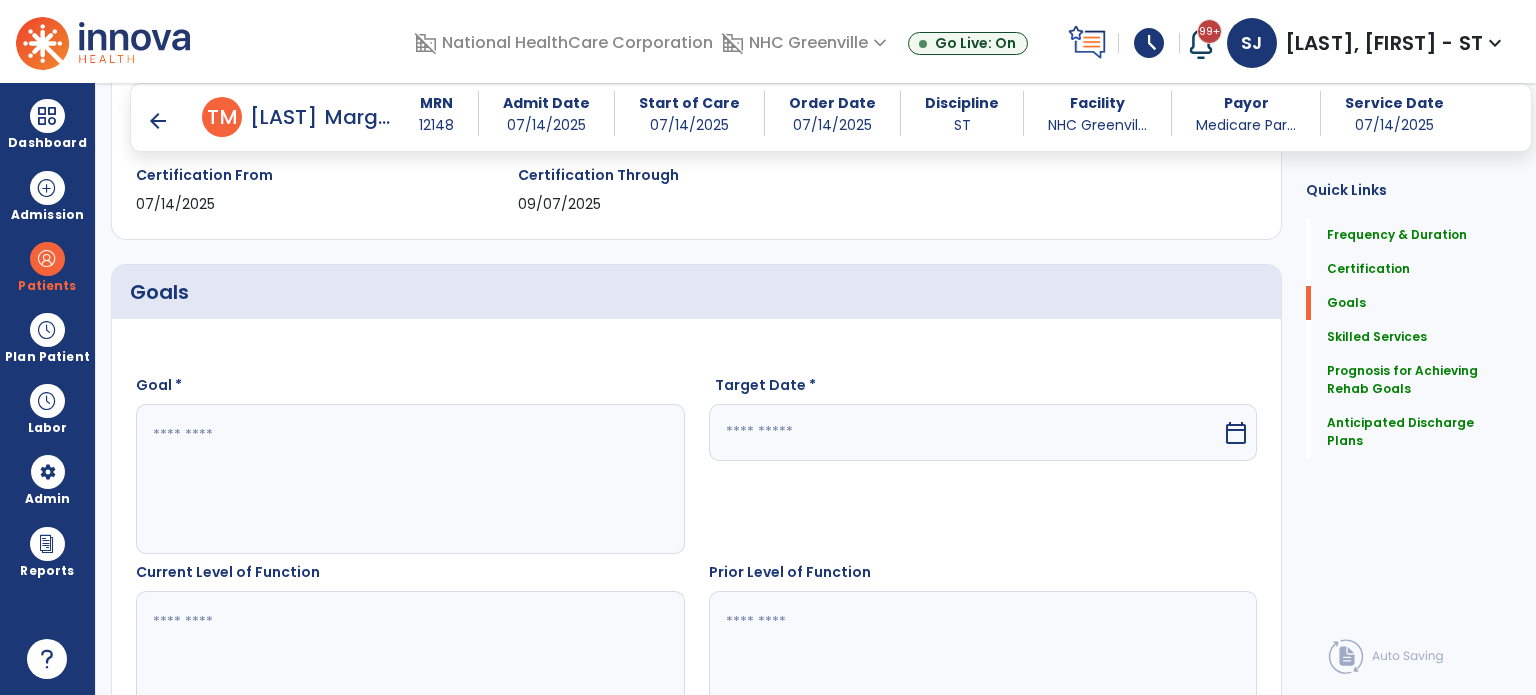 click at bounding box center [409, 479] 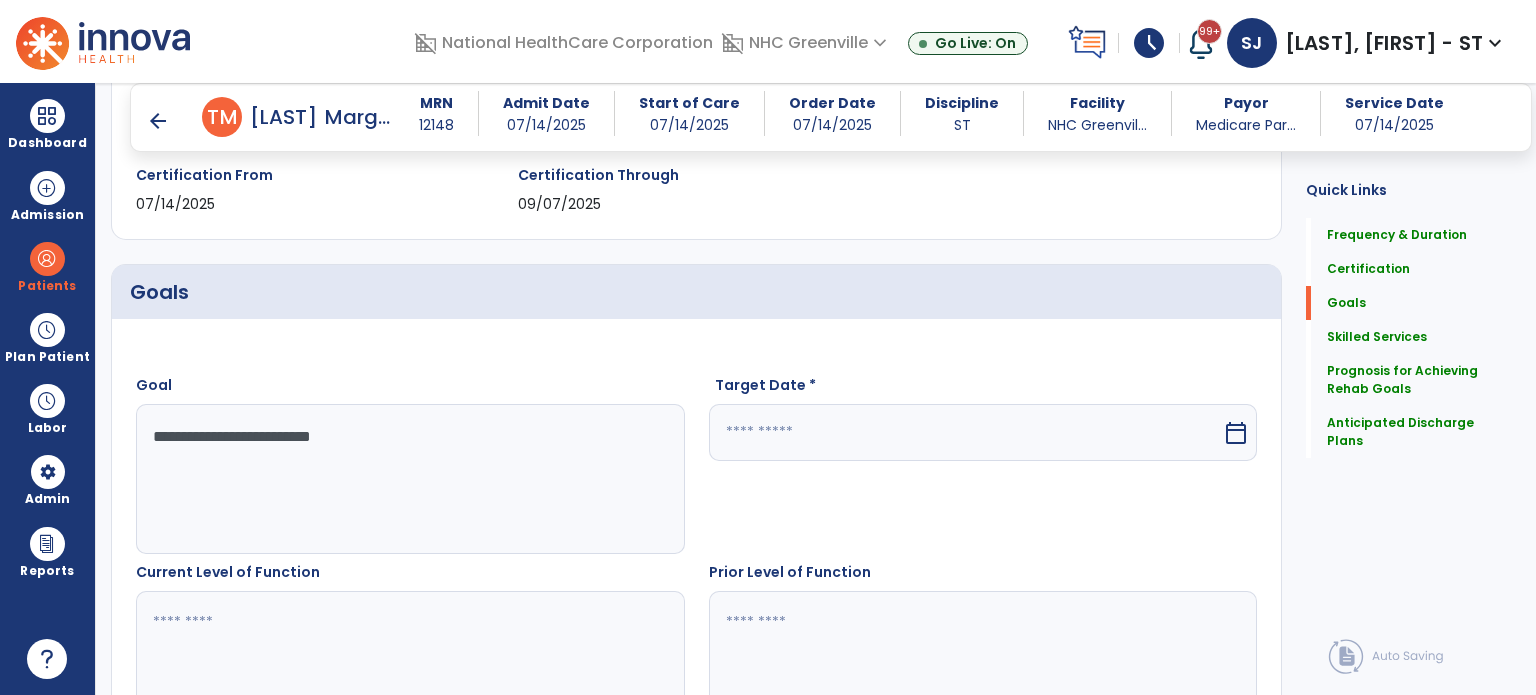 type on "**********" 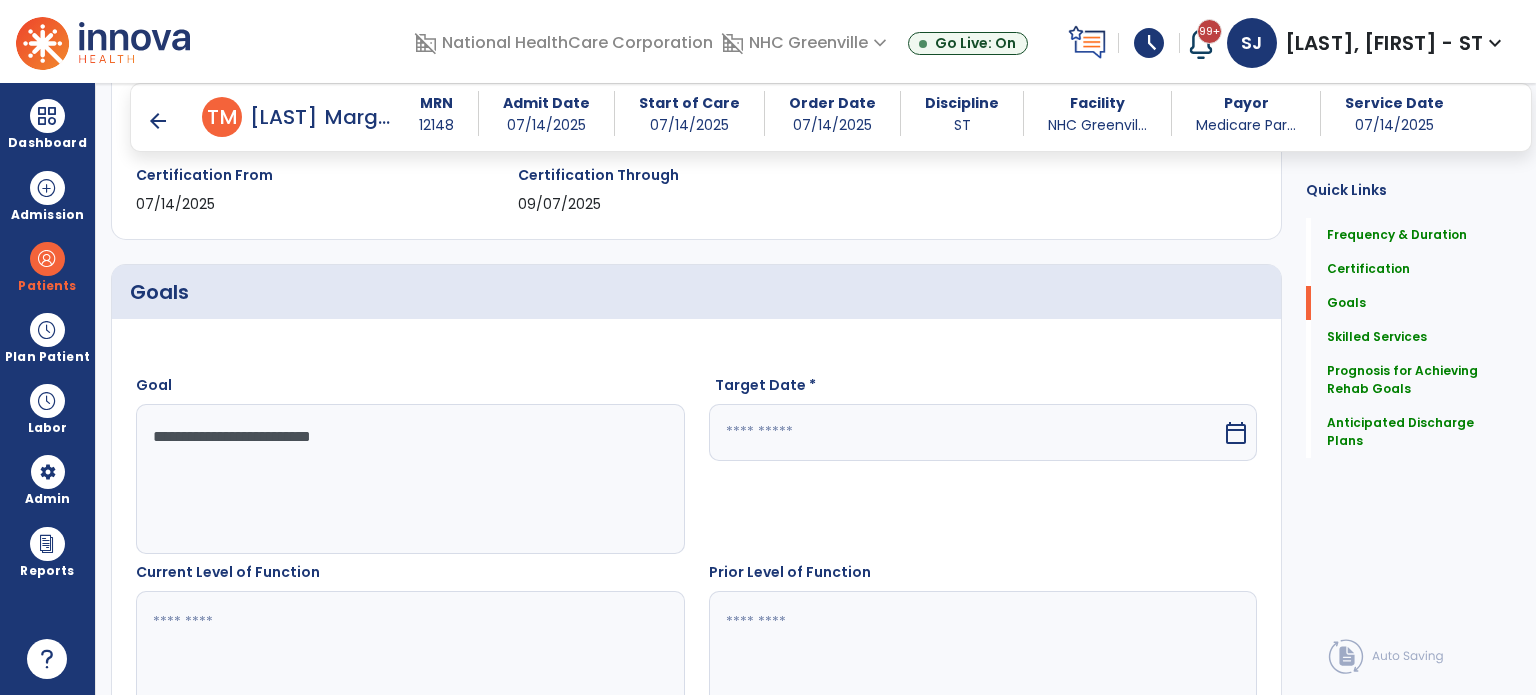 click at bounding box center (966, 432) 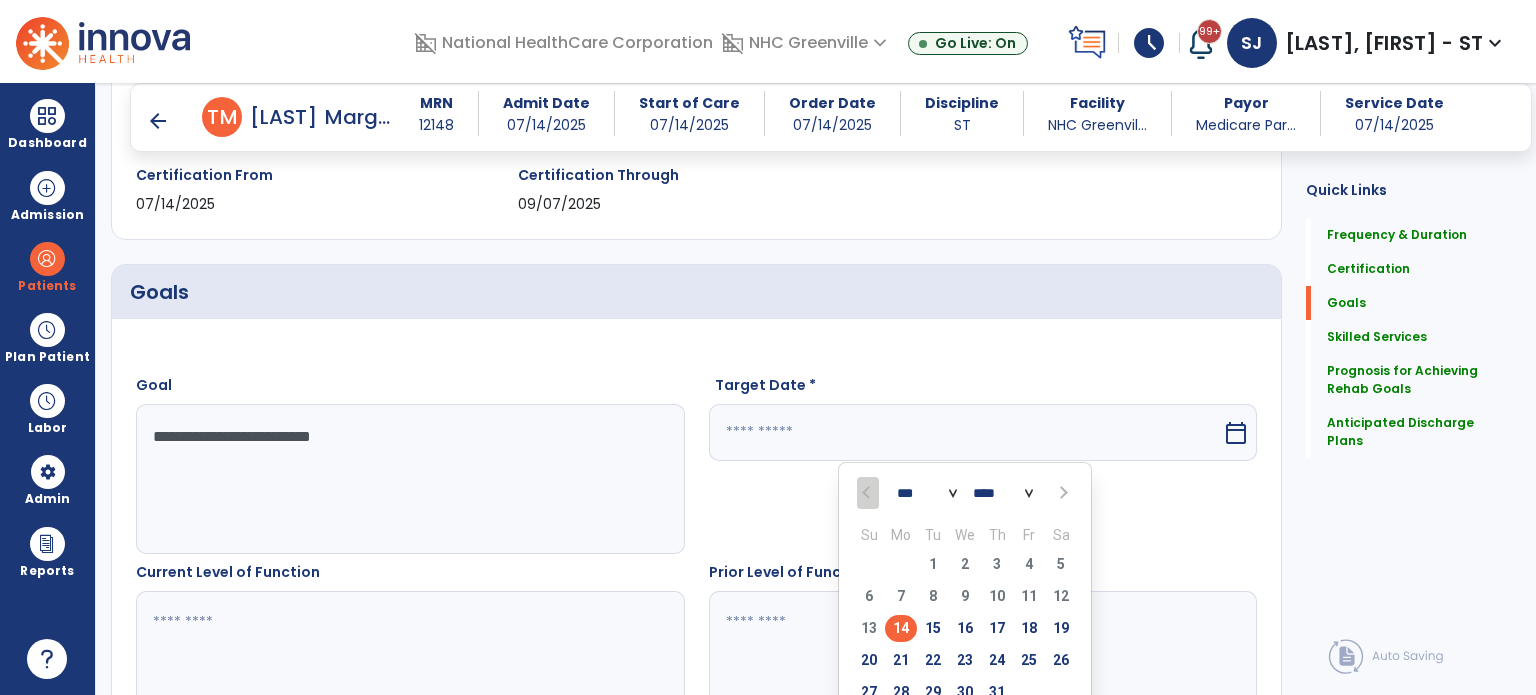 click on "28" at bounding box center [901, 692] 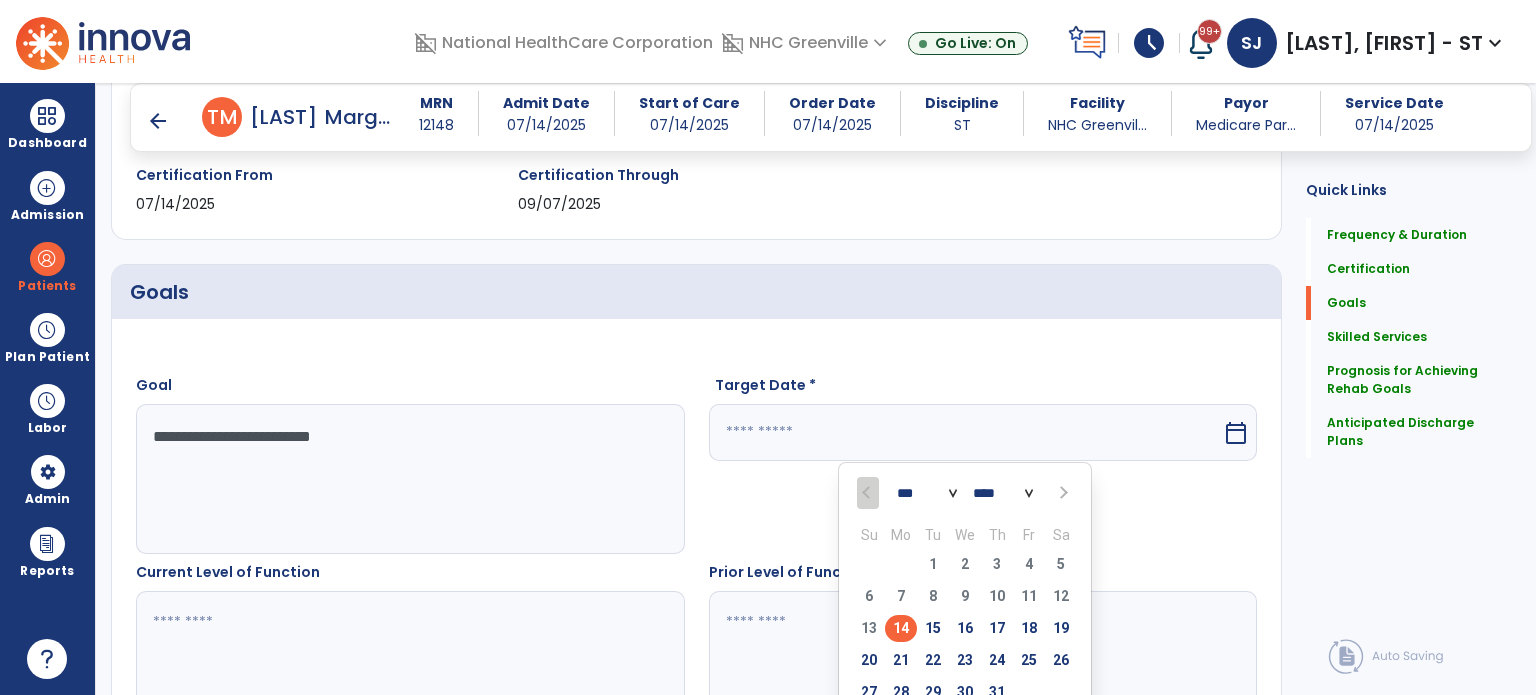 type on "*********" 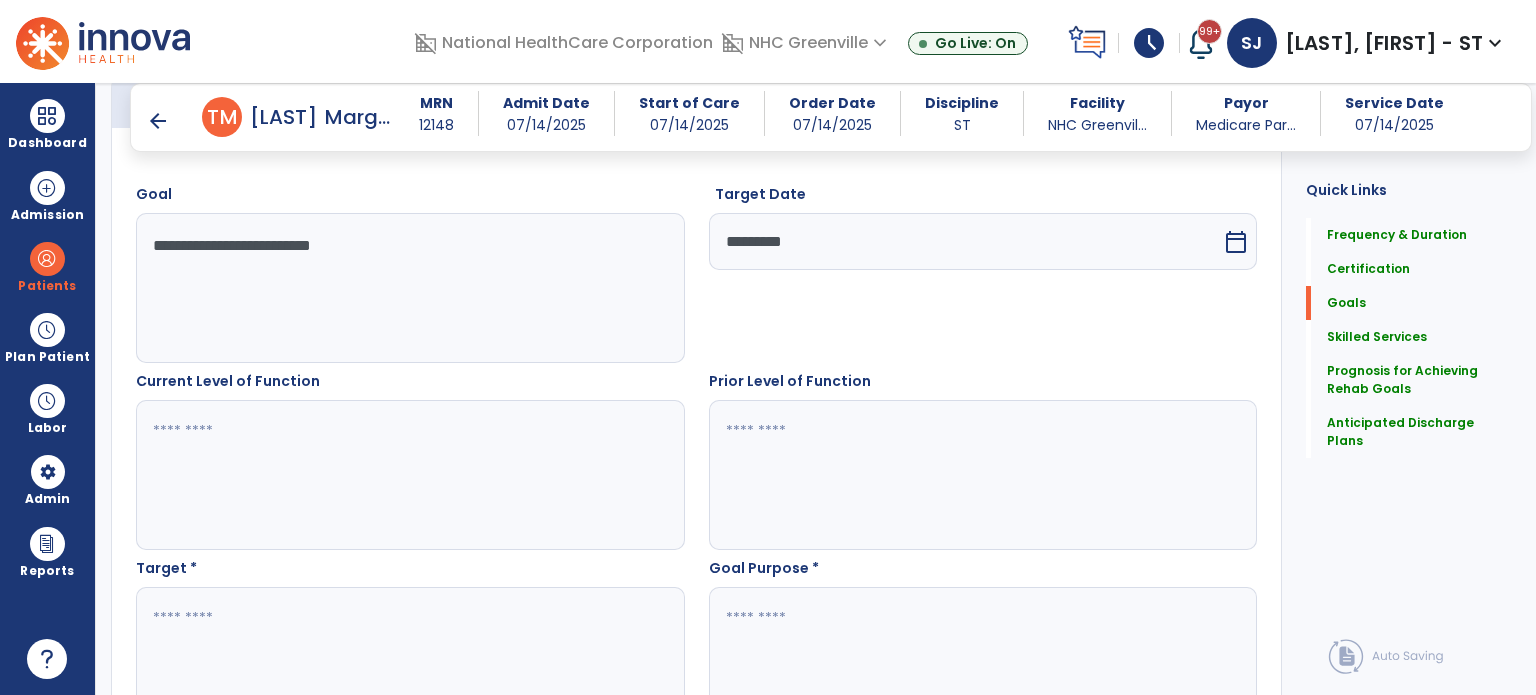 scroll, scrollTop: 552, scrollLeft: 0, axis: vertical 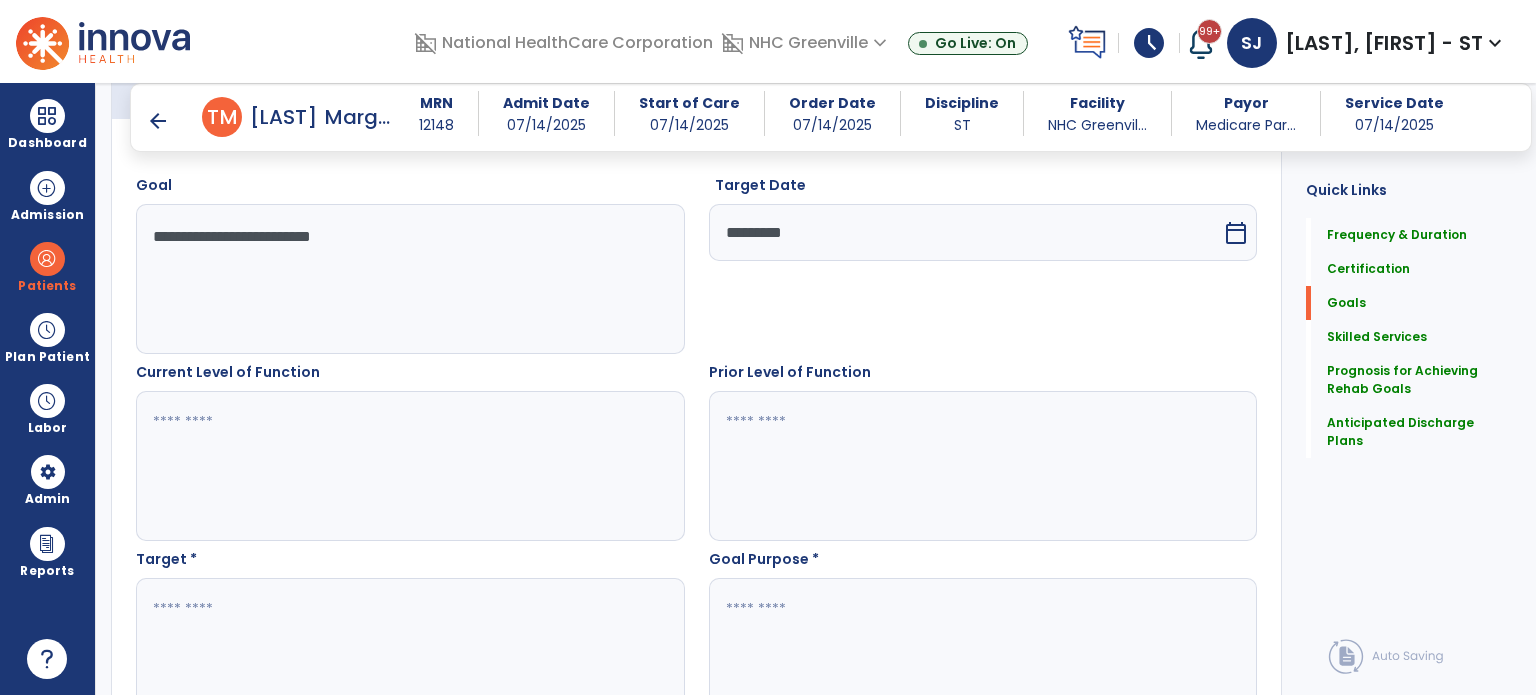 click at bounding box center (409, 653) 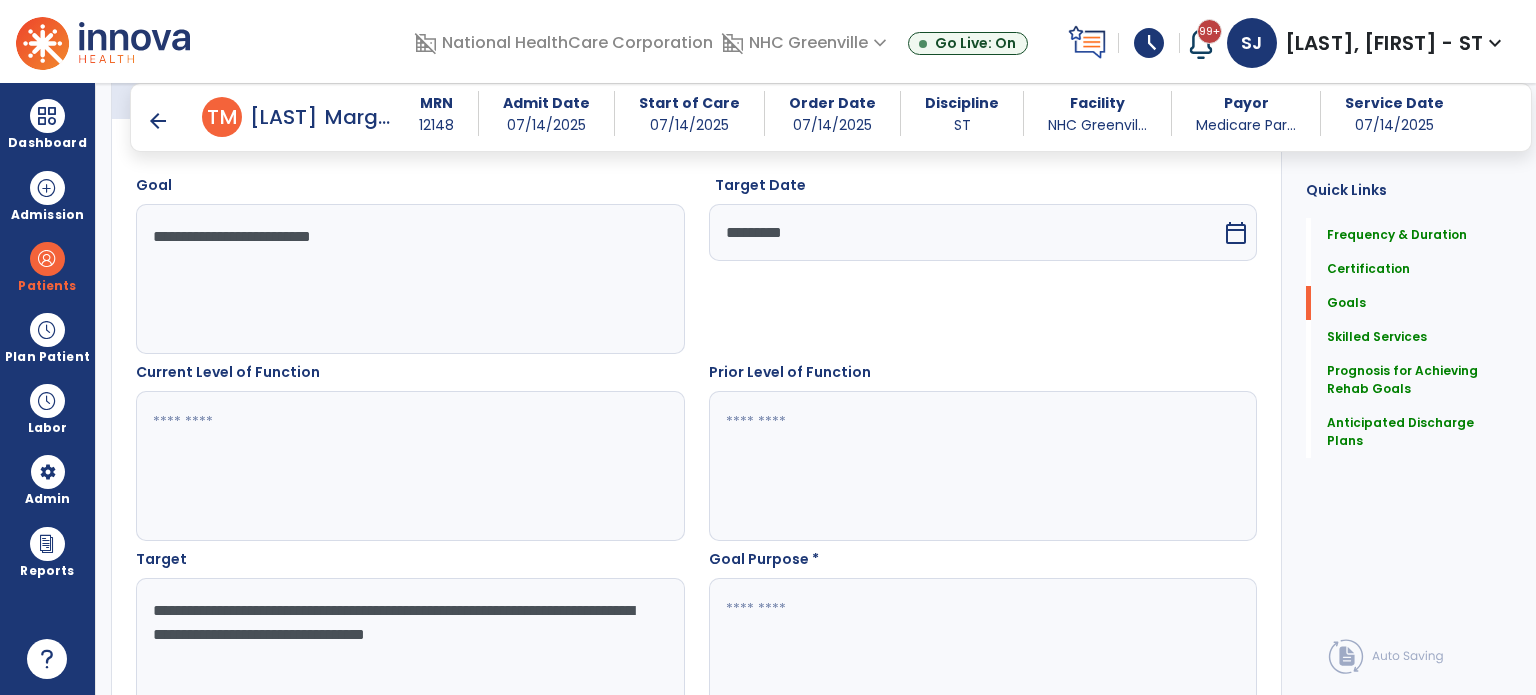 type on "**********" 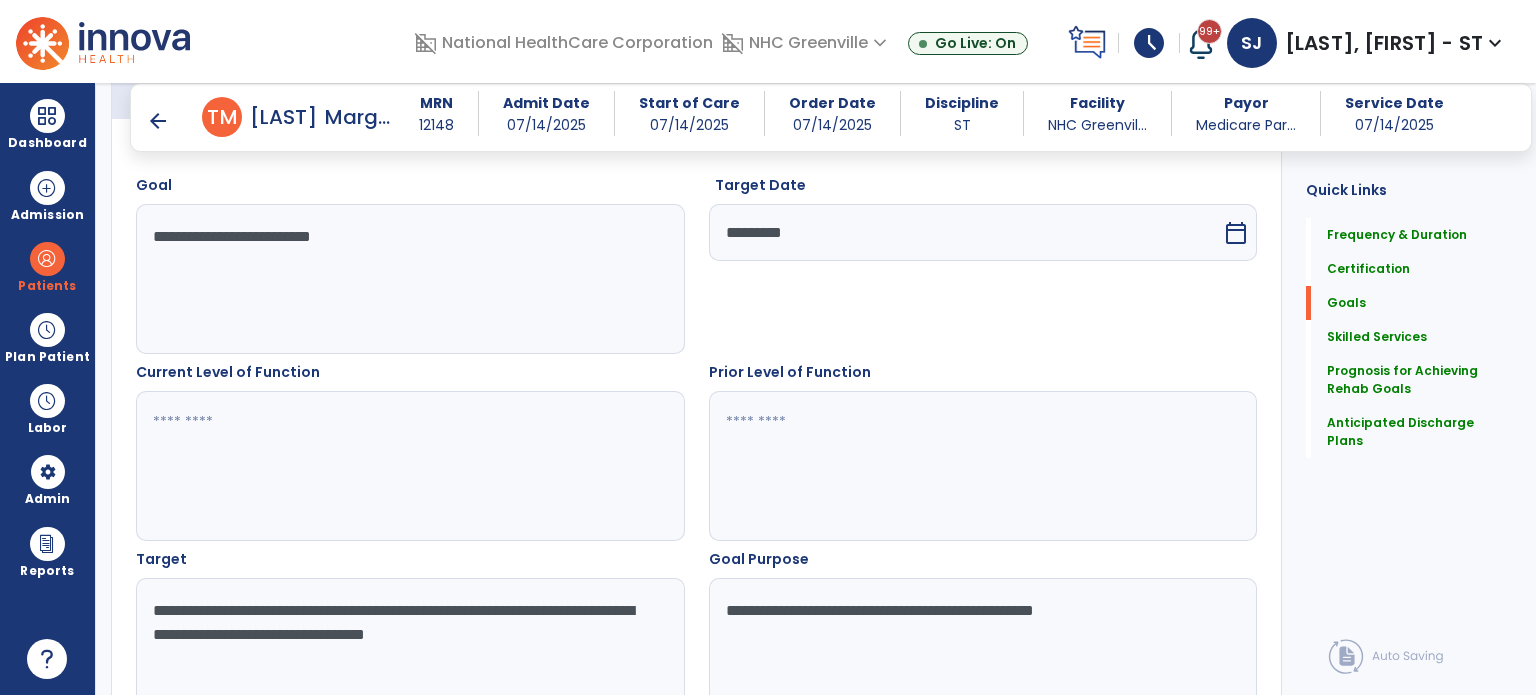type on "**********" 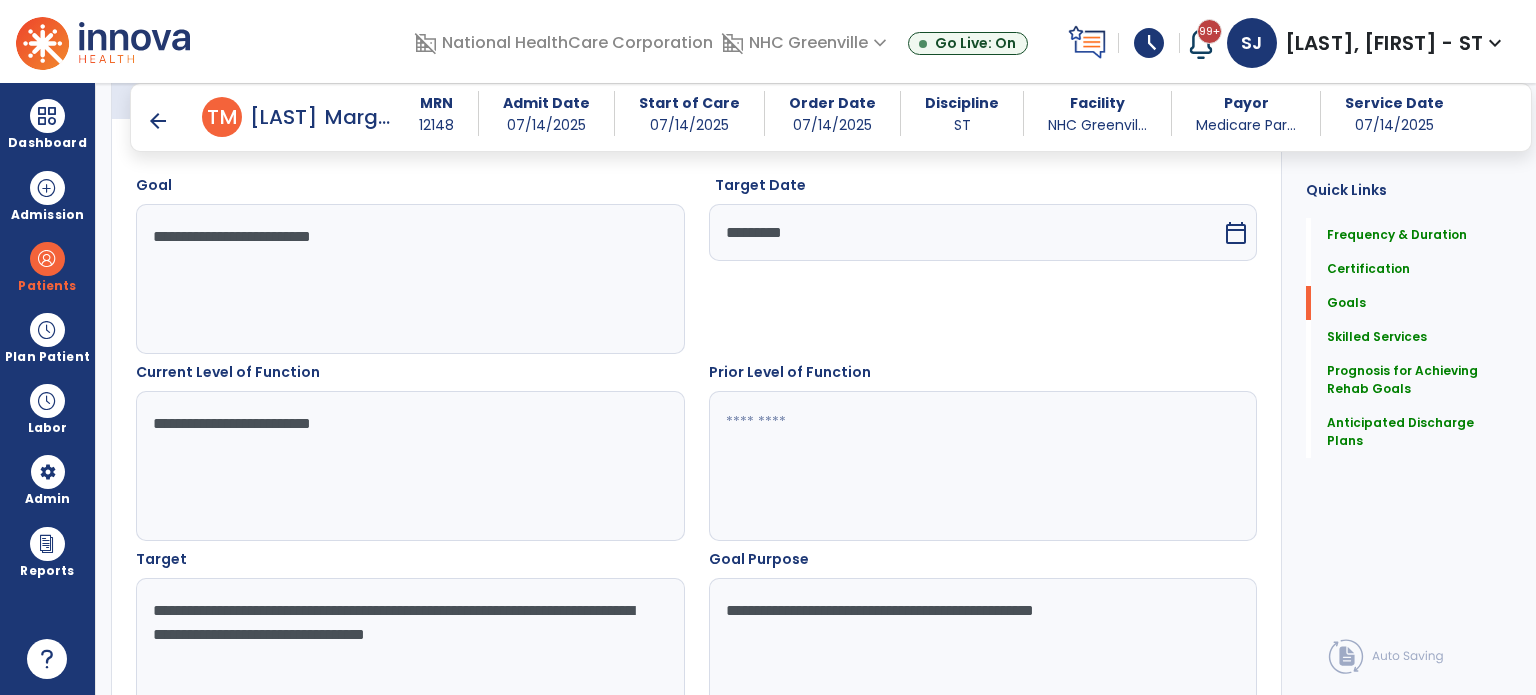 type on "**********" 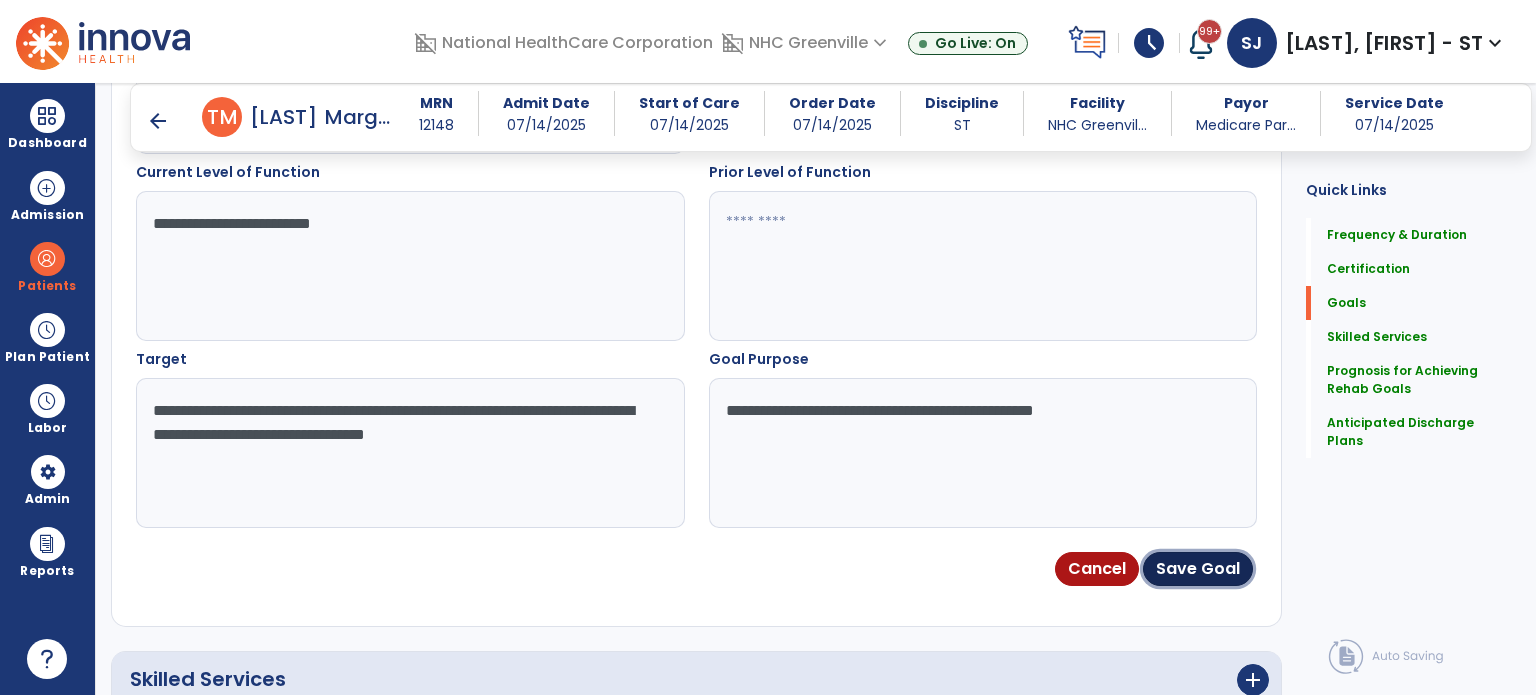 click on "Save Goal" at bounding box center (1198, 569) 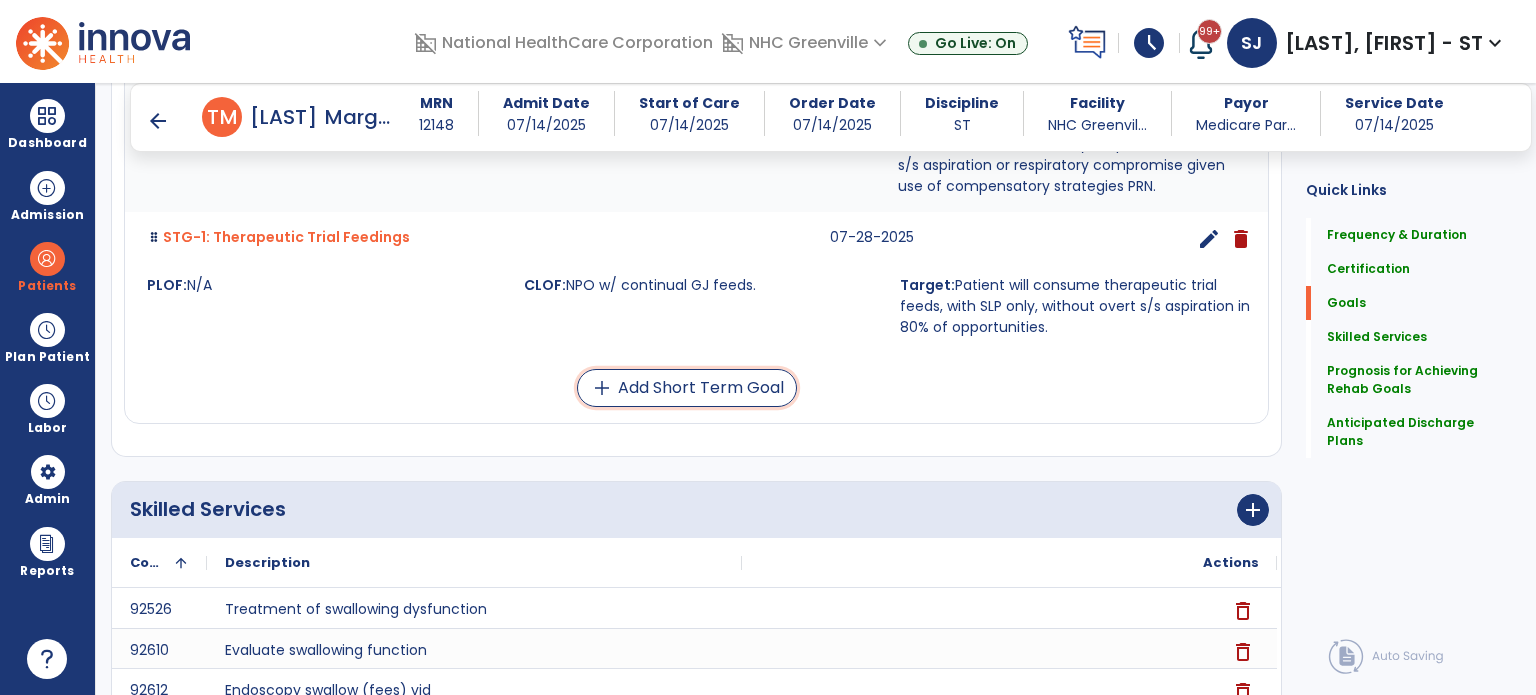 click on "add  Add Short Term Goal" at bounding box center (687, 388) 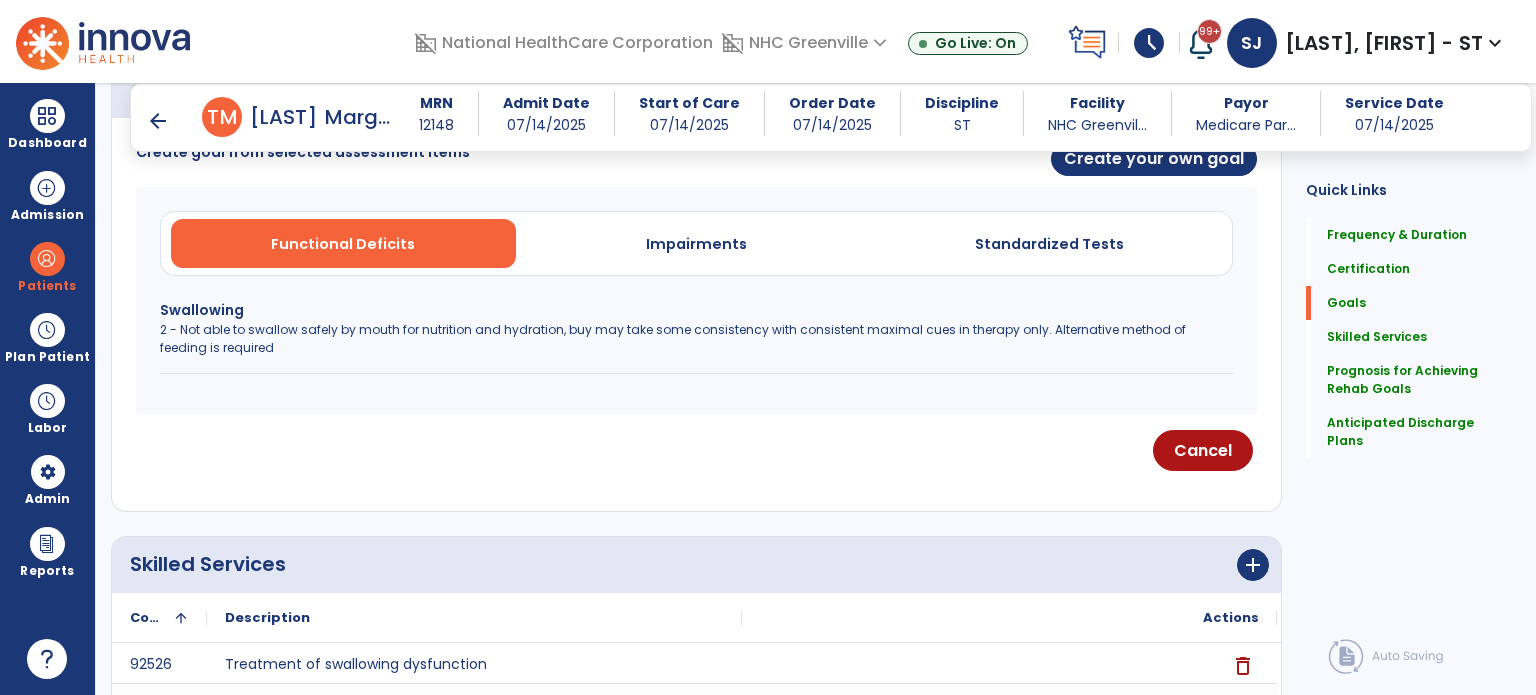 scroll, scrollTop: 540, scrollLeft: 0, axis: vertical 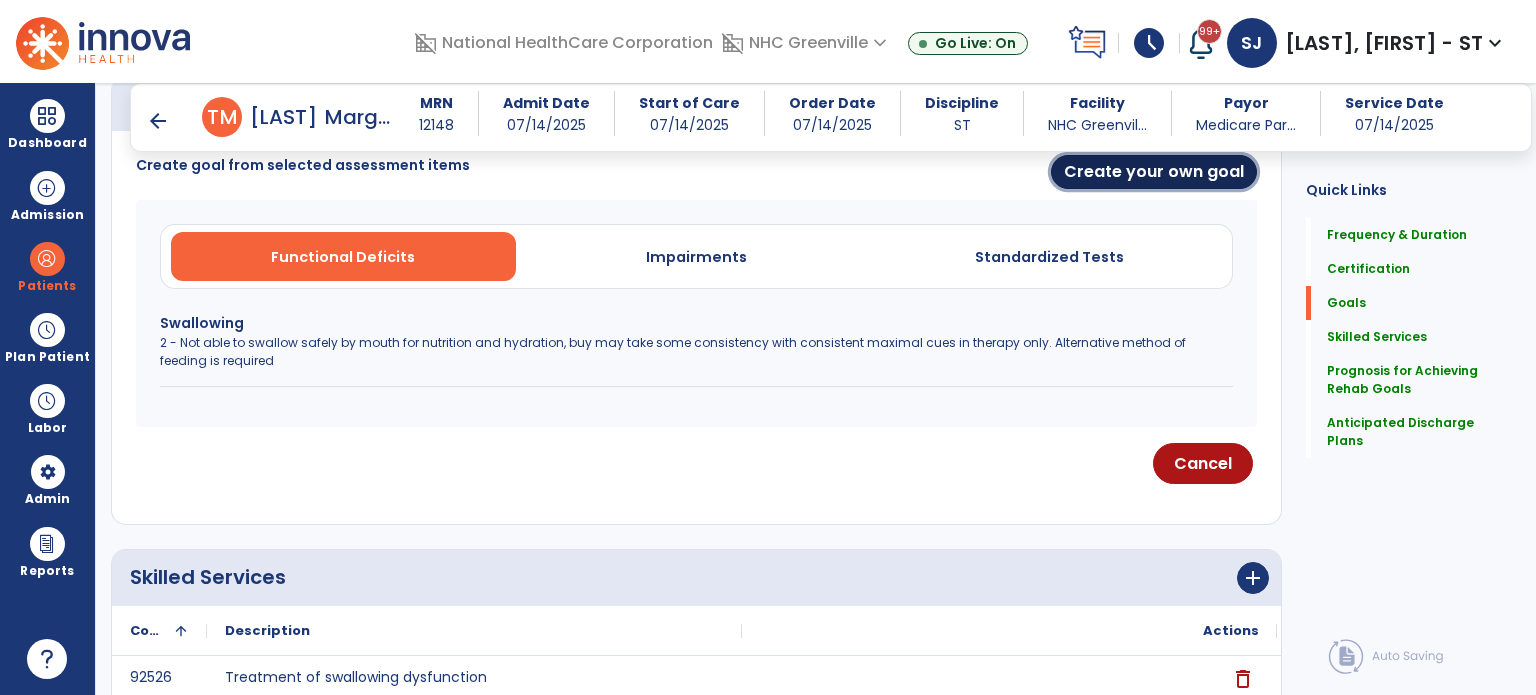 click on "Create your own goal" at bounding box center (1154, 172) 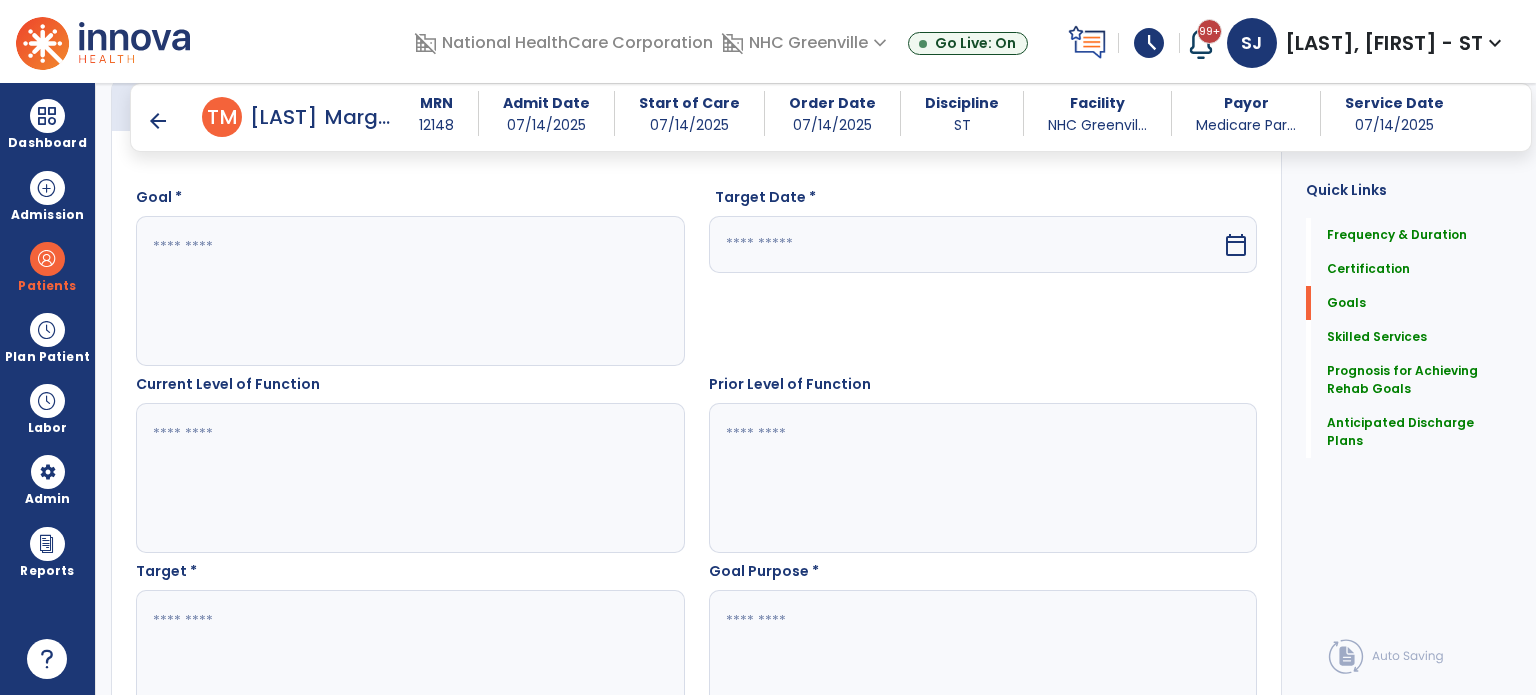 click at bounding box center (966, 244) 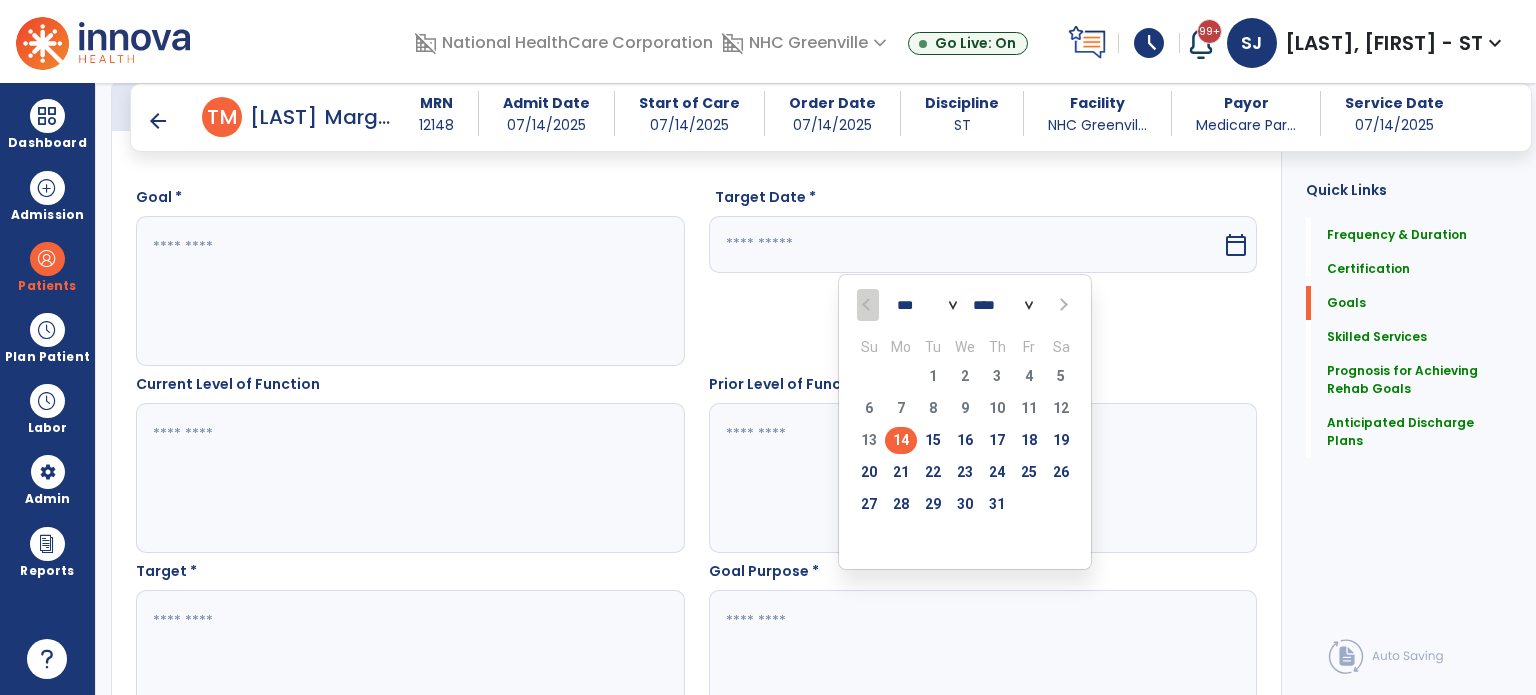 click on "28" at bounding box center [901, 504] 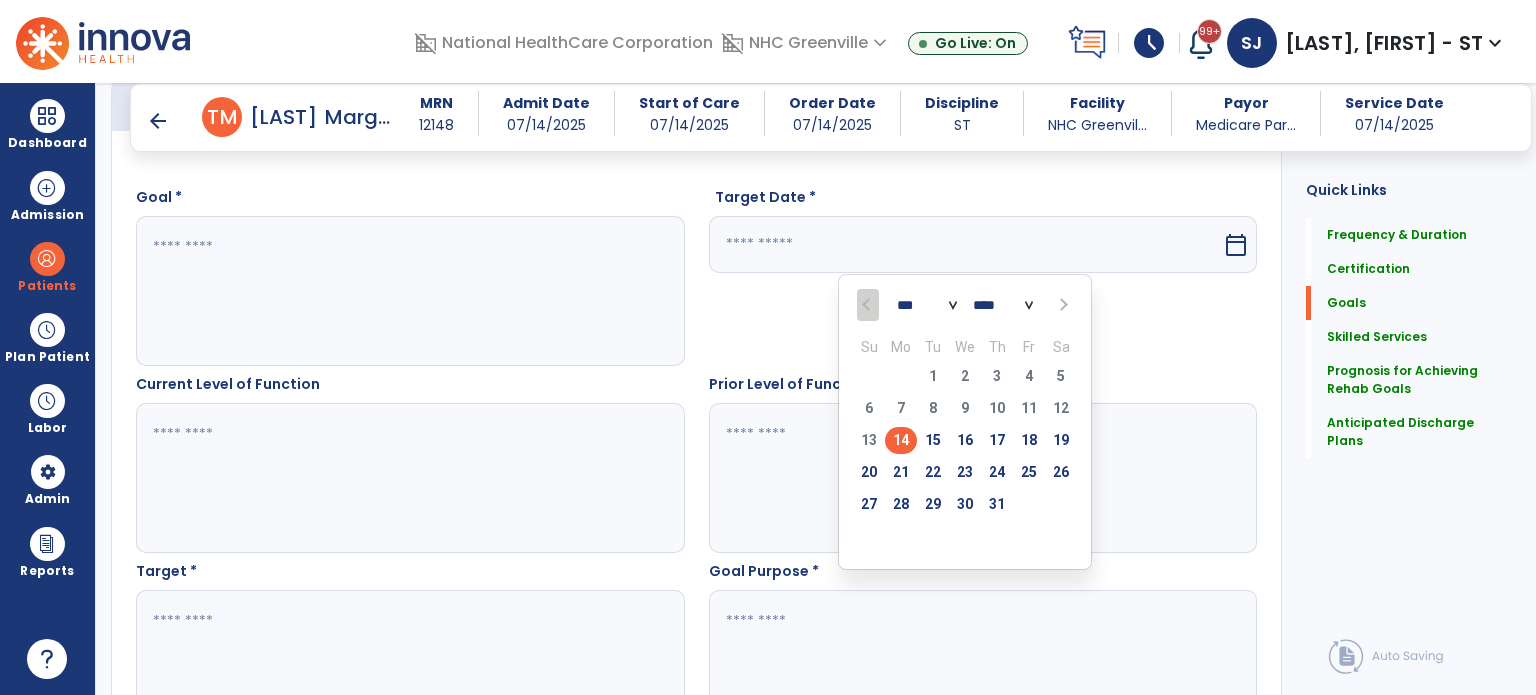 type on "*********" 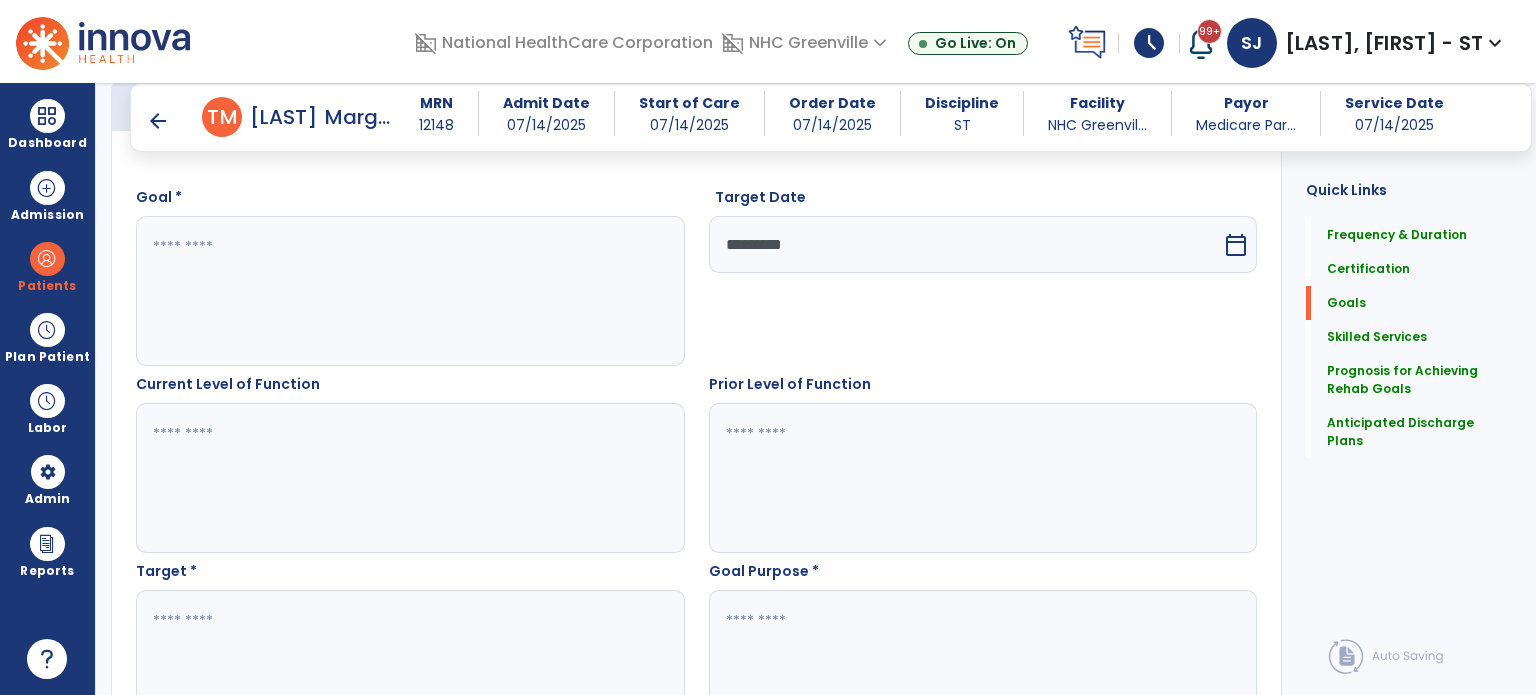 click at bounding box center [409, 291] 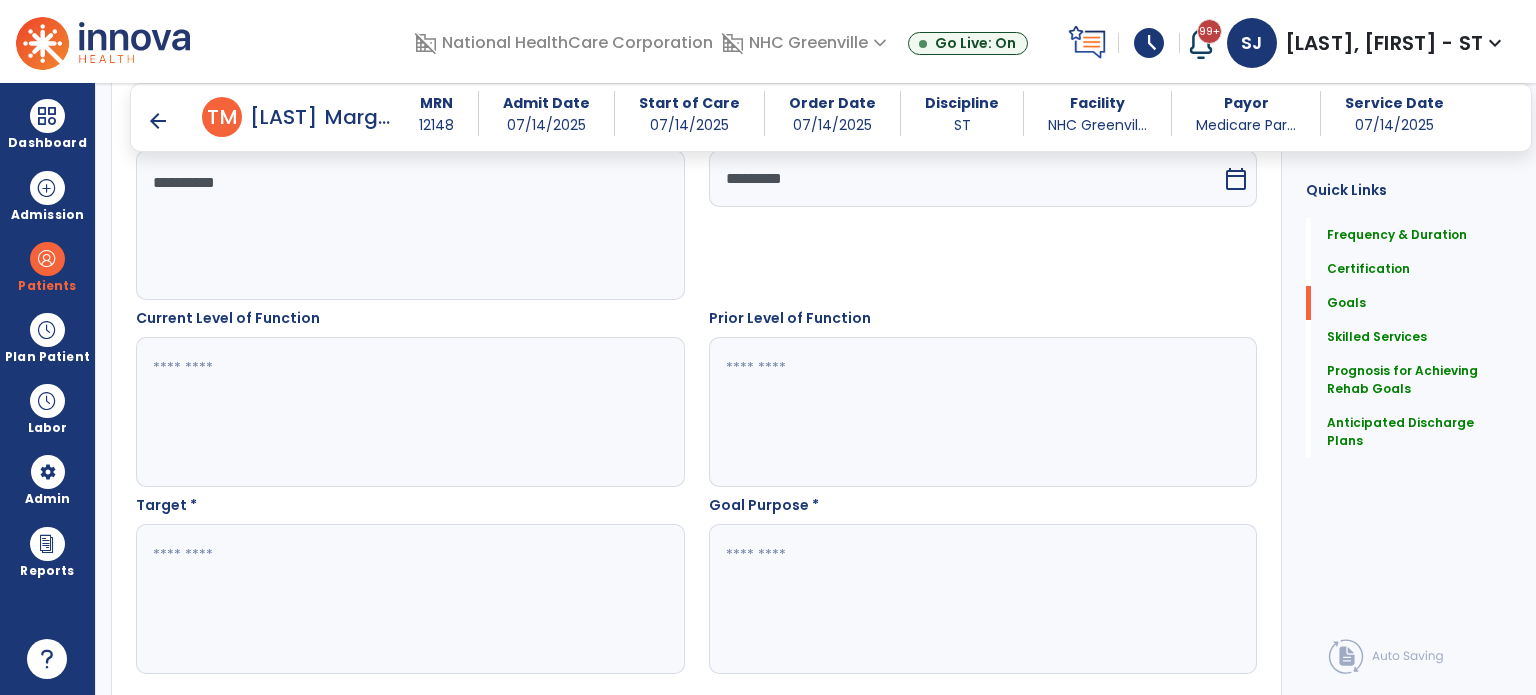 scroll, scrollTop: 640, scrollLeft: 0, axis: vertical 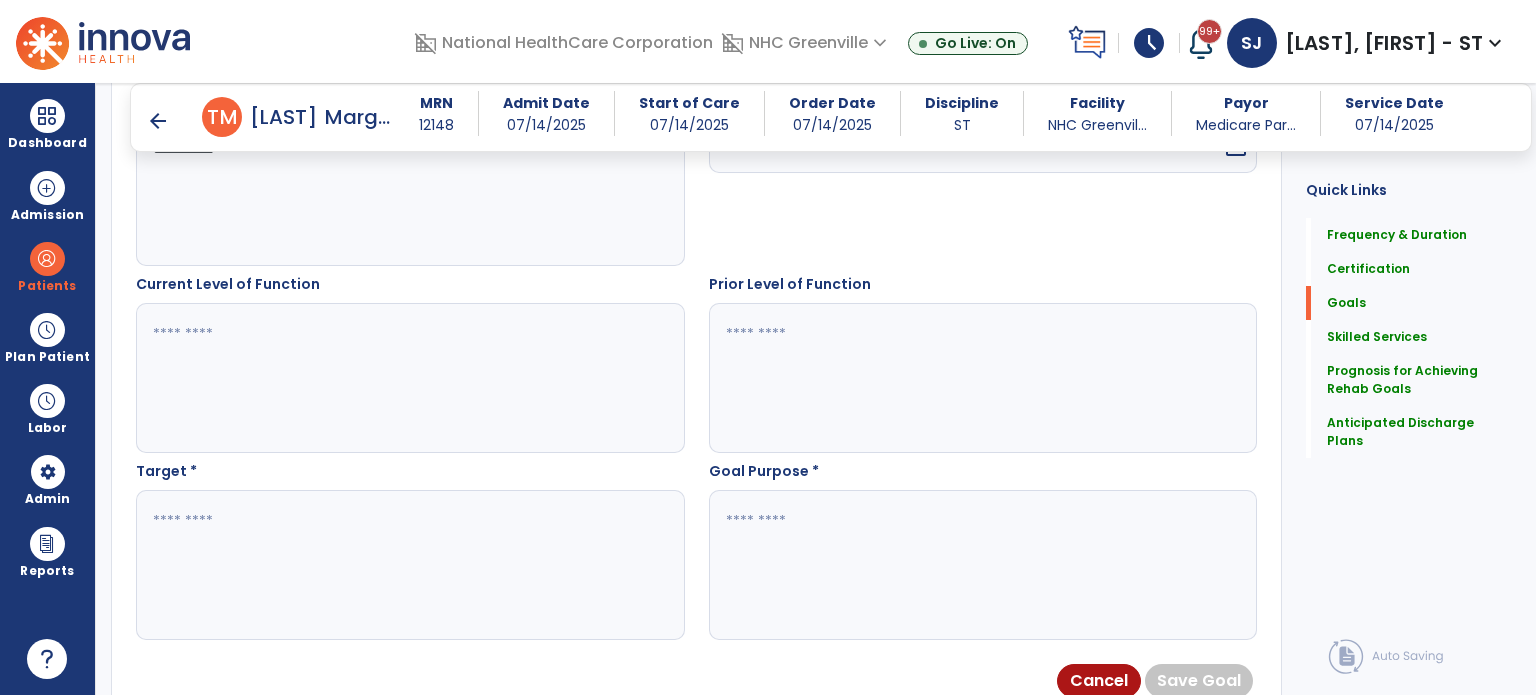 type on "**********" 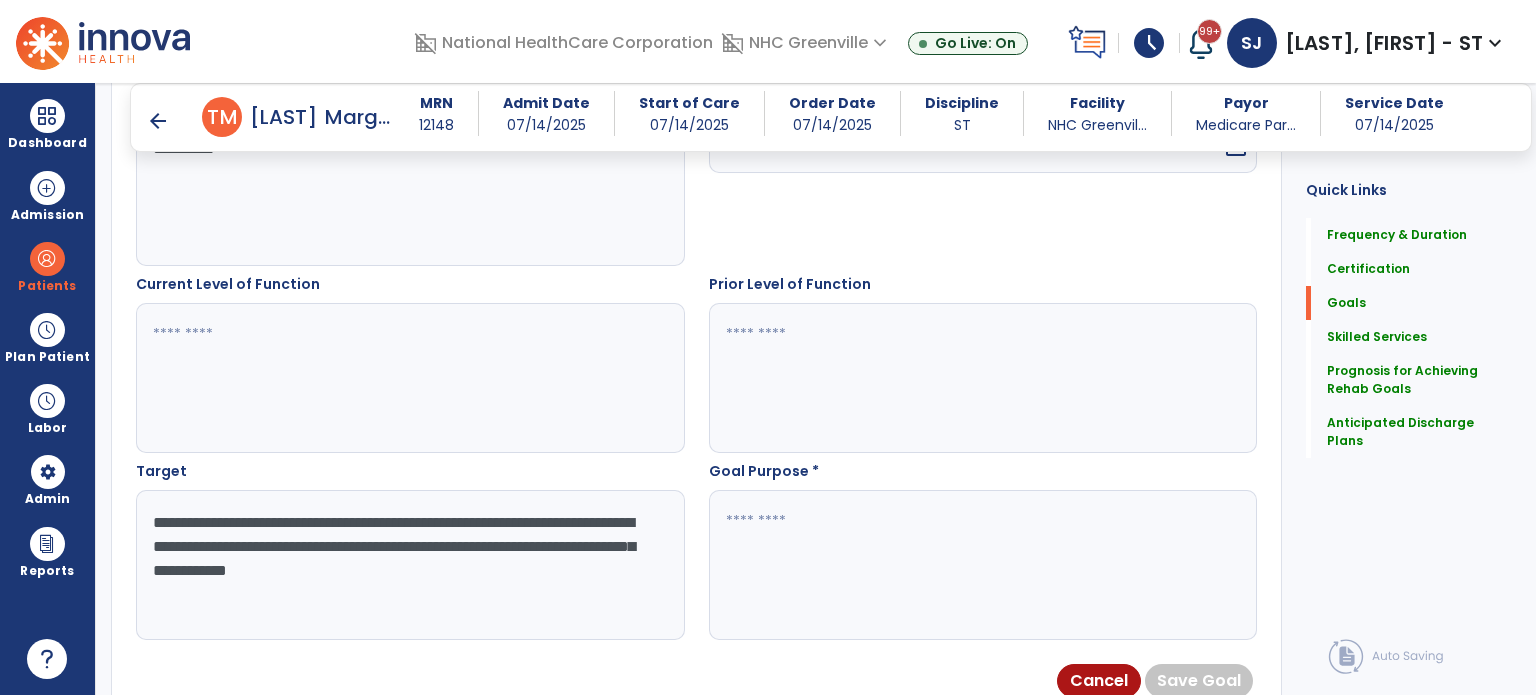 type on "**********" 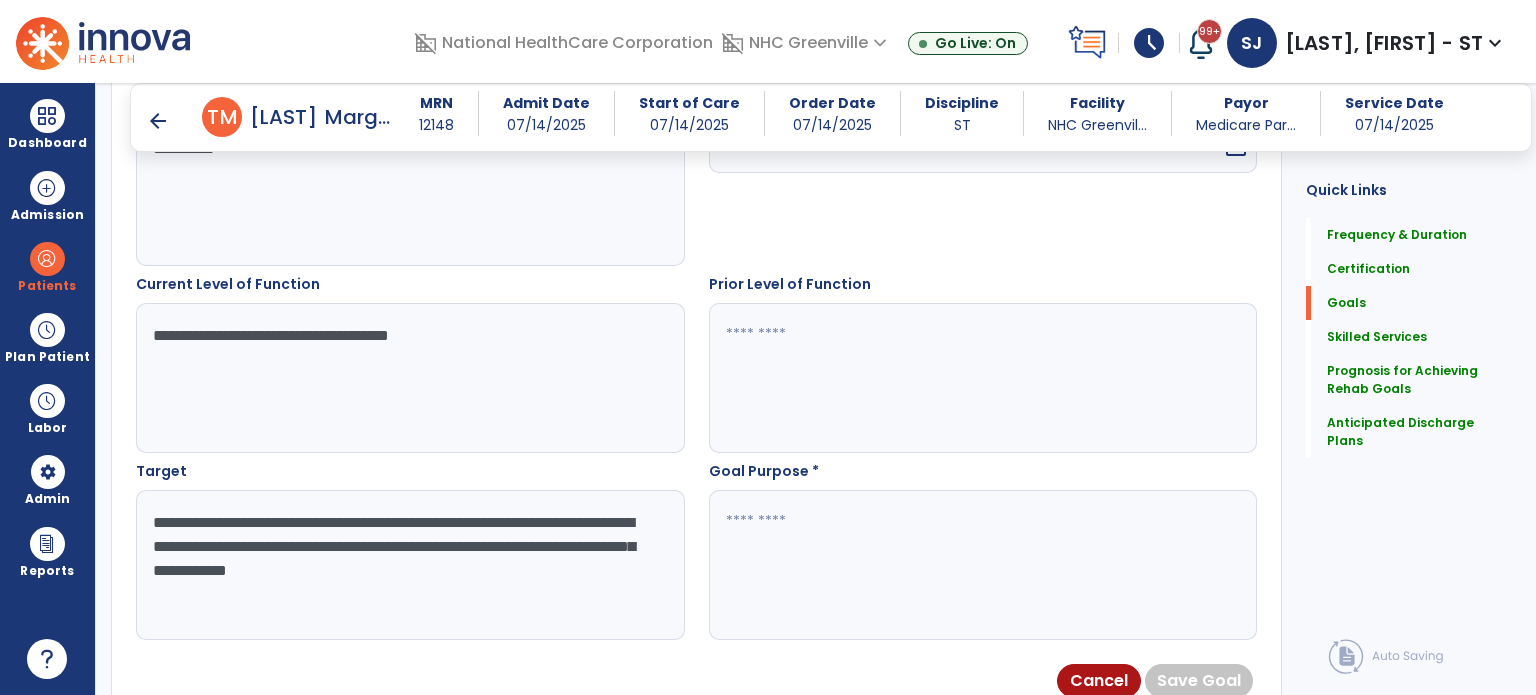 type on "**********" 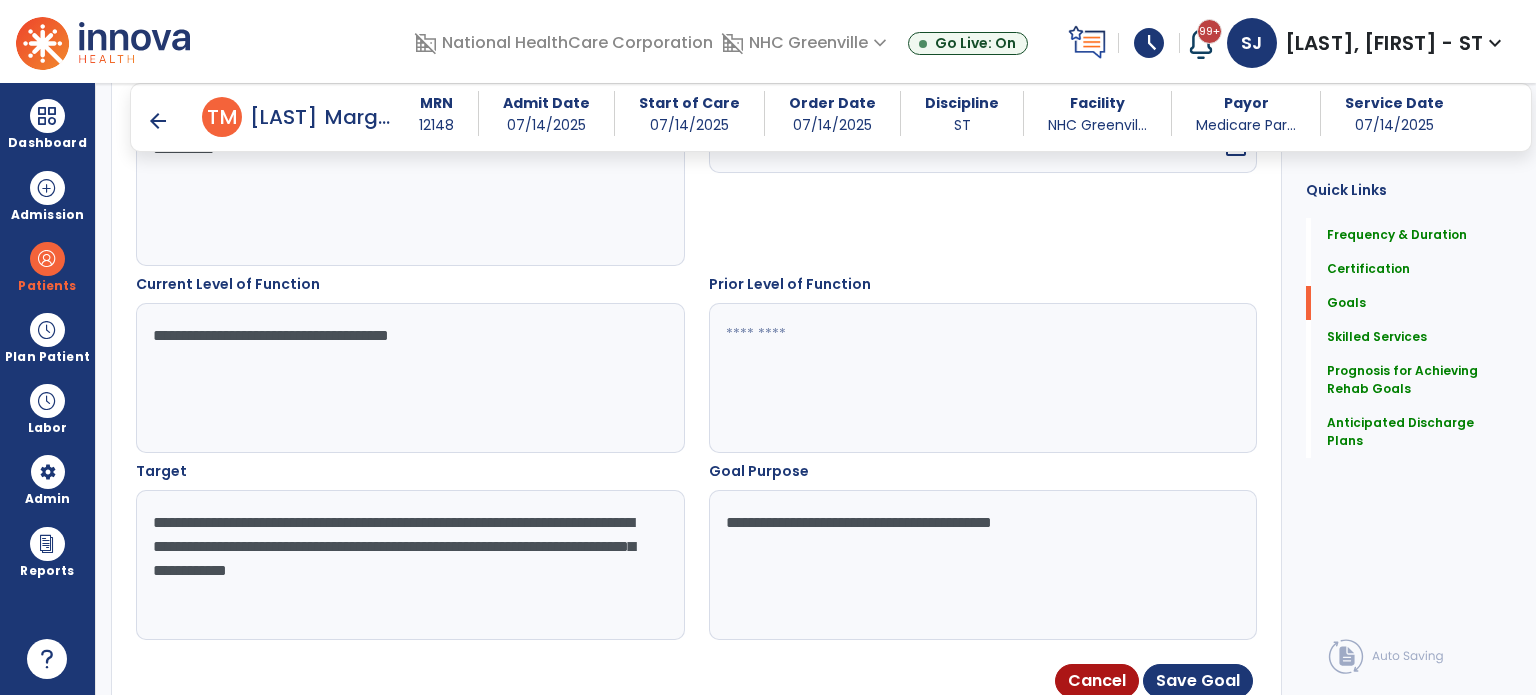 type on "**********" 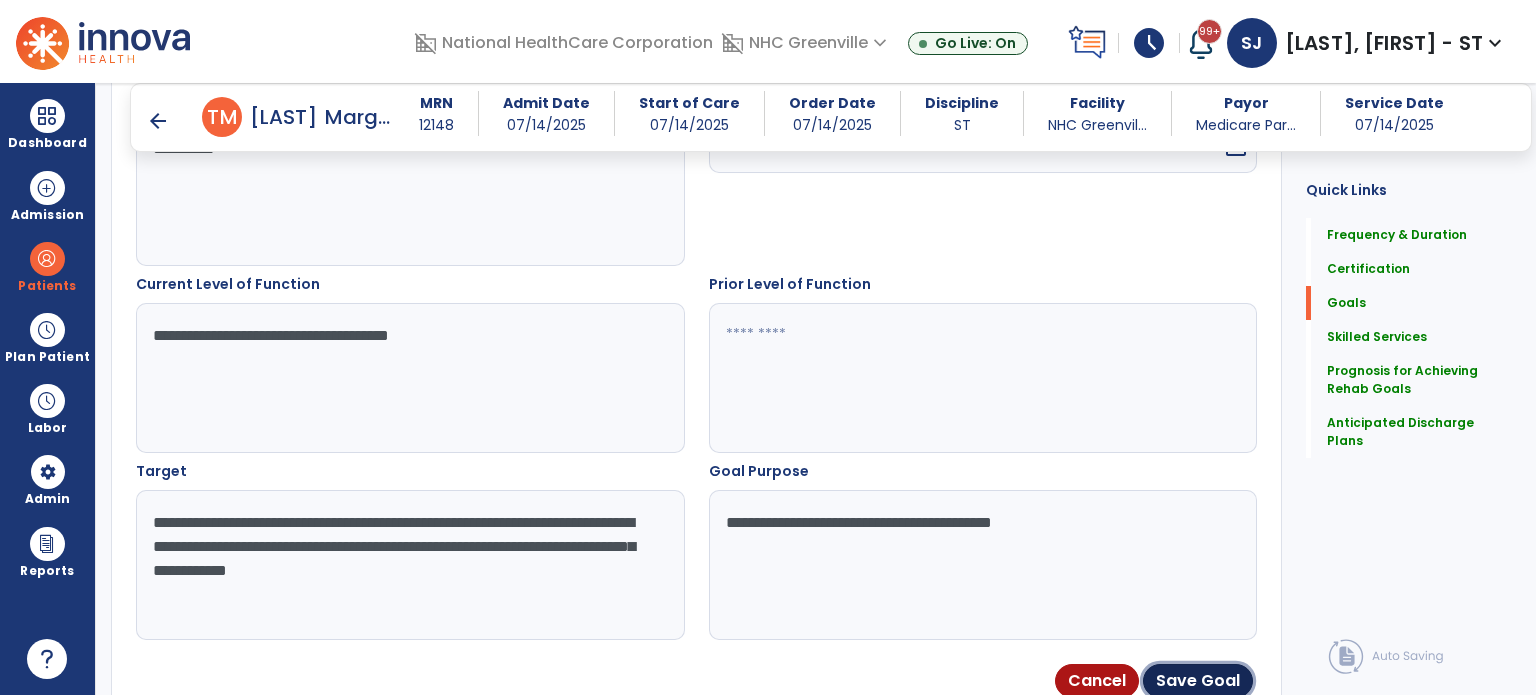 click on "Save Goal" at bounding box center (1198, 681) 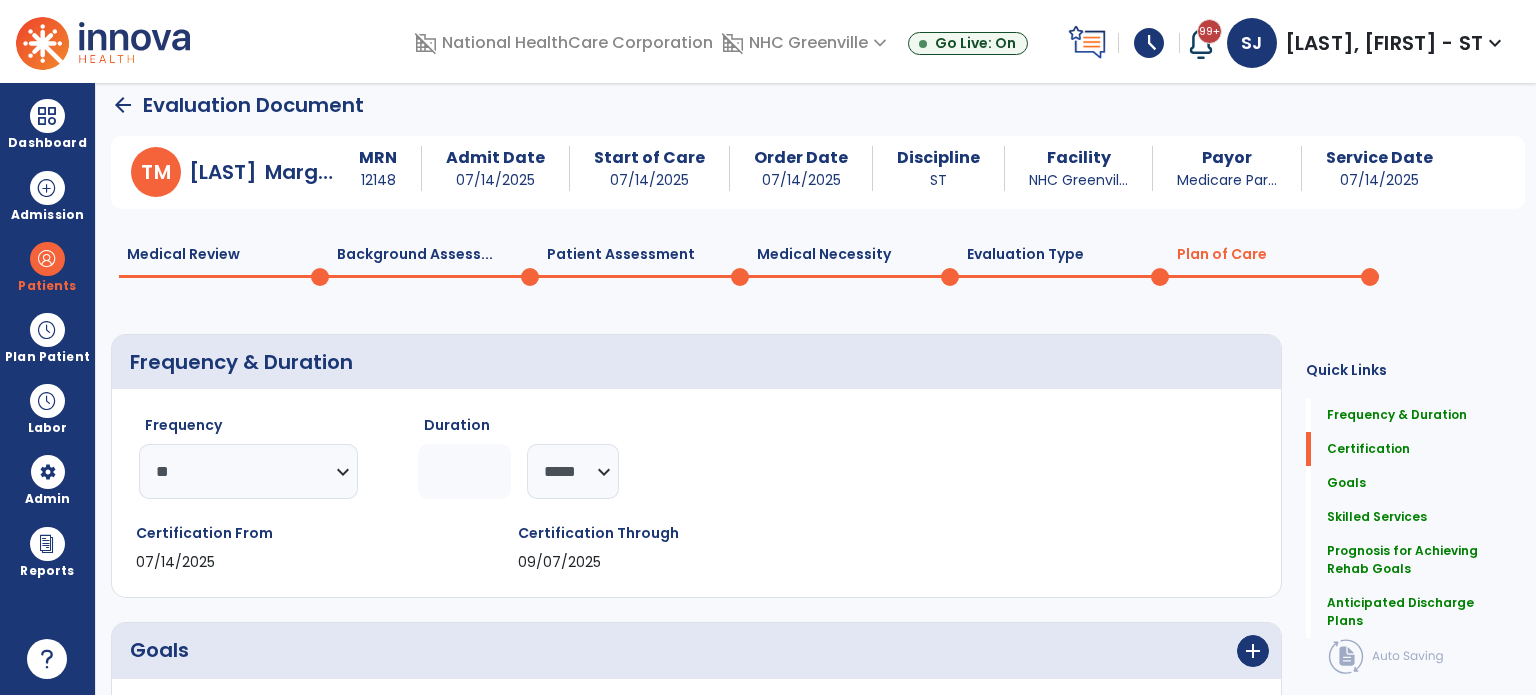 scroll, scrollTop: 0, scrollLeft: 0, axis: both 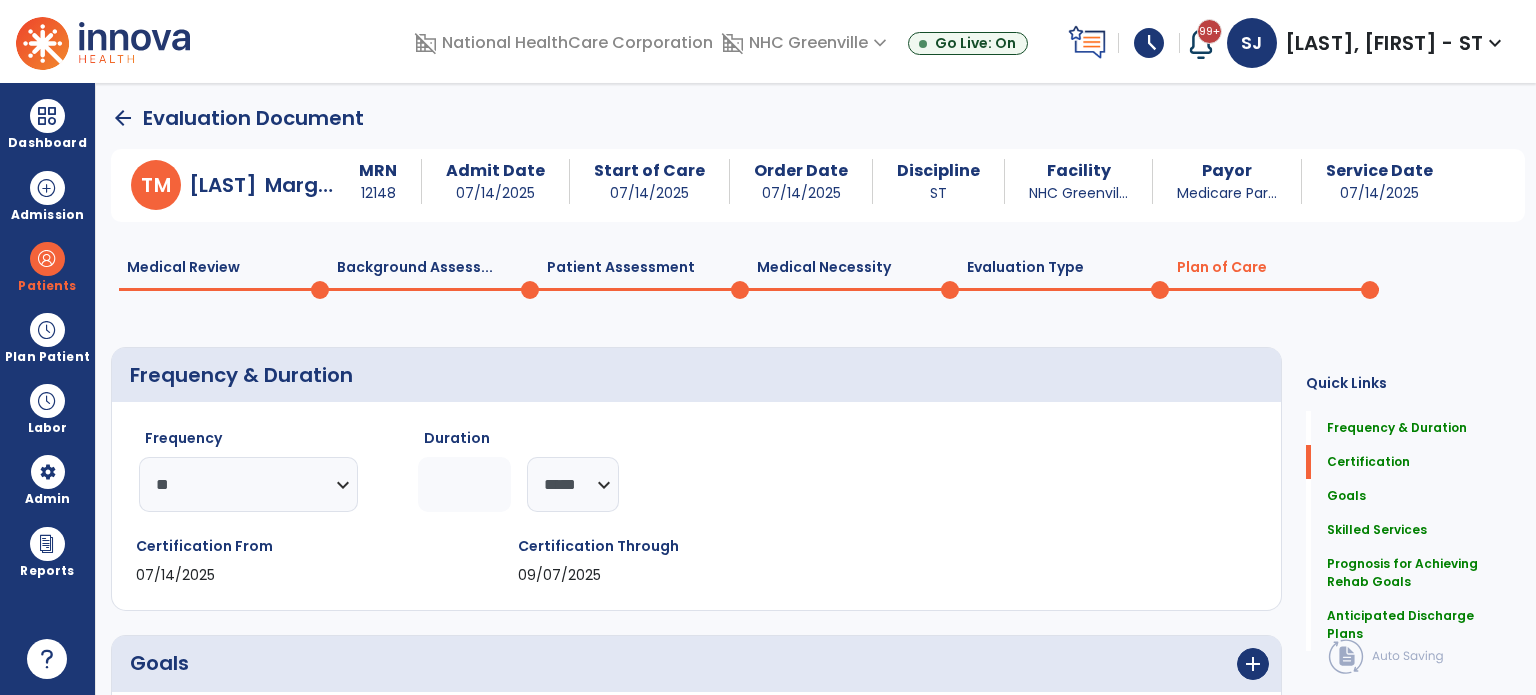 click on "Medical Review  0" 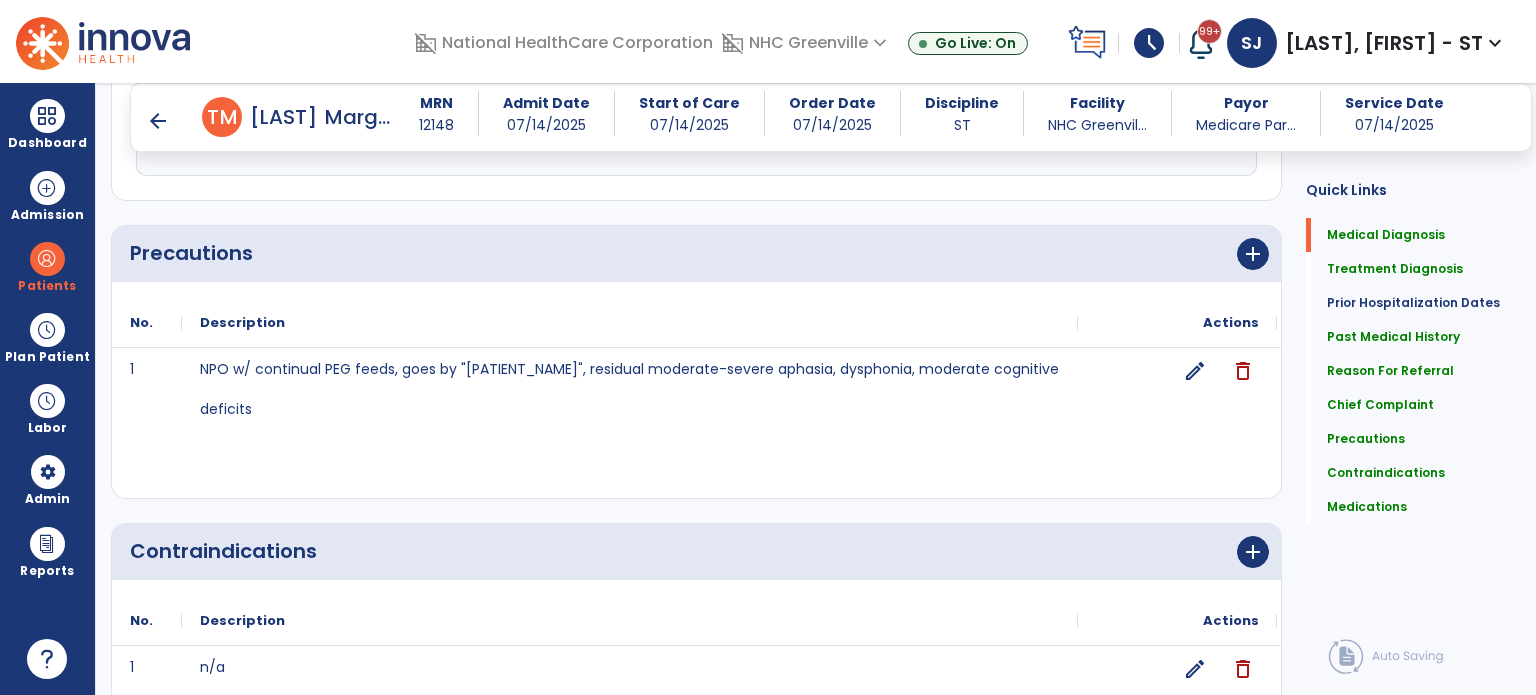 scroll, scrollTop: 1800, scrollLeft: 0, axis: vertical 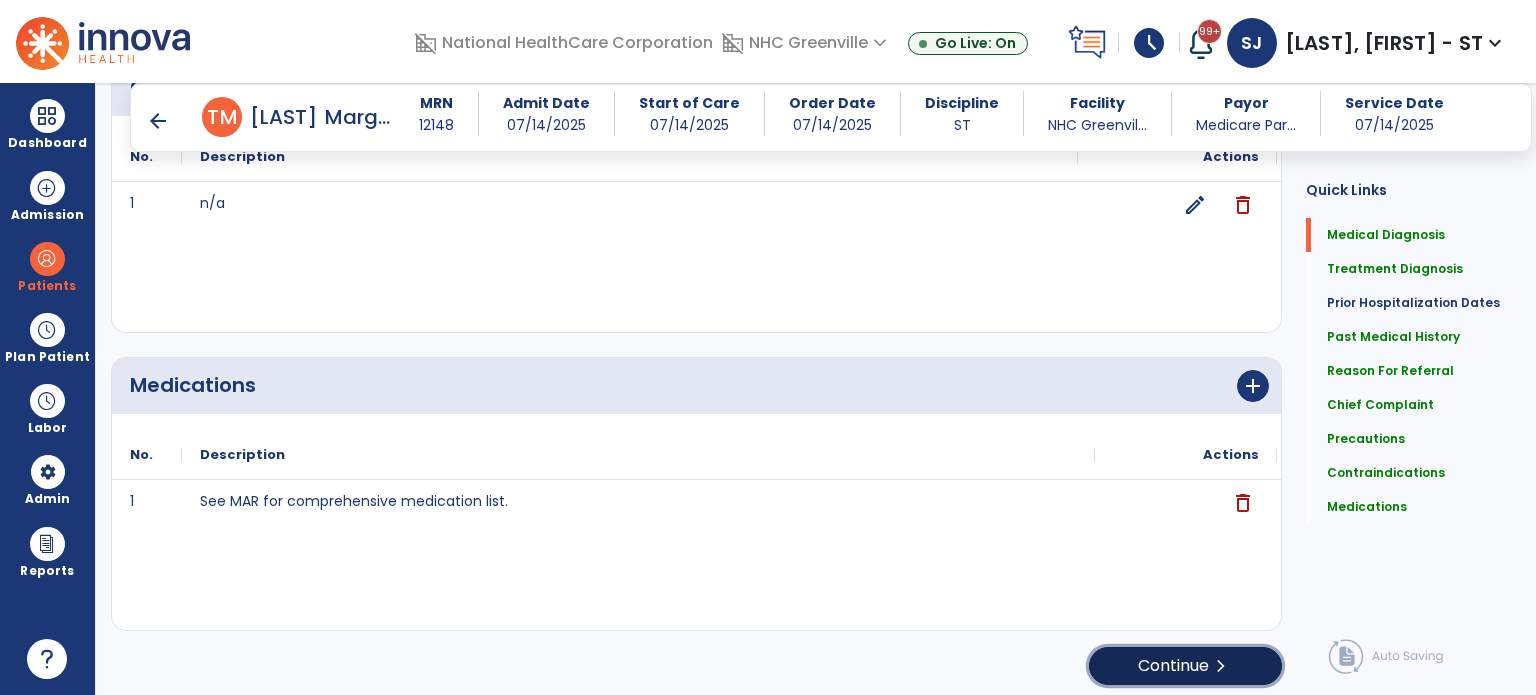click on "Continue  chevron_right" 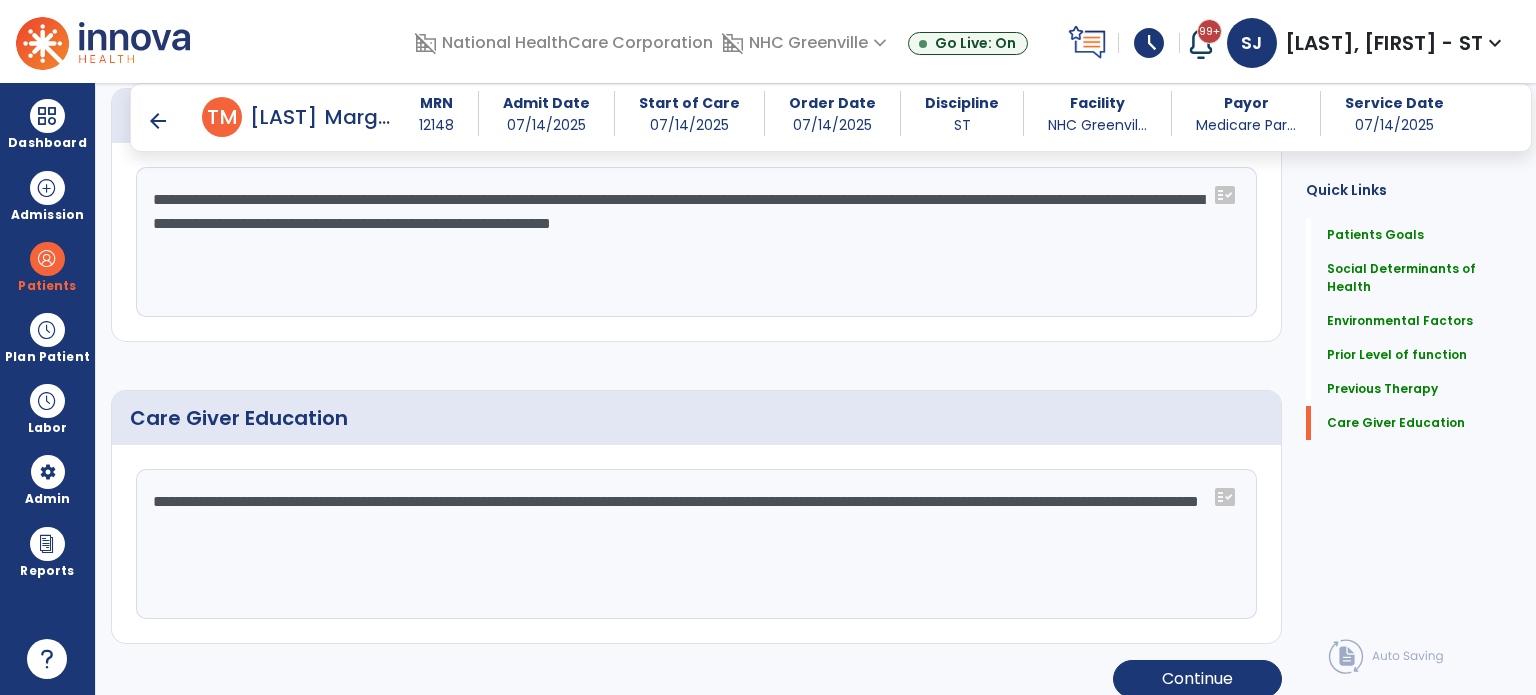 scroll, scrollTop: 1523, scrollLeft: 0, axis: vertical 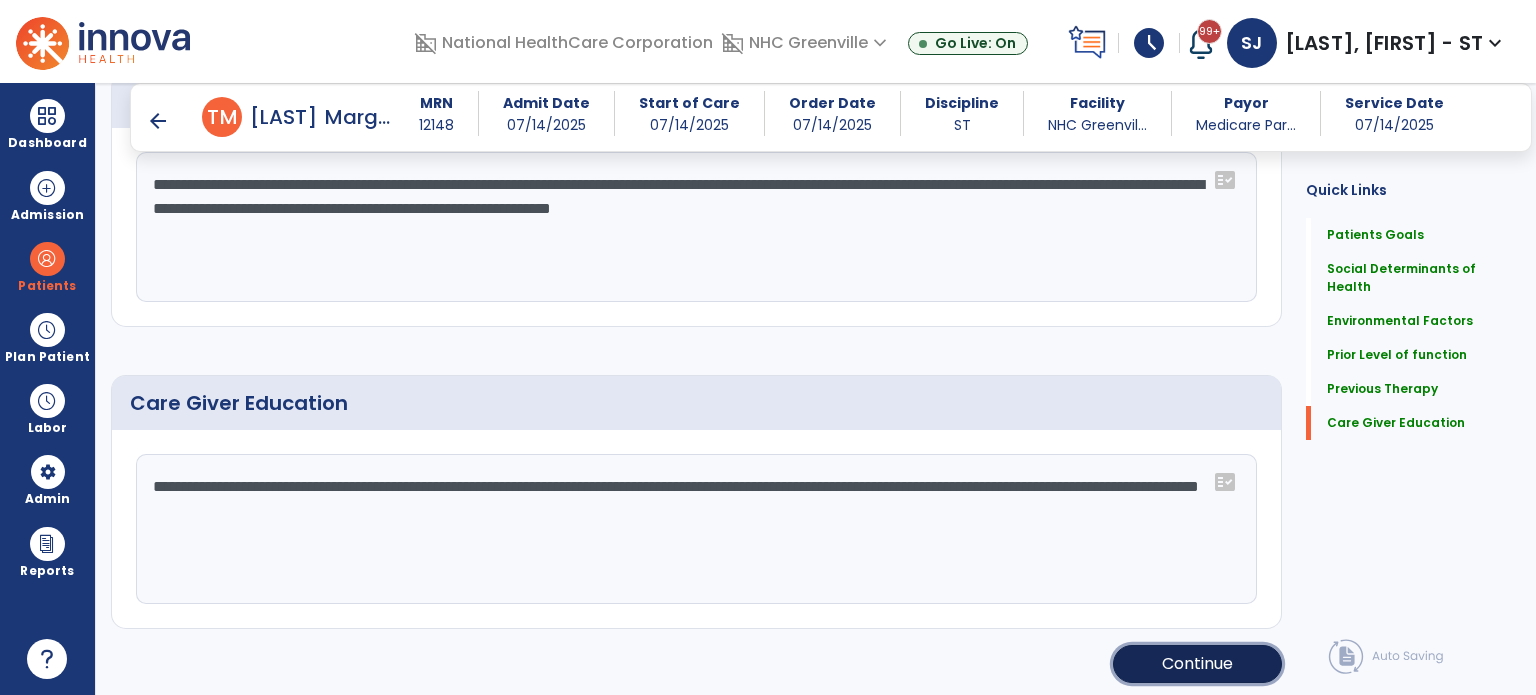 click on "Continue" 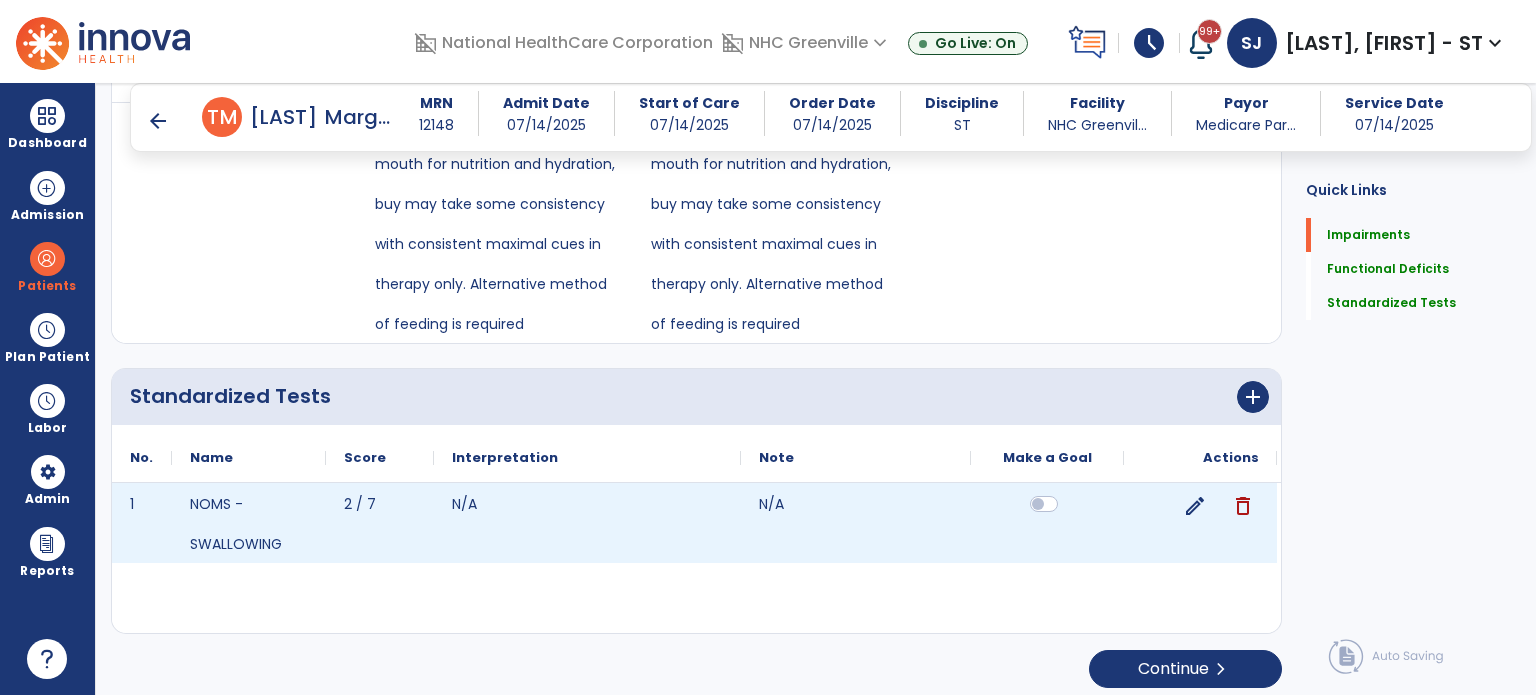scroll, scrollTop: 2007, scrollLeft: 0, axis: vertical 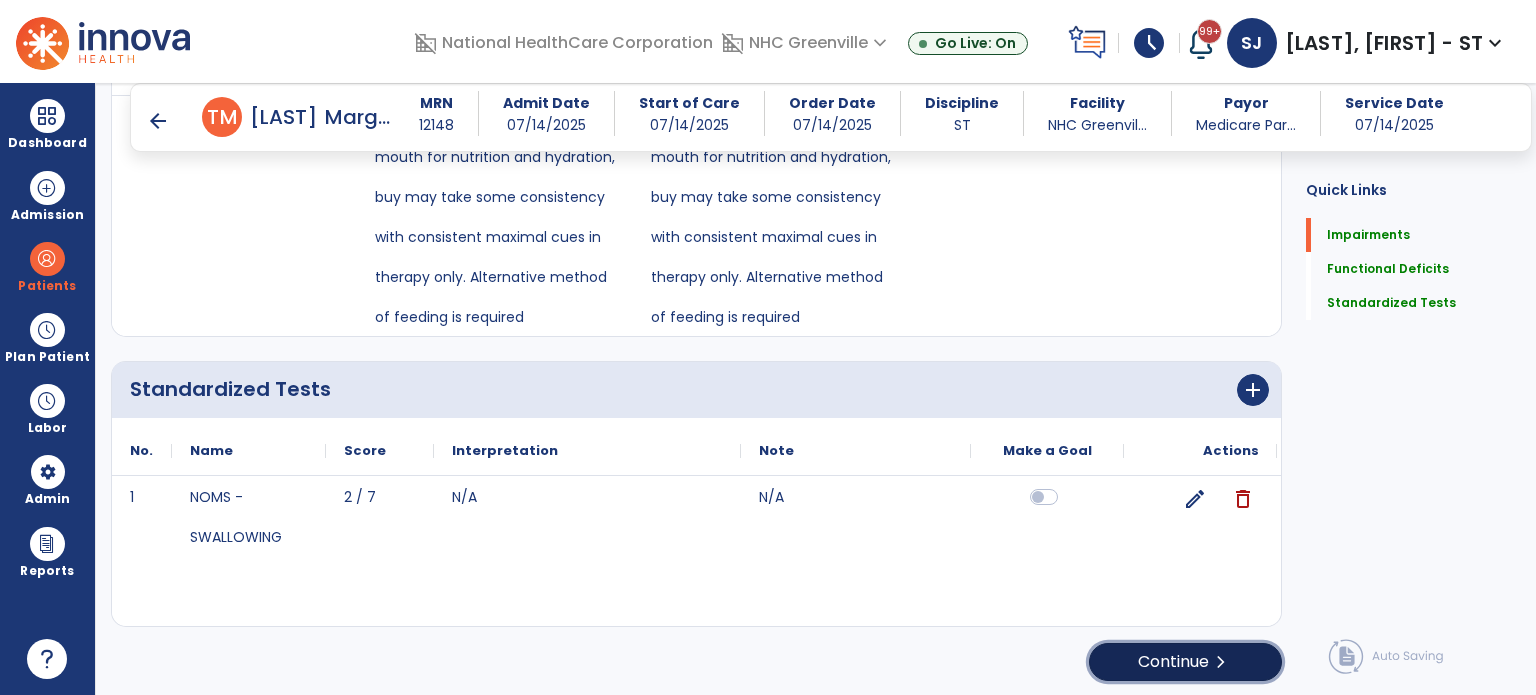 click on "Continue  chevron_right" 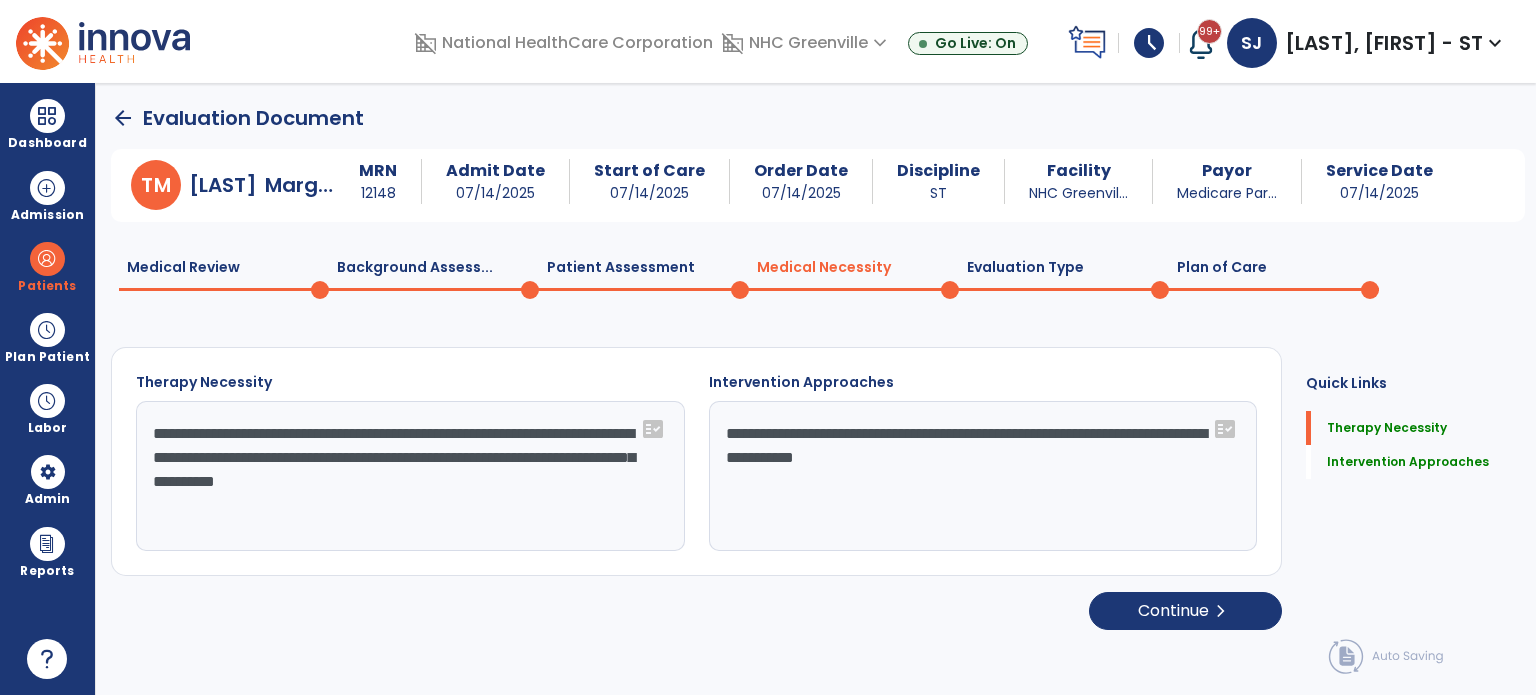 scroll, scrollTop: 0, scrollLeft: 0, axis: both 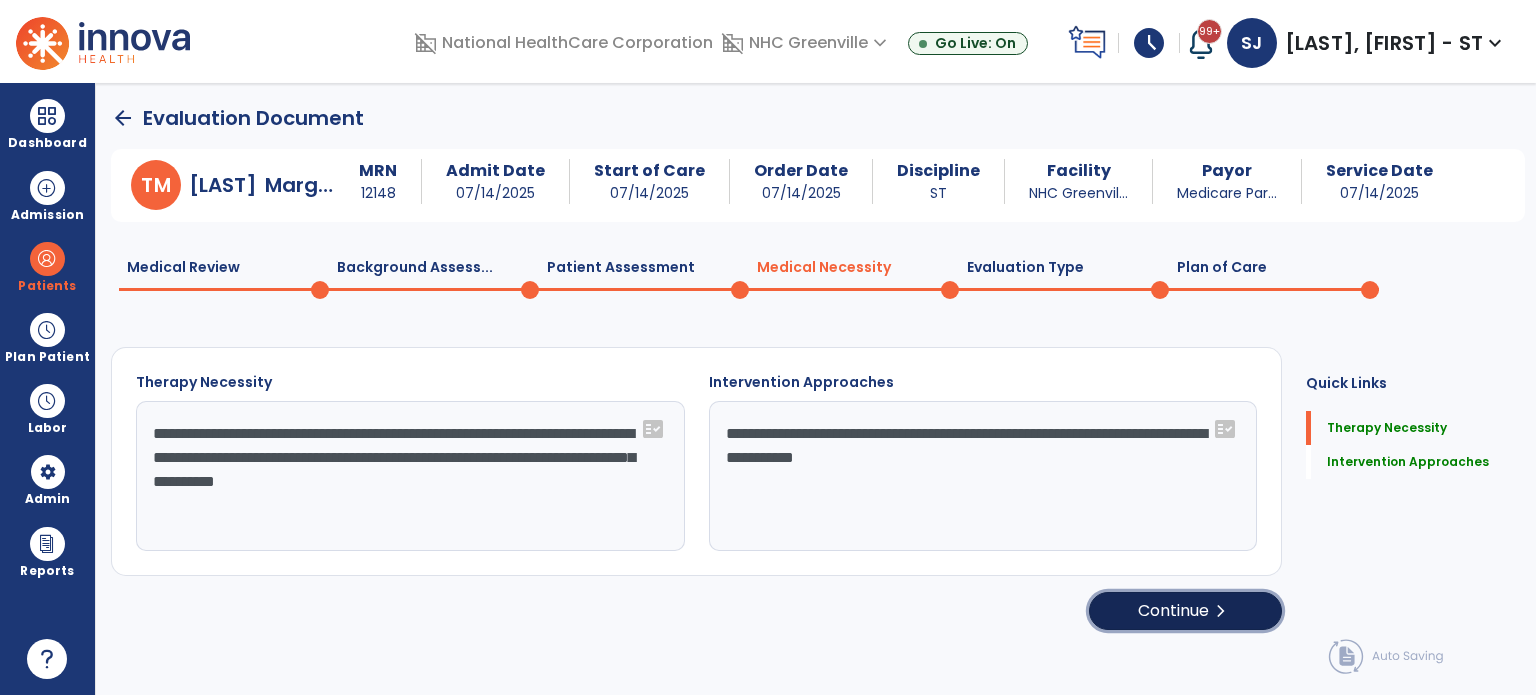 click on "Continue  chevron_right" 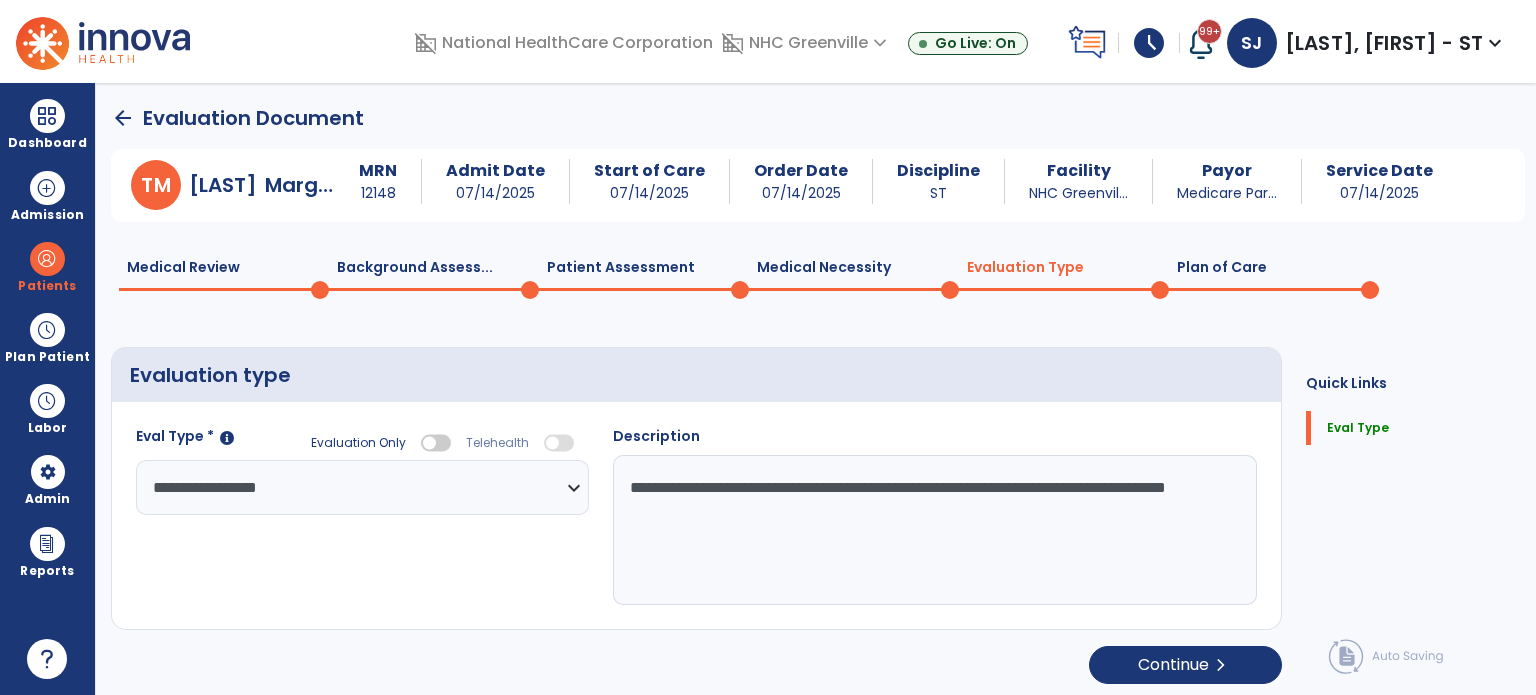 select on "**********" 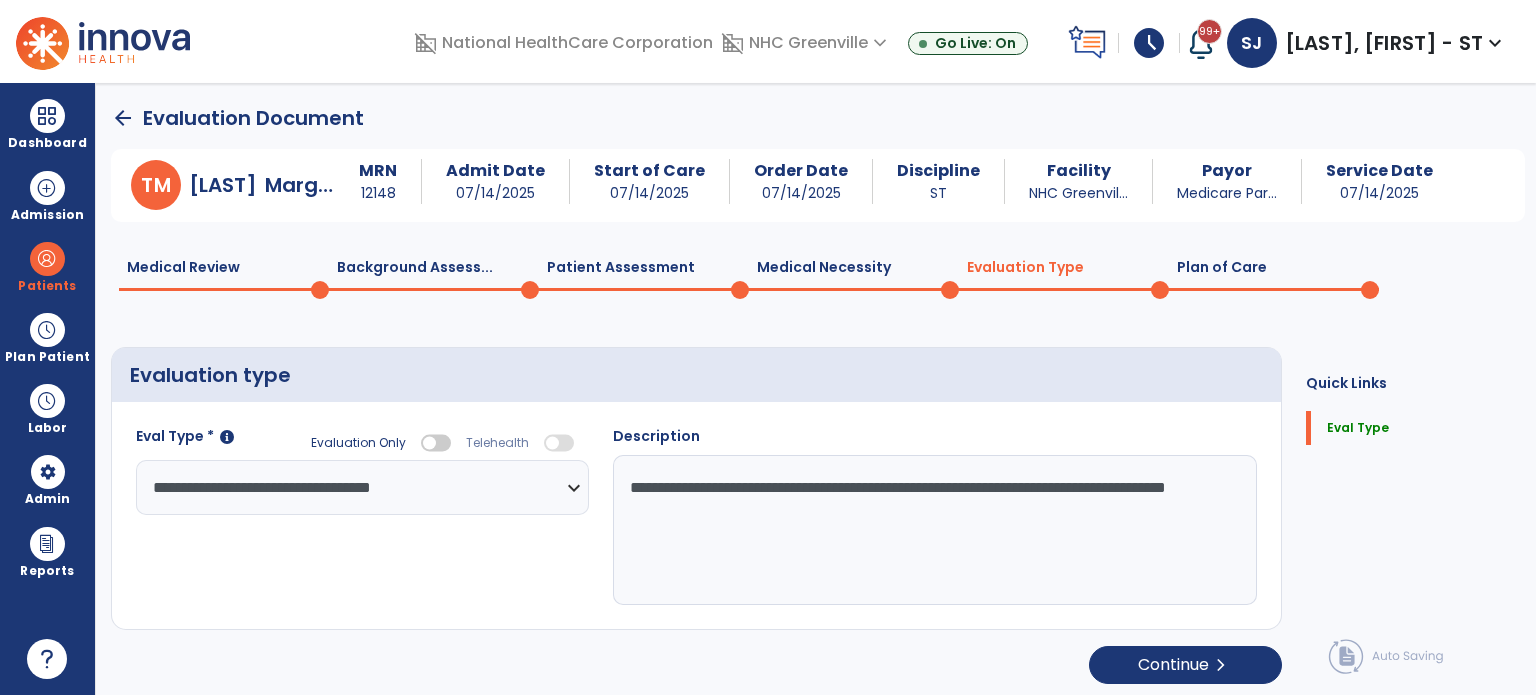 scroll, scrollTop: 4, scrollLeft: 0, axis: vertical 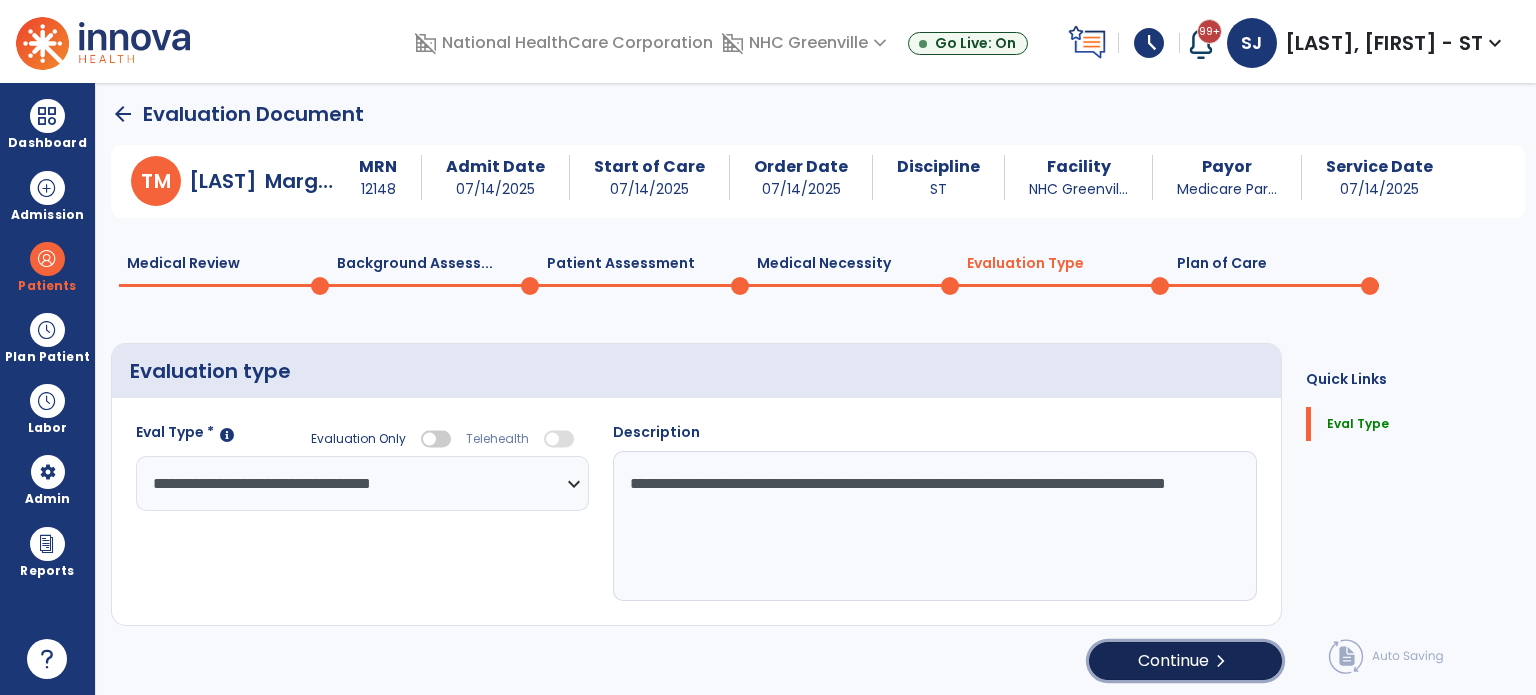 click on "Continue  chevron_right" 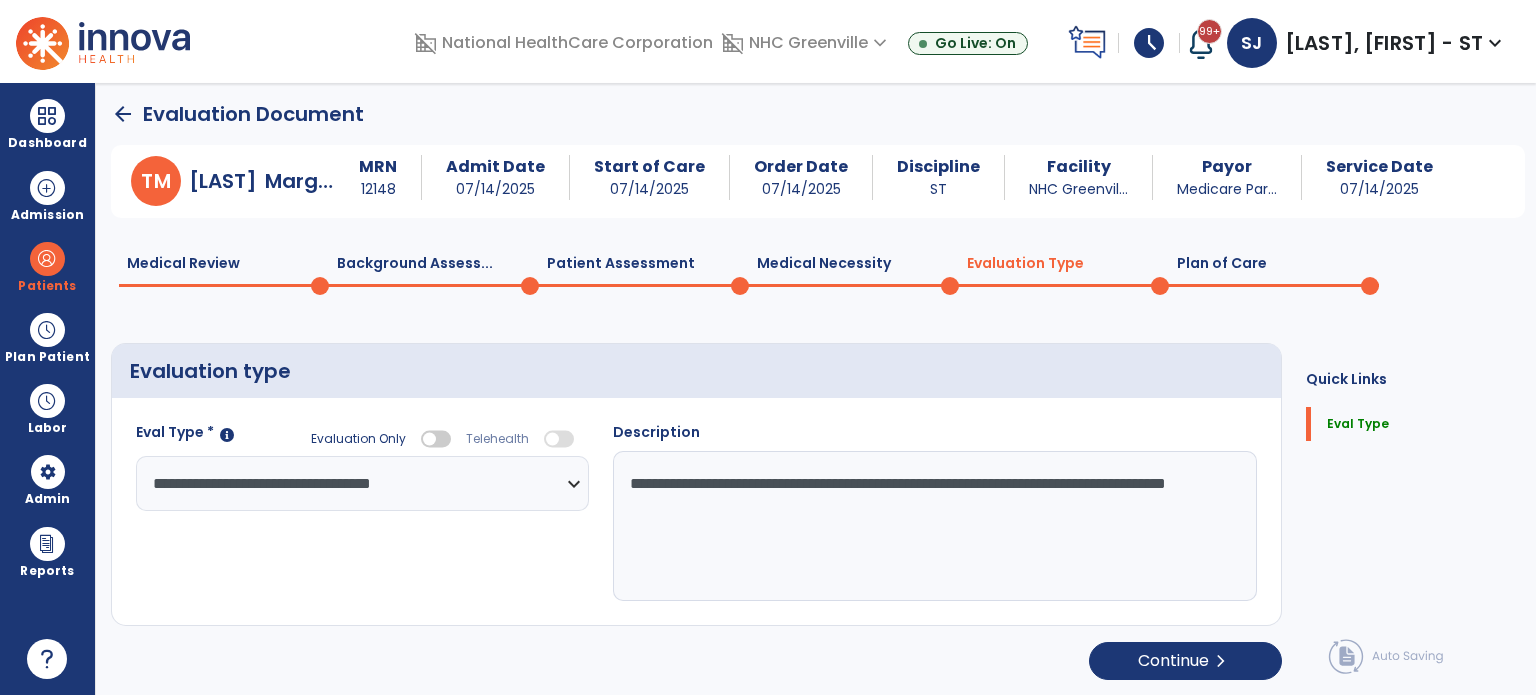 select on "**" 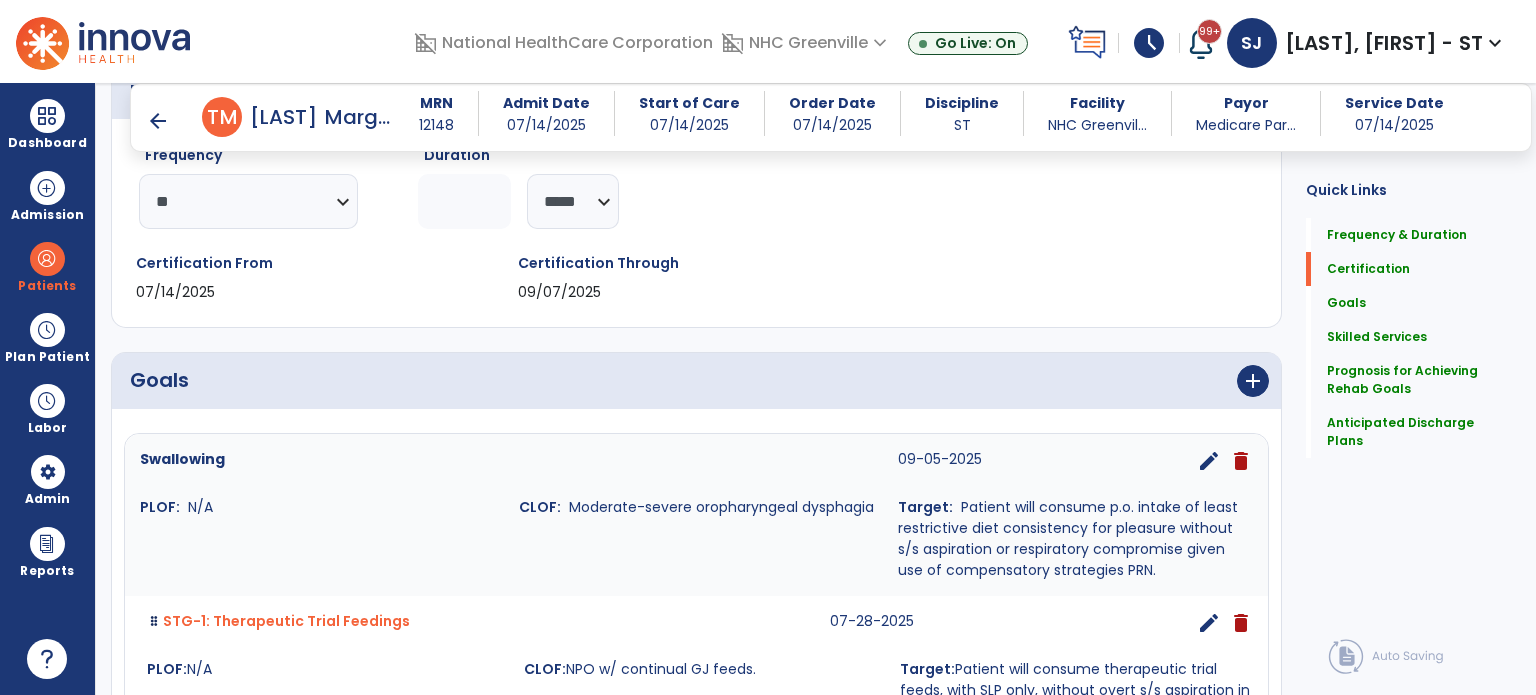 scroll, scrollTop: 0, scrollLeft: 0, axis: both 